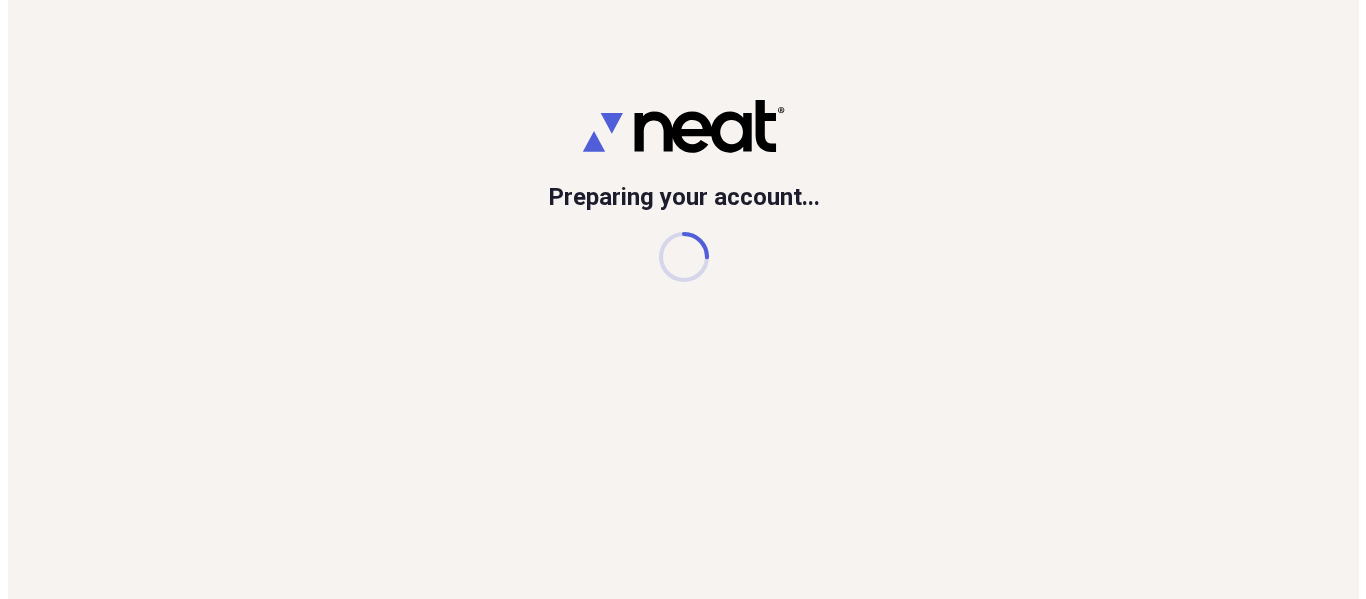 scroll, scrollTop: 0, scrollLeft: 0, axis: both 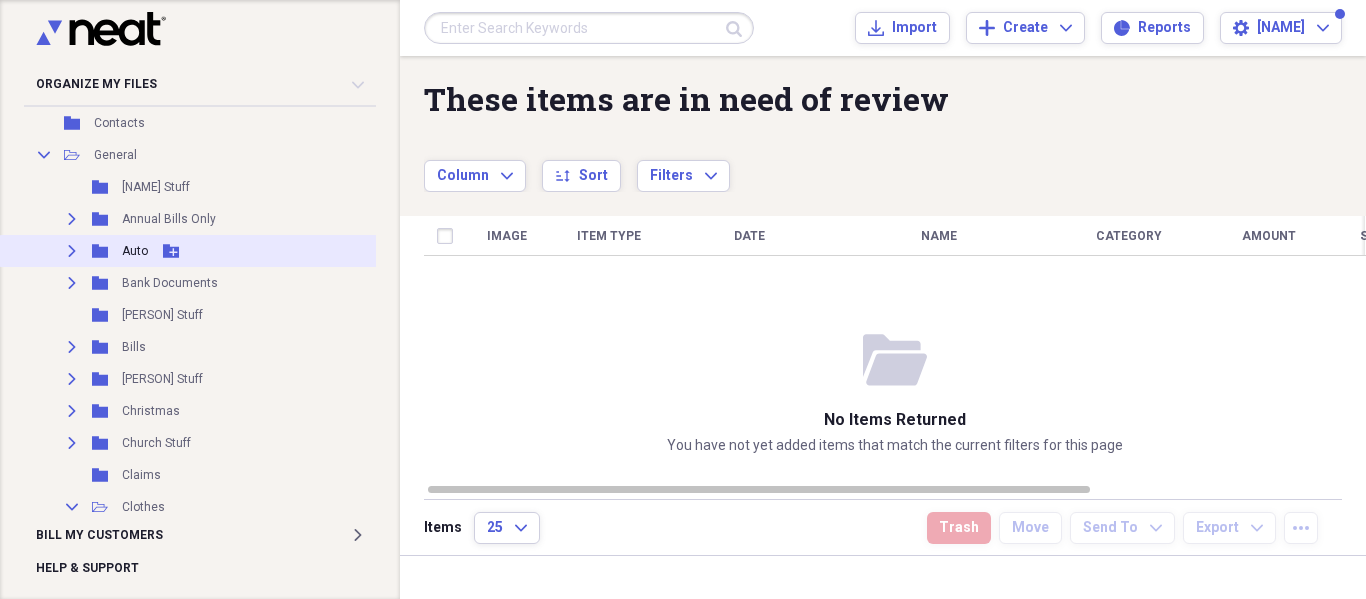 click on "Expand" 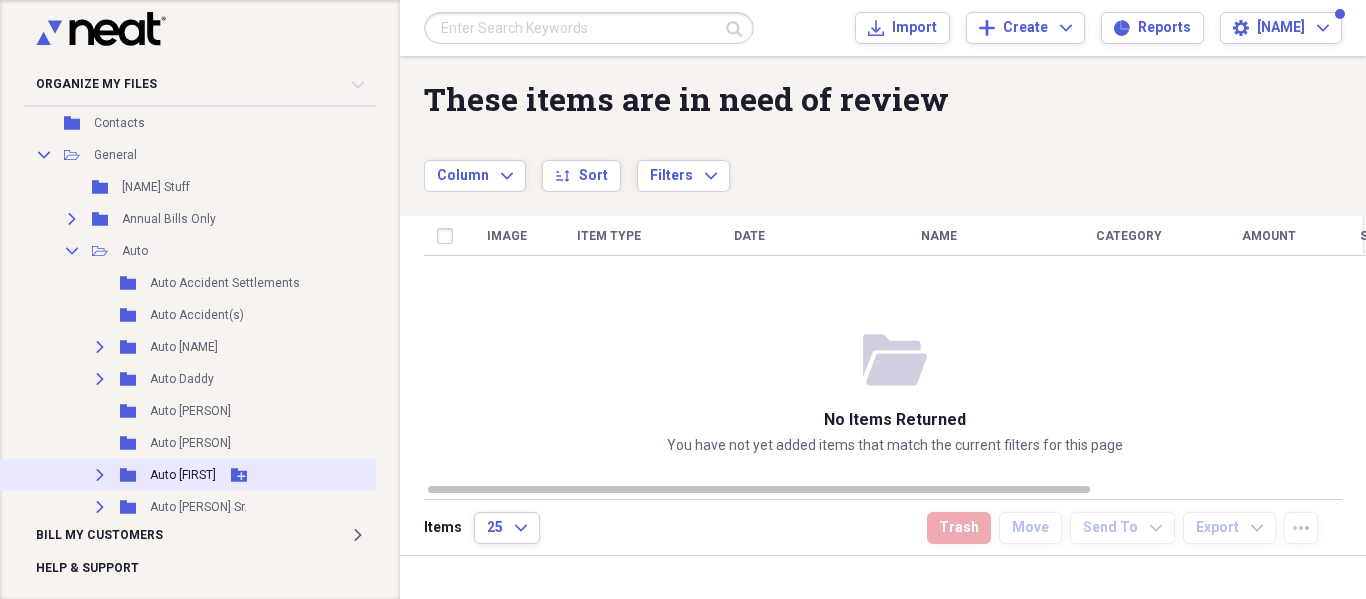 click on "Expand" at bounding box center (100, 475) 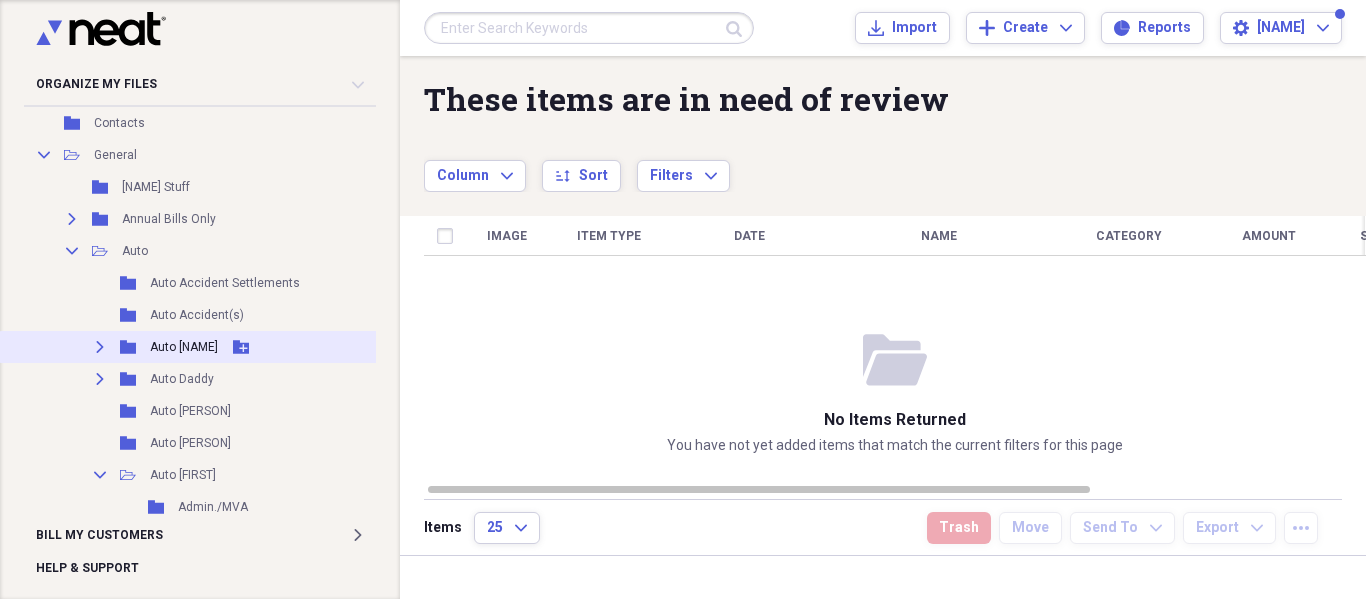 scroll, scrollTop: 400, scrollLeft: 0, axis: vertical 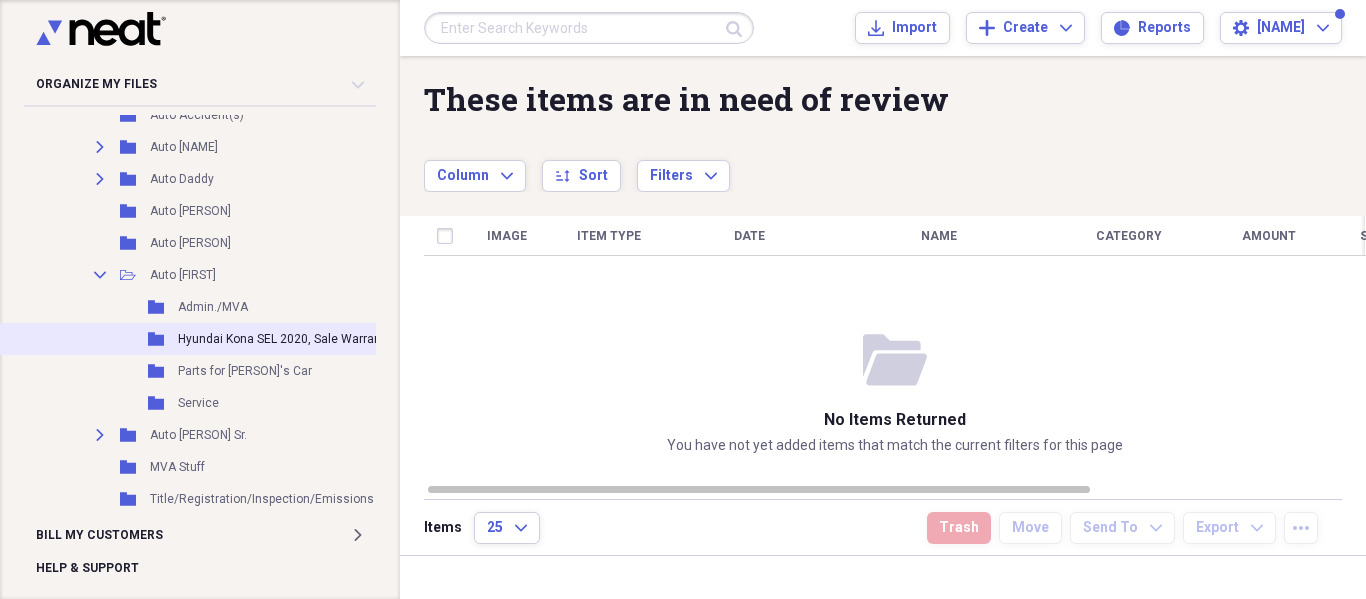 click on "Hyundai Kona SEL 2020, Sale Warranty Paperwork" at bounding box center [314, 339] 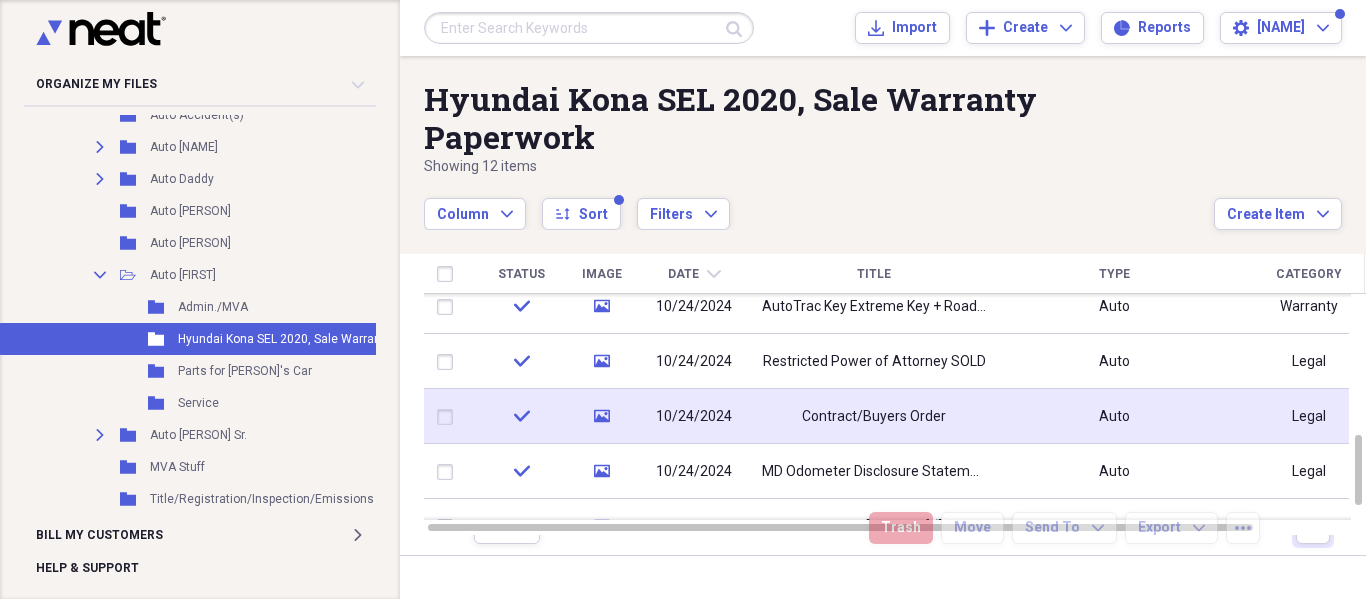 click on "Contract/Buyers Order" at bounding box center (874, 416) 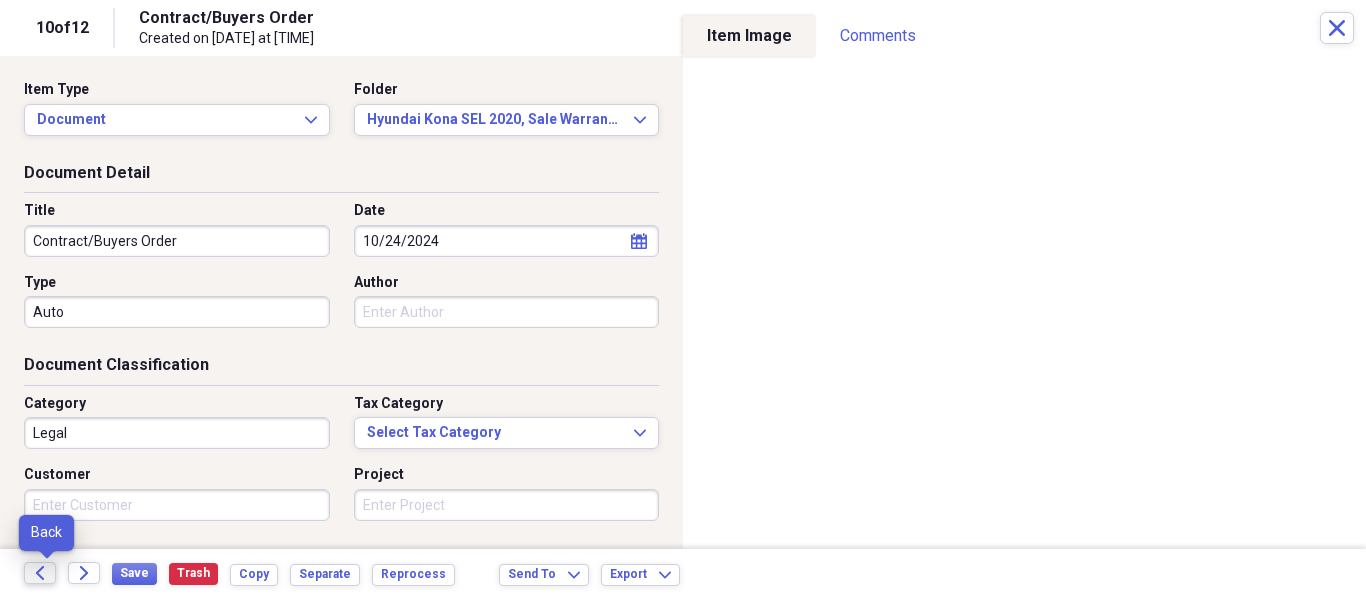 click on "Back" at bounding box center (40, 573) 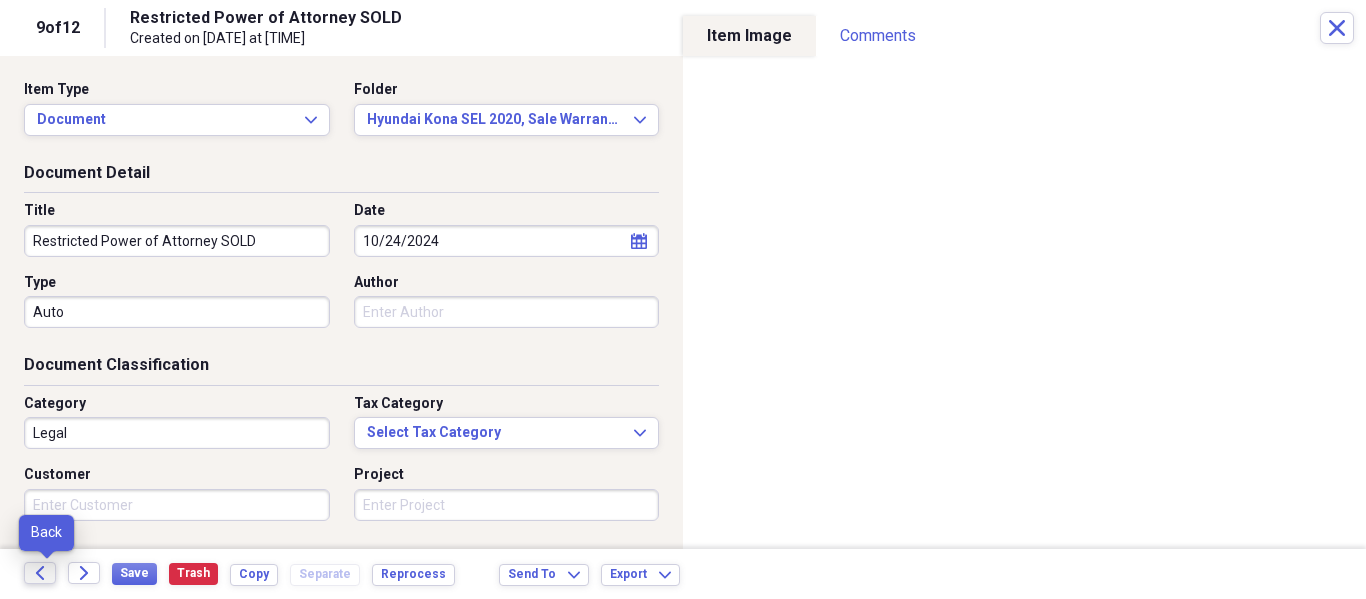 click on "Back" at bounding box center (40, 573) 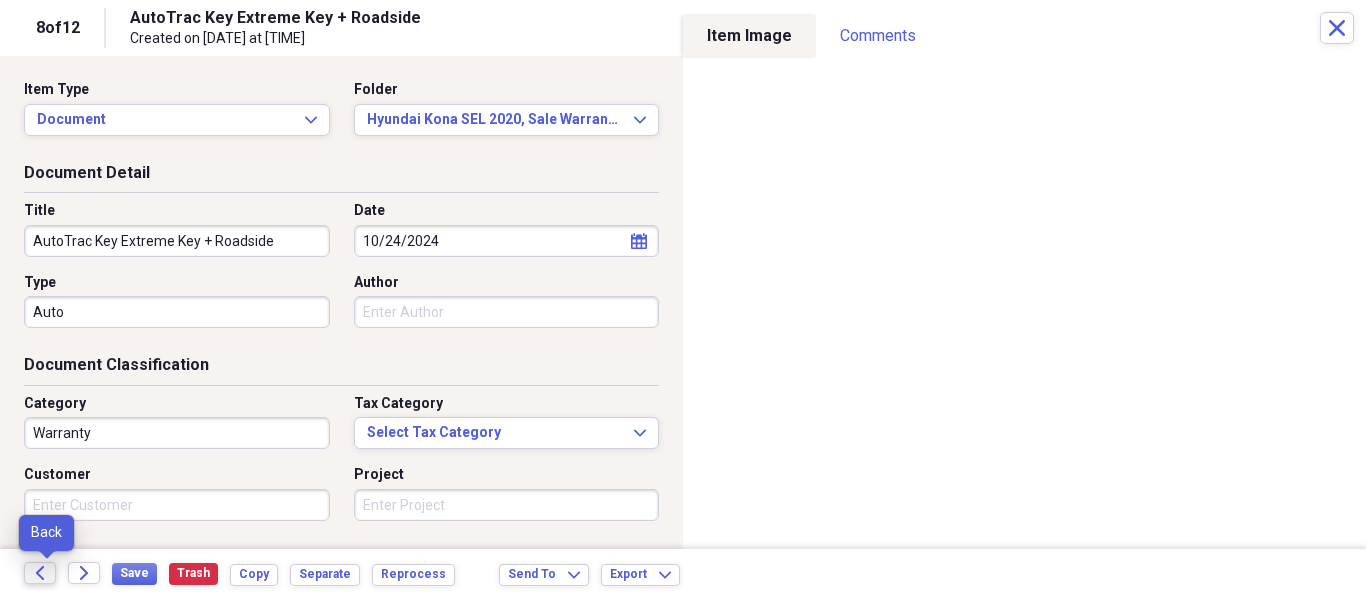 click on "Back" at bounding box center [40, 573] 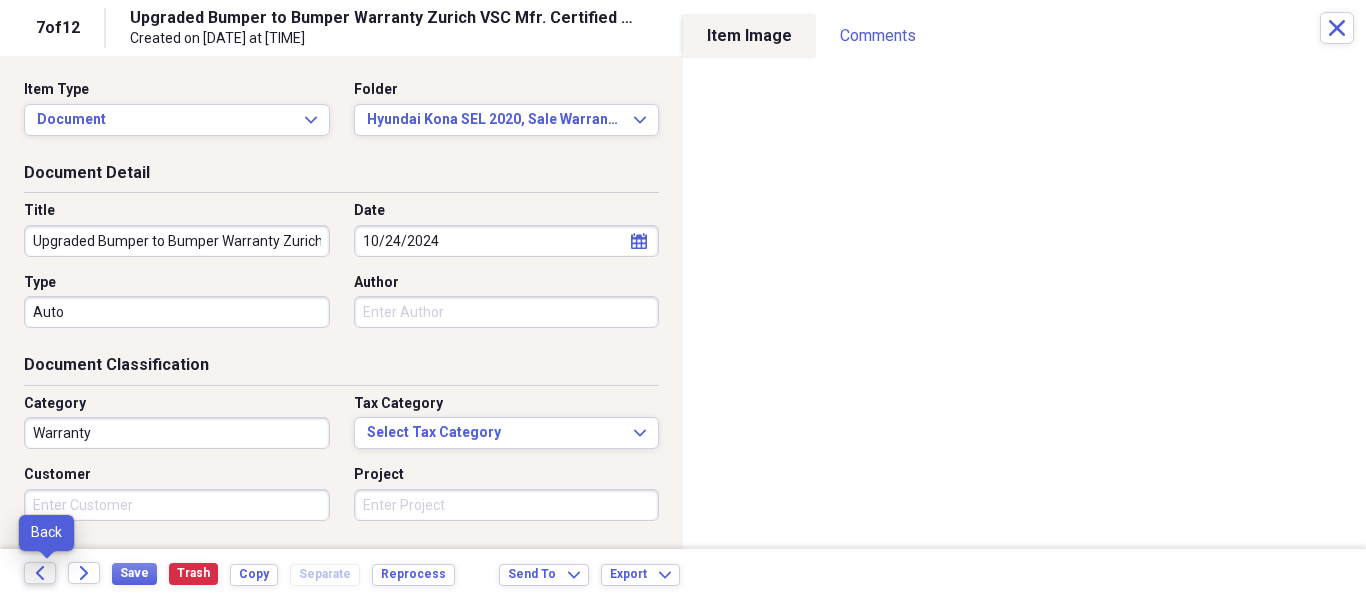 click on "Back" at bounding box center [40, 573] 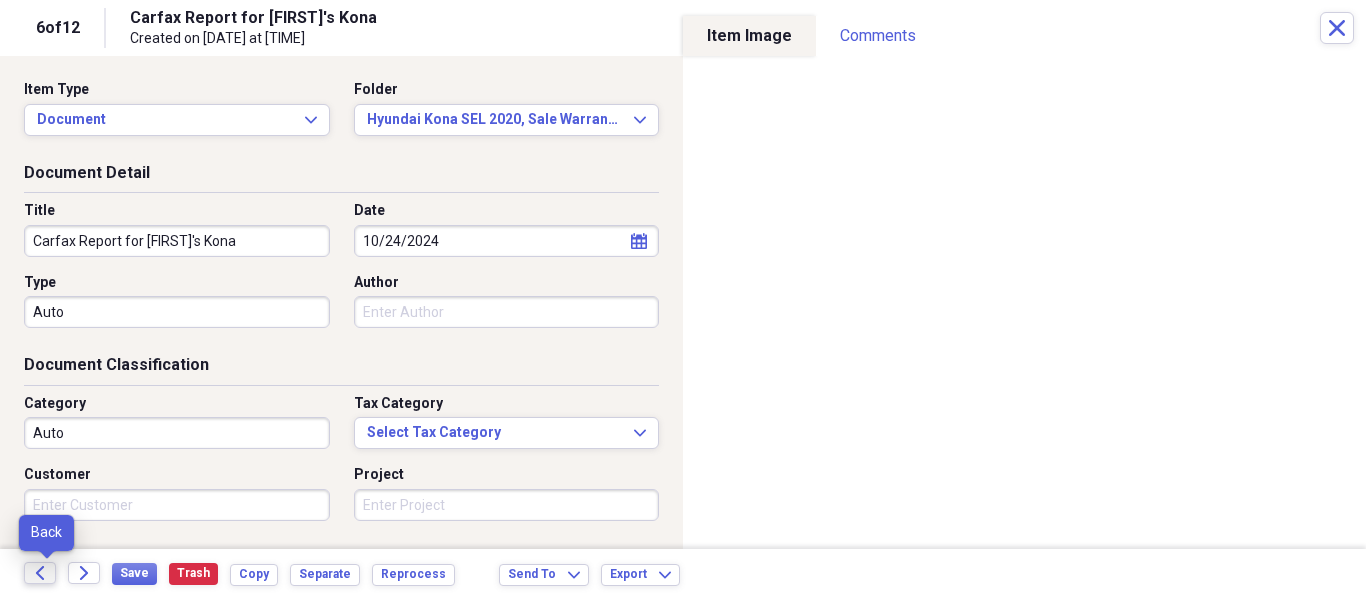 click on "Back" at bounding box center (40, 573) 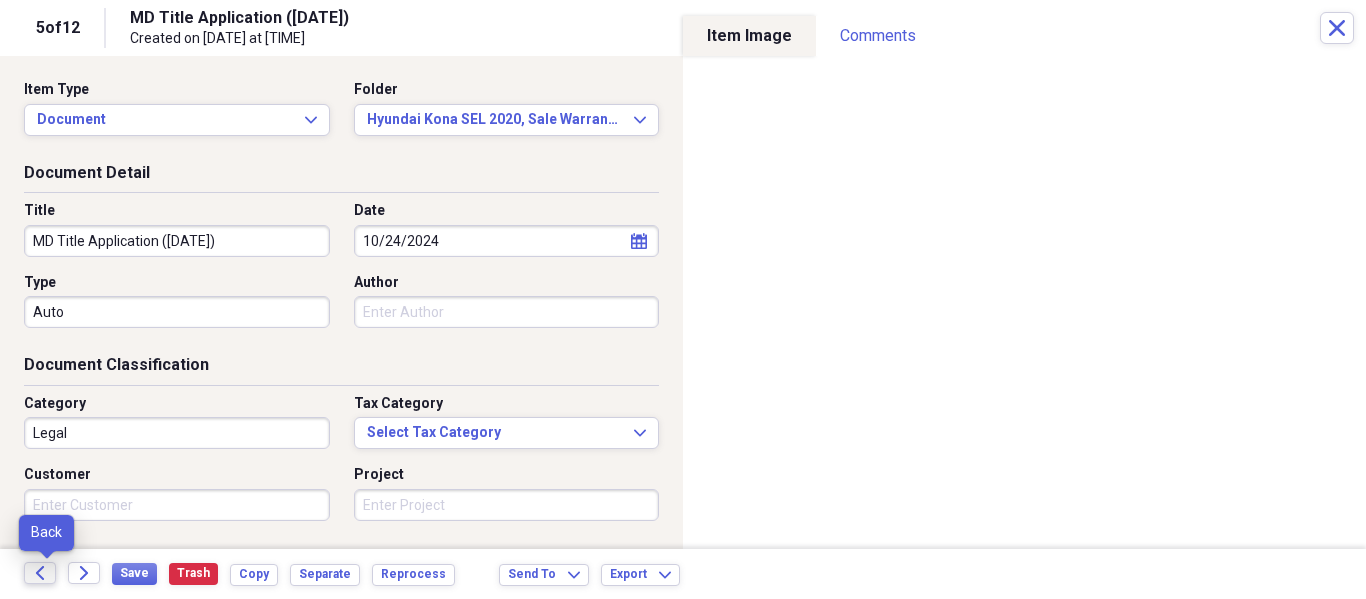 click on "Back" at bounding box center [40, 573] 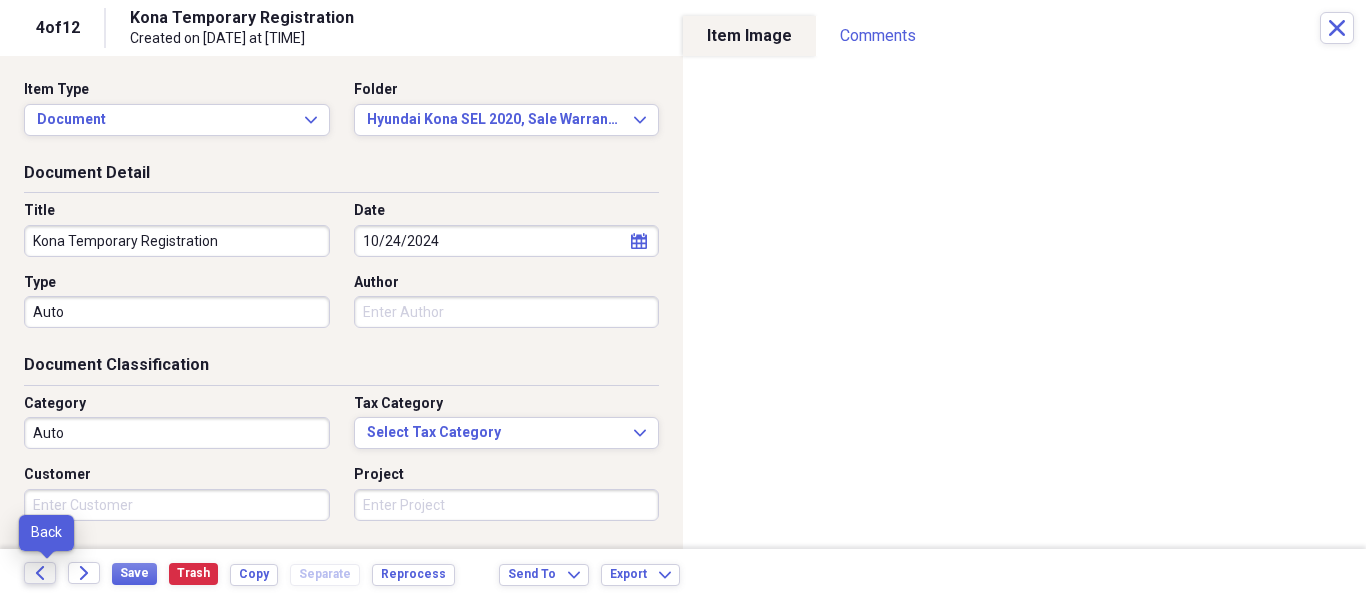 click on "Back" at bounding box center [40, 573] 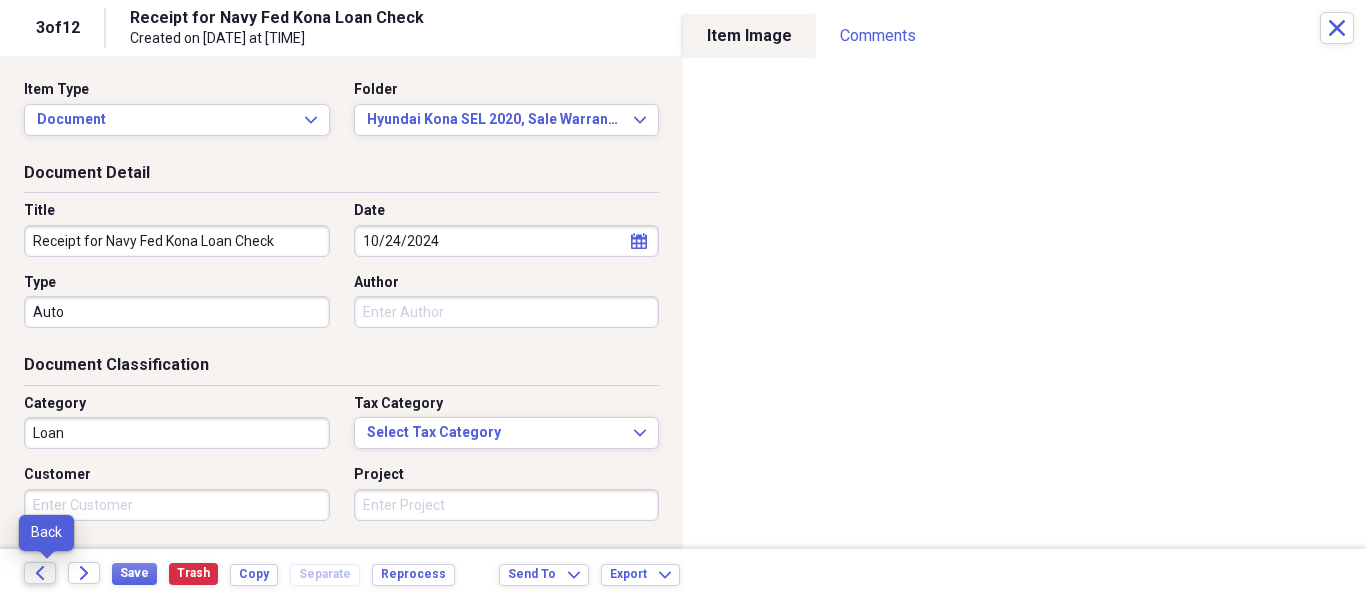 click on "Back" at bounding box center [40, 573] 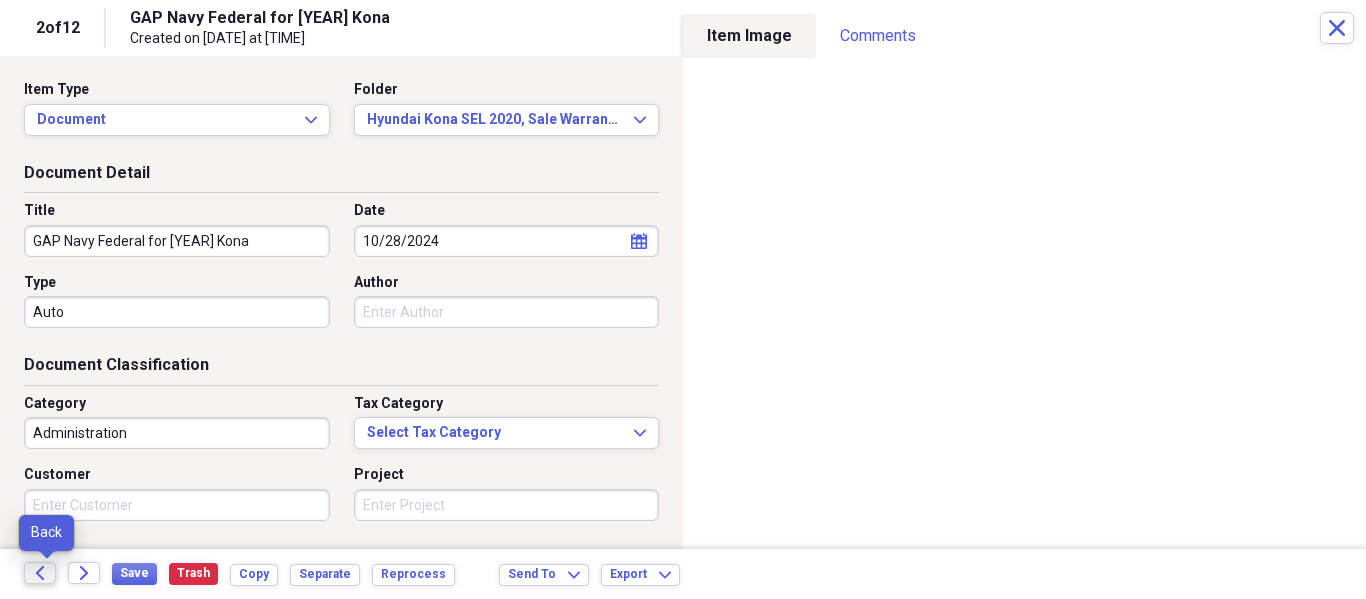 click on "Back" at bounding box center [40, 573] 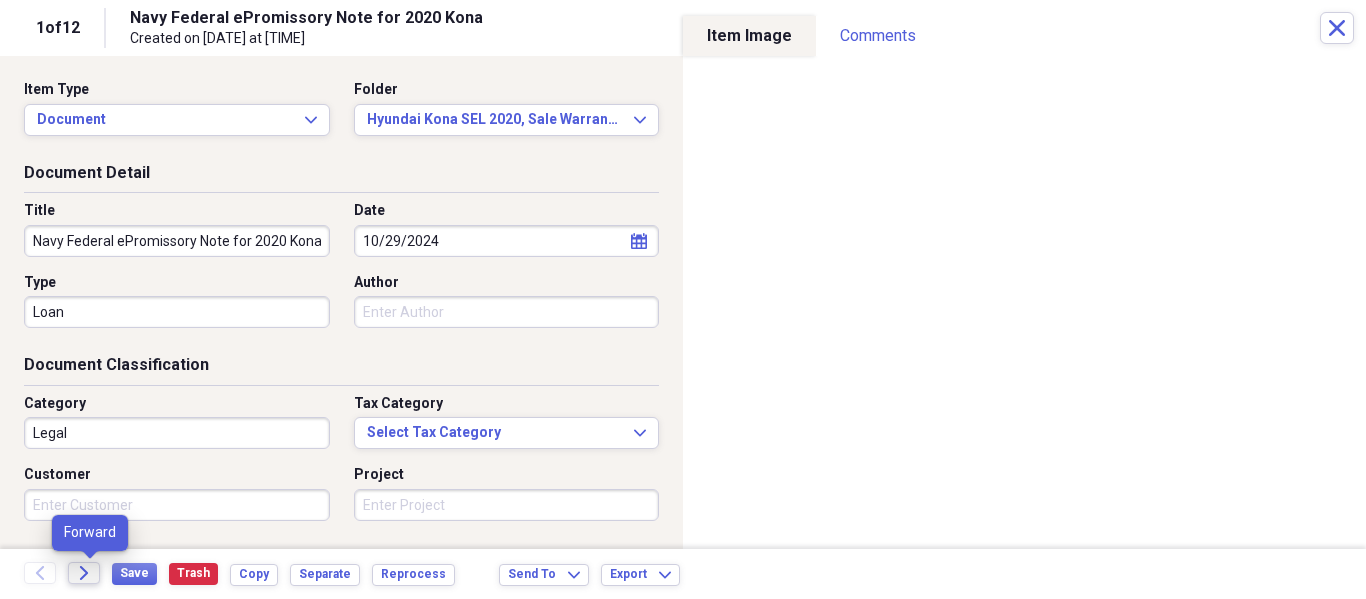 click on "Forward" at bounding box center (84, 573) 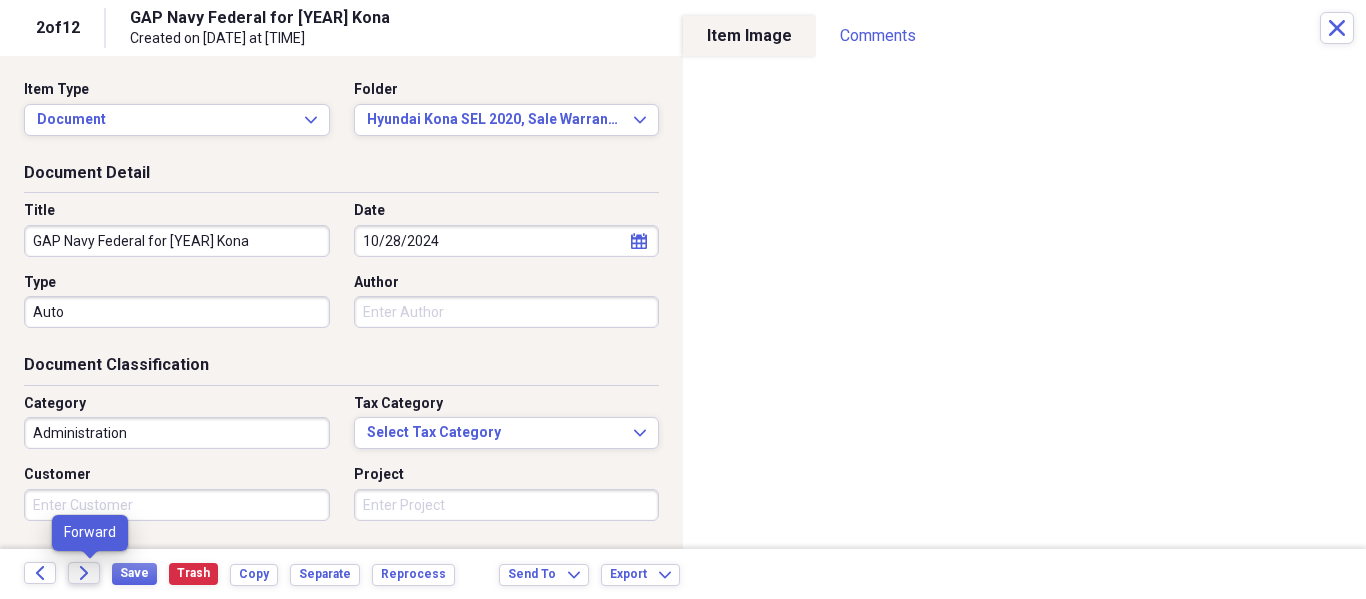 click on "Forward" at bounding box center [84, 573] 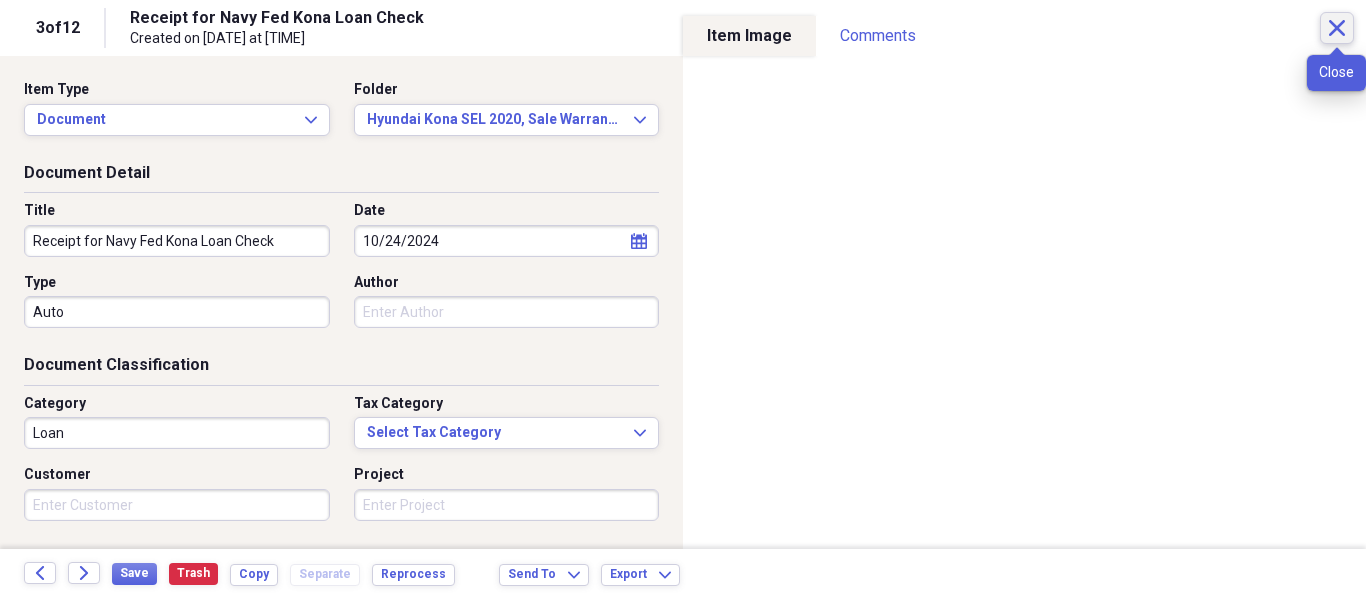 click on "Close" at bounding box center [1337, 28] 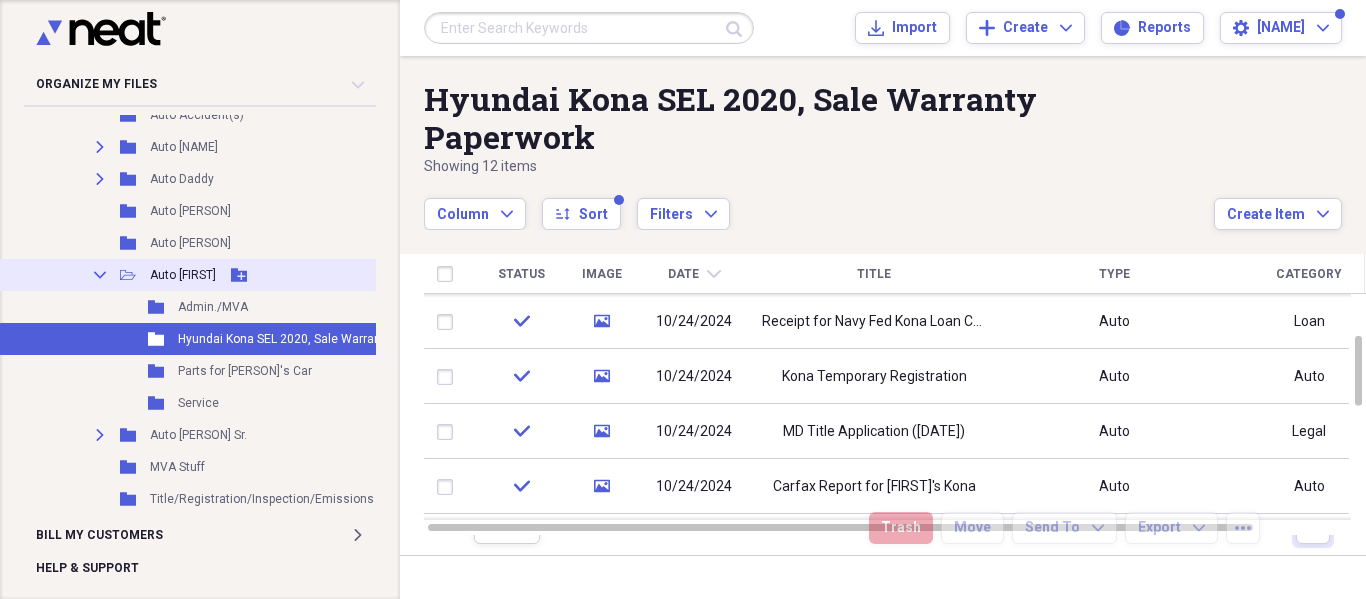 click on "Collapse" 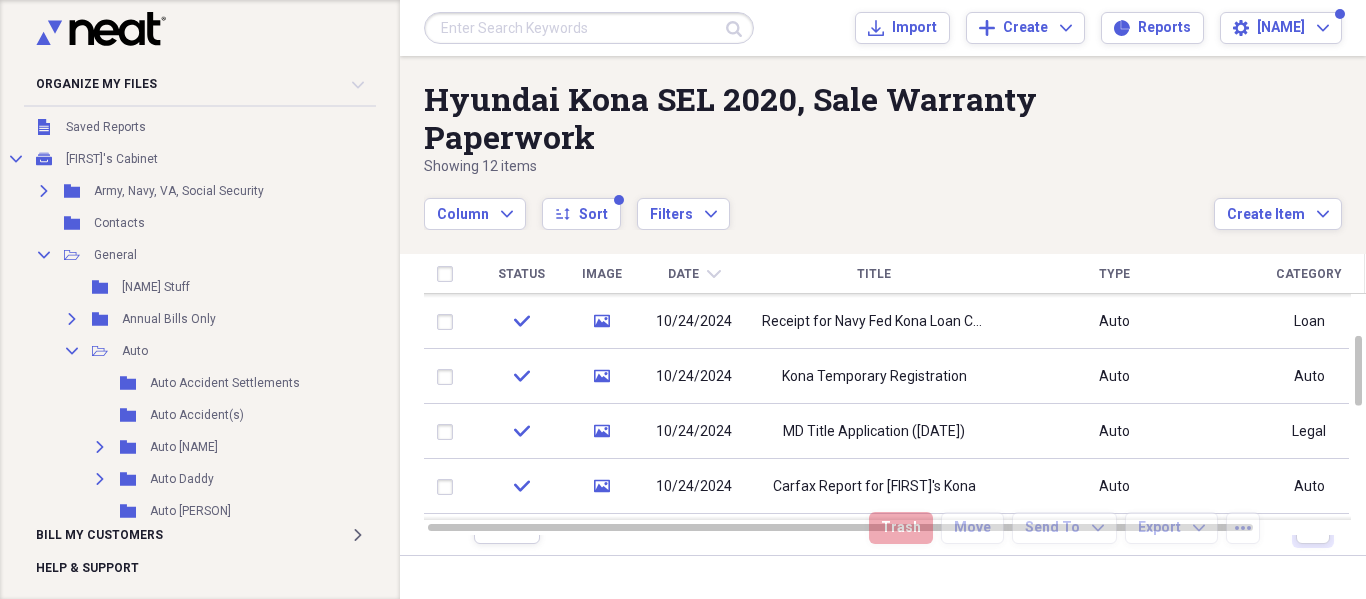 scroll, scrollTop: 0, scrollLeft: 0, axis: both 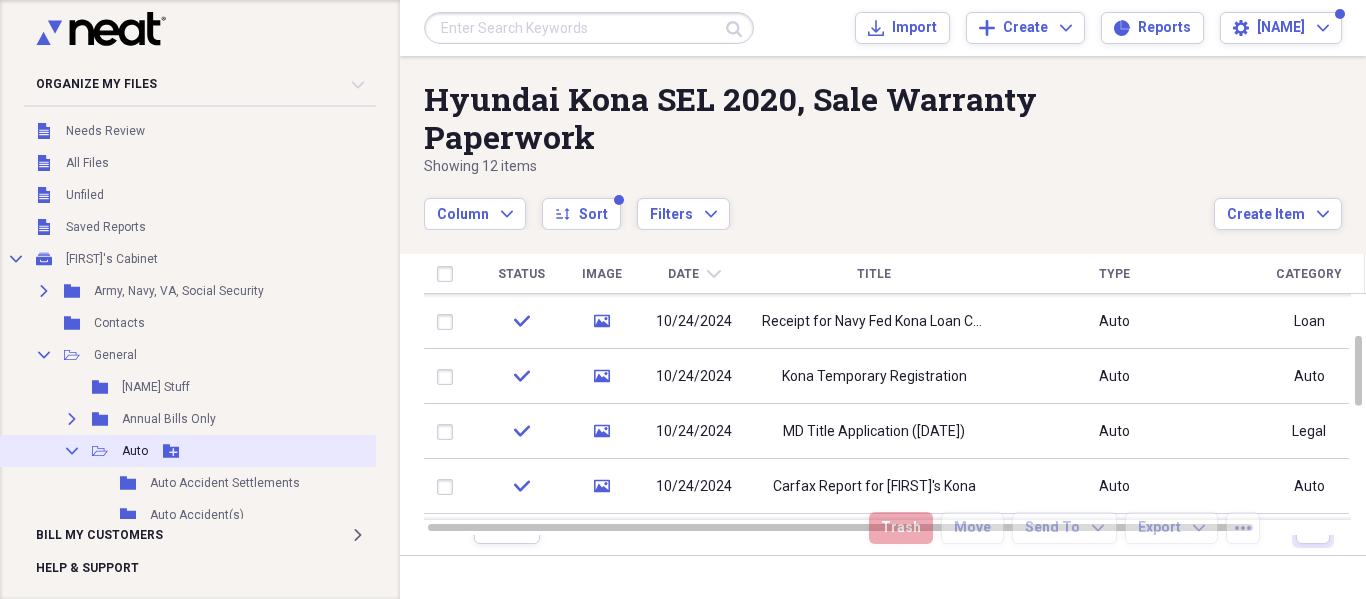 click on "Collapse" 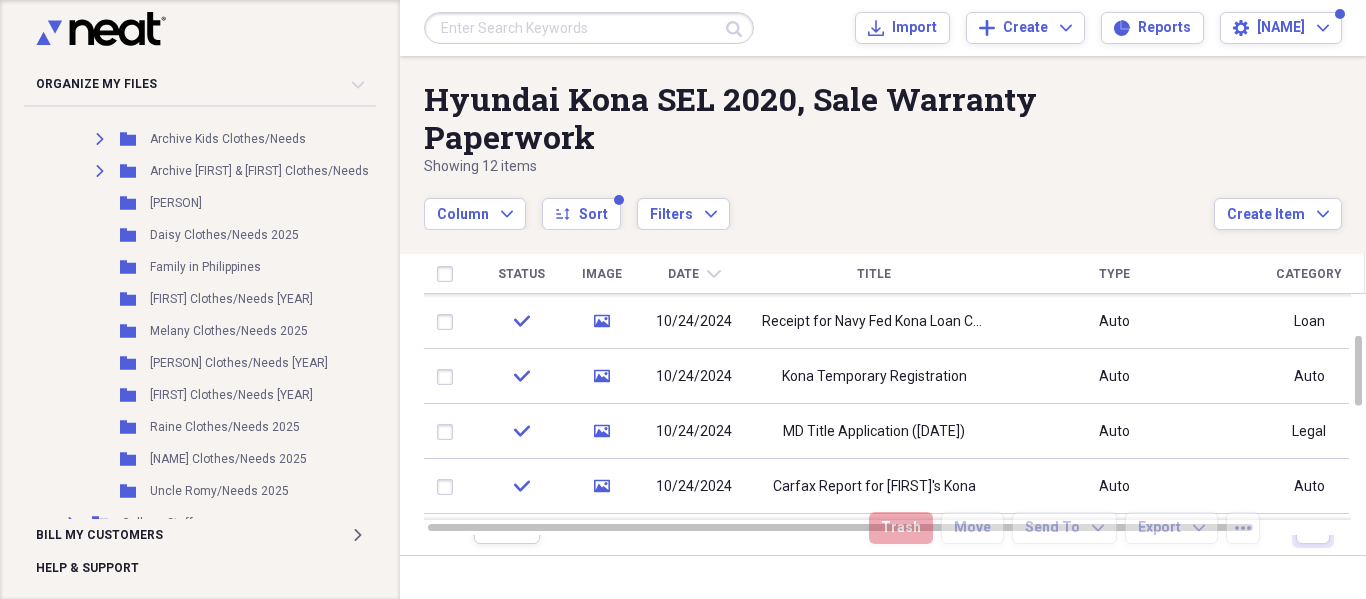scroll, scrollTop: 500, scrollLeft: 0, axis: vertical 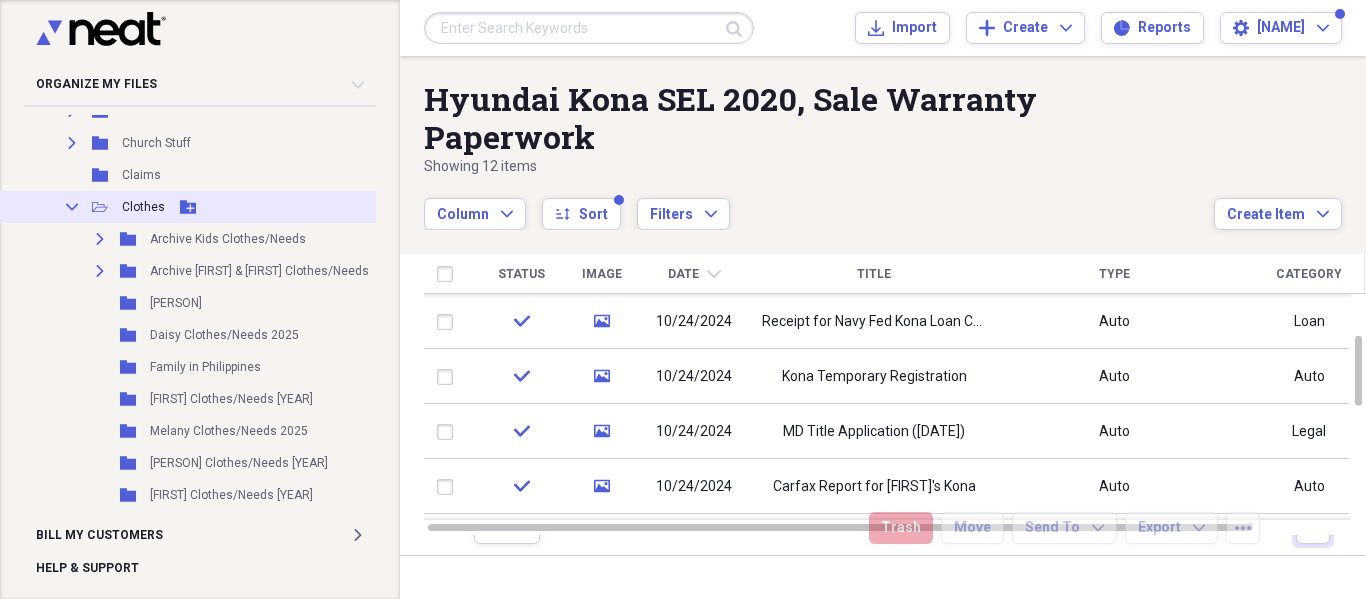click on "Collapse" 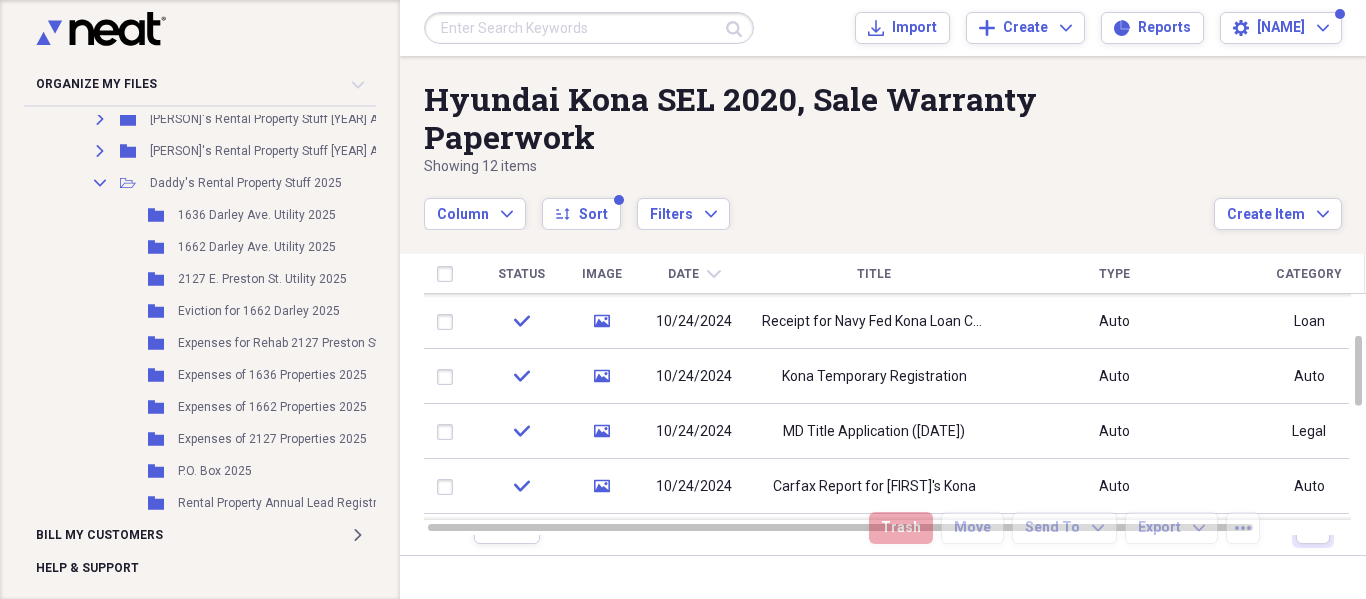 scroll, scrollTop: 1200, scrollLeft: 0, axis: vertical 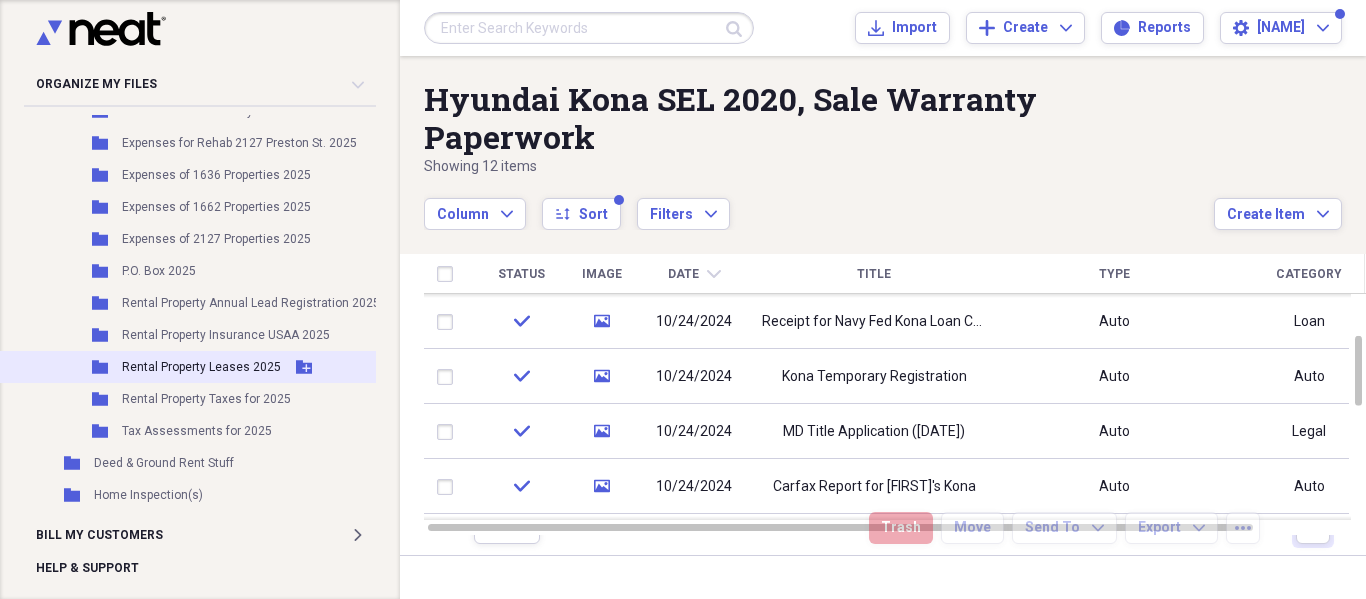 click on "Rental Property Leases 2025" at bounding box center [201, 367] 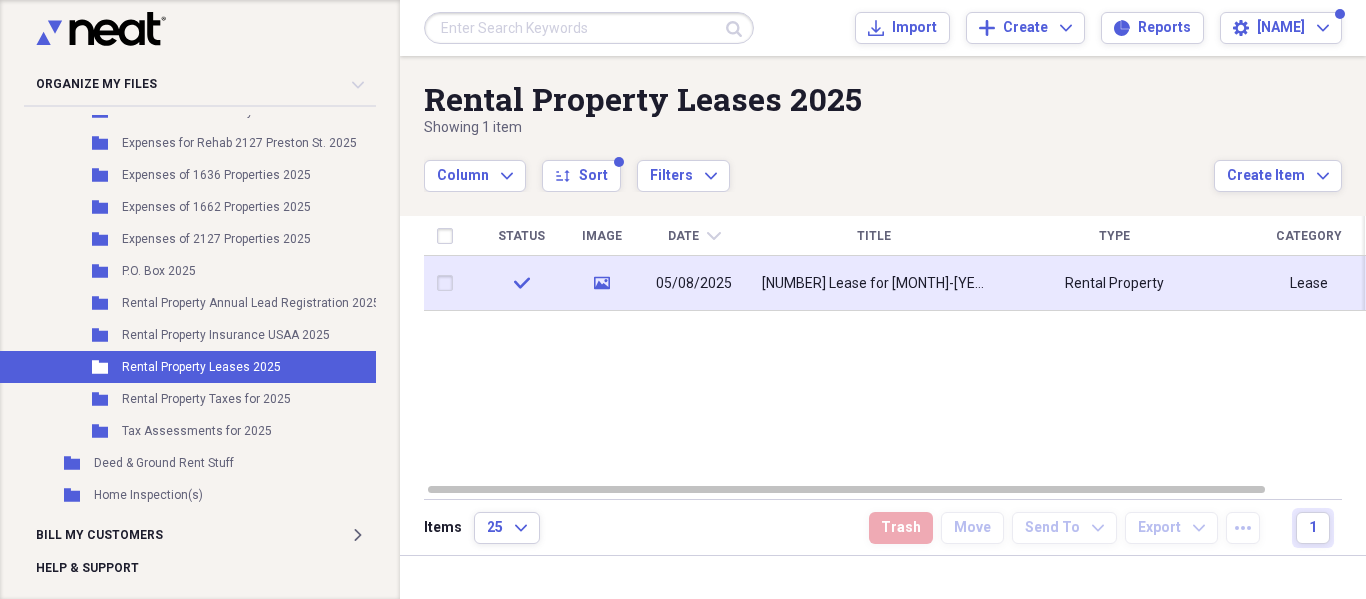 click on "[NUMBER] Lease for [MONTH]-[YEAR]" at bounding box center [874, 284] 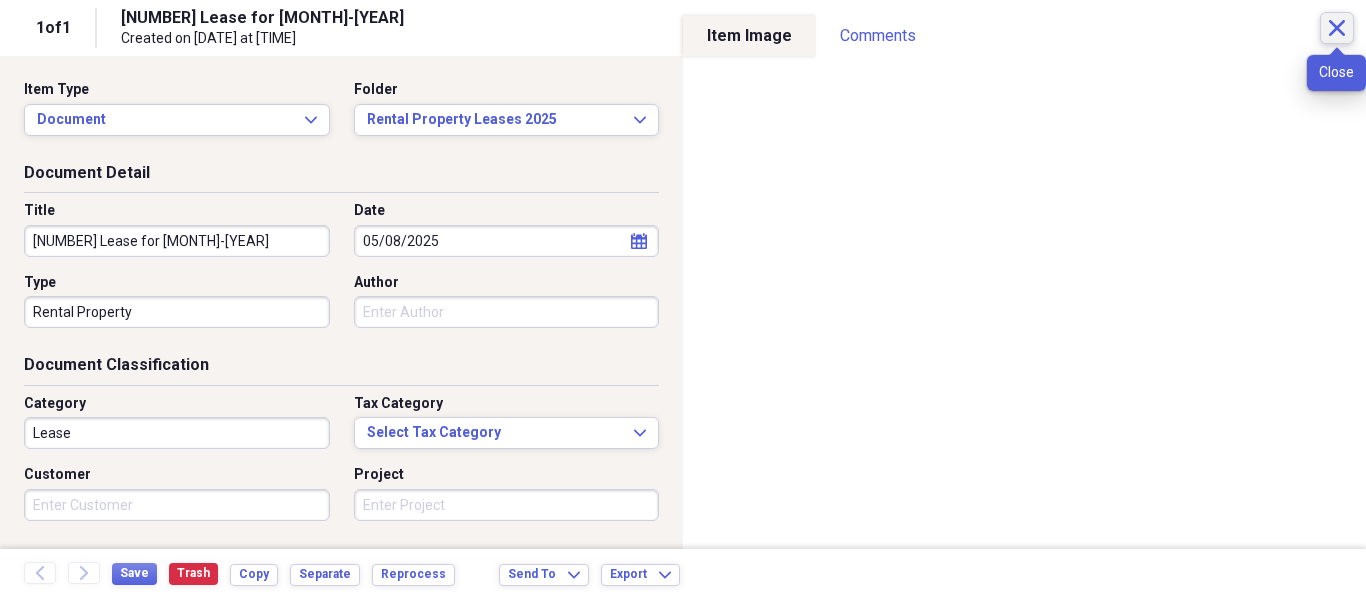 click on "Close" 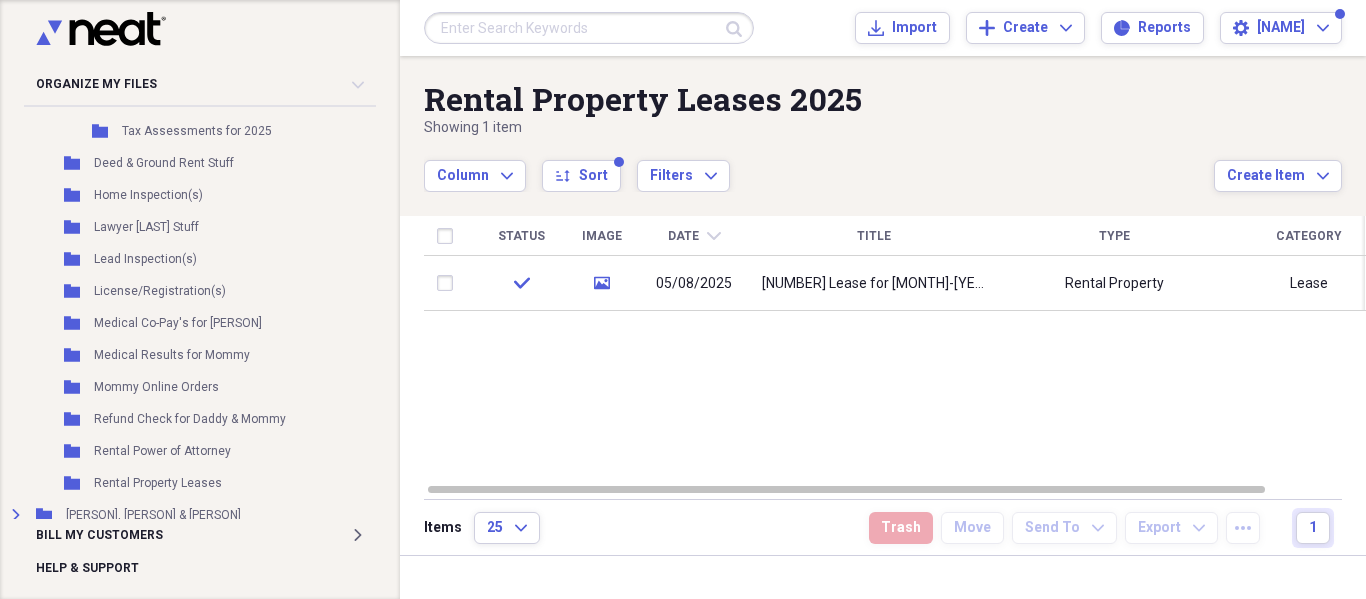 scroll, scrollTop: 1700, scrollLeft: 56, axis: both 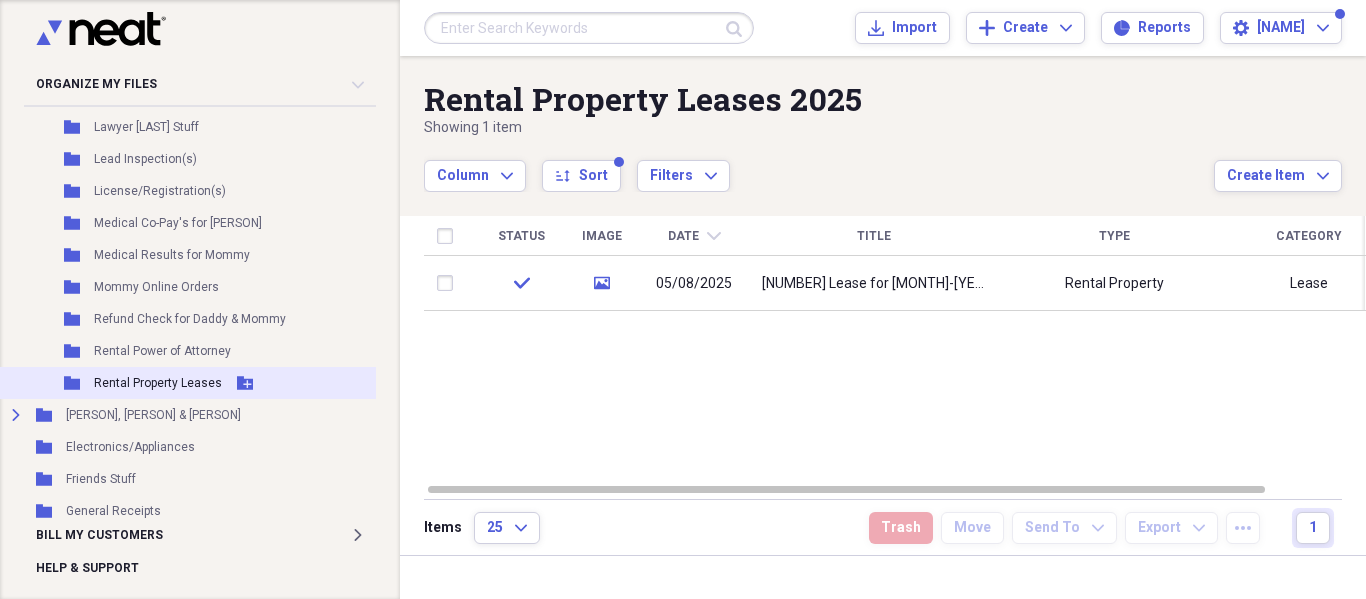 click on "Folder Rental Property Leases Add Folder" at bounding box center [192, 383] 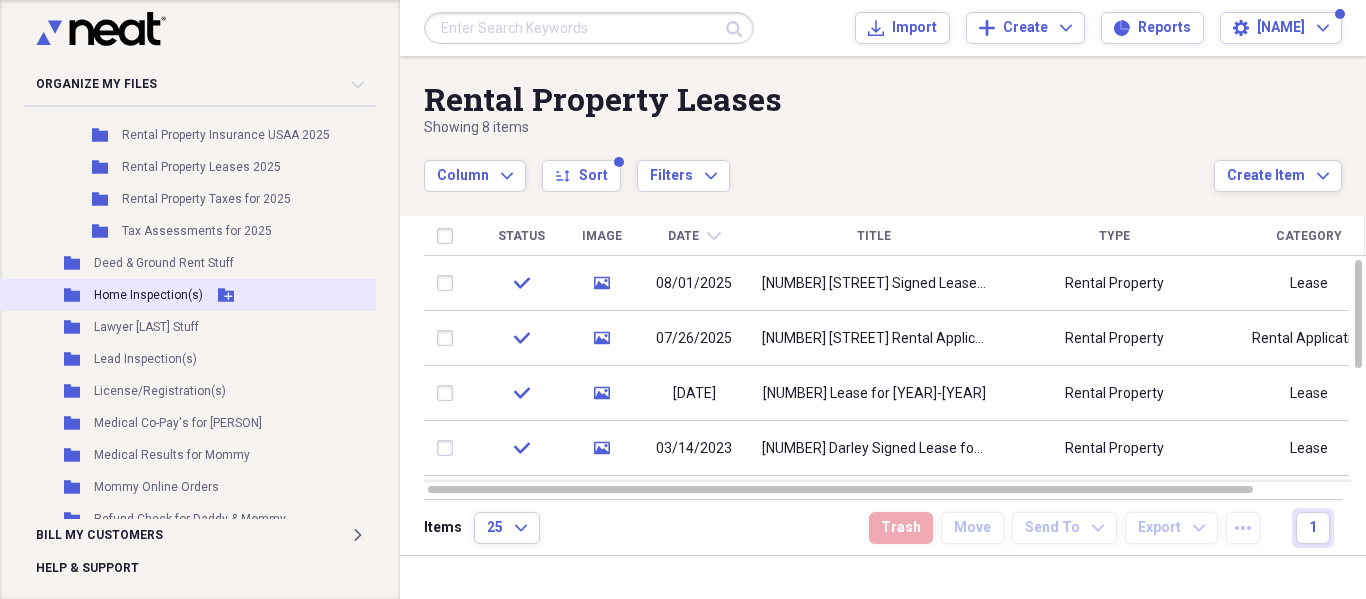 scroll, scrollTop: 1400, scrollLeft: 56, axis: both 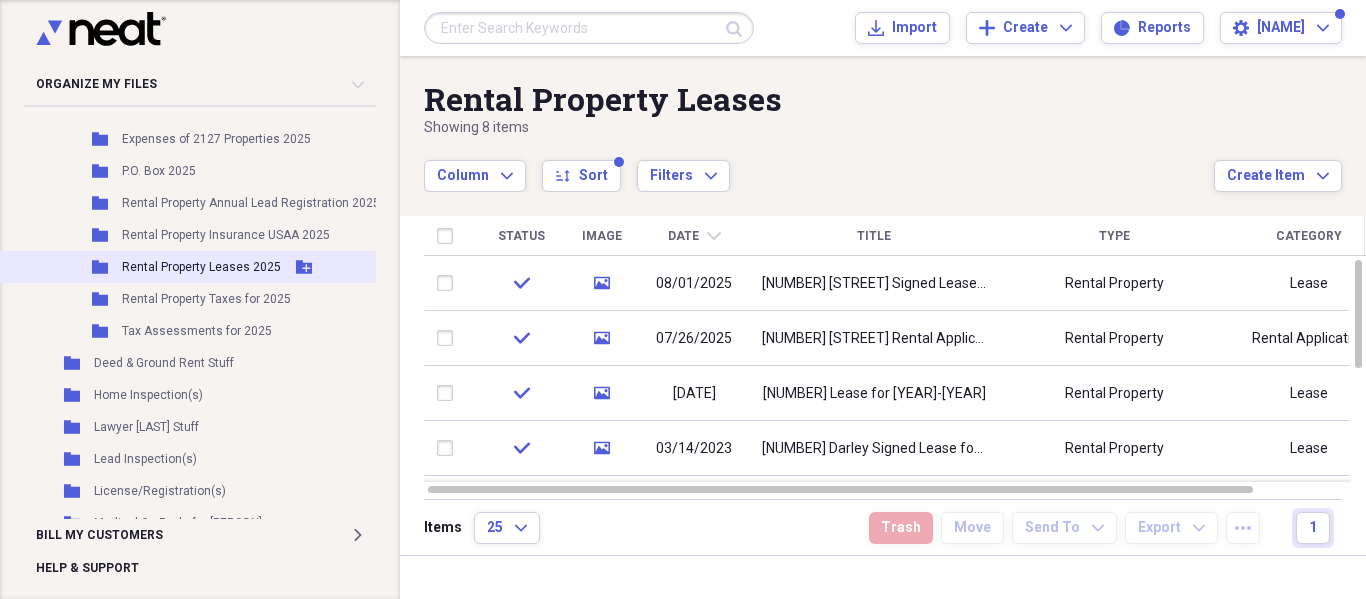 click on "Rental Property Leases 2025" at bounding box center [201, 267] 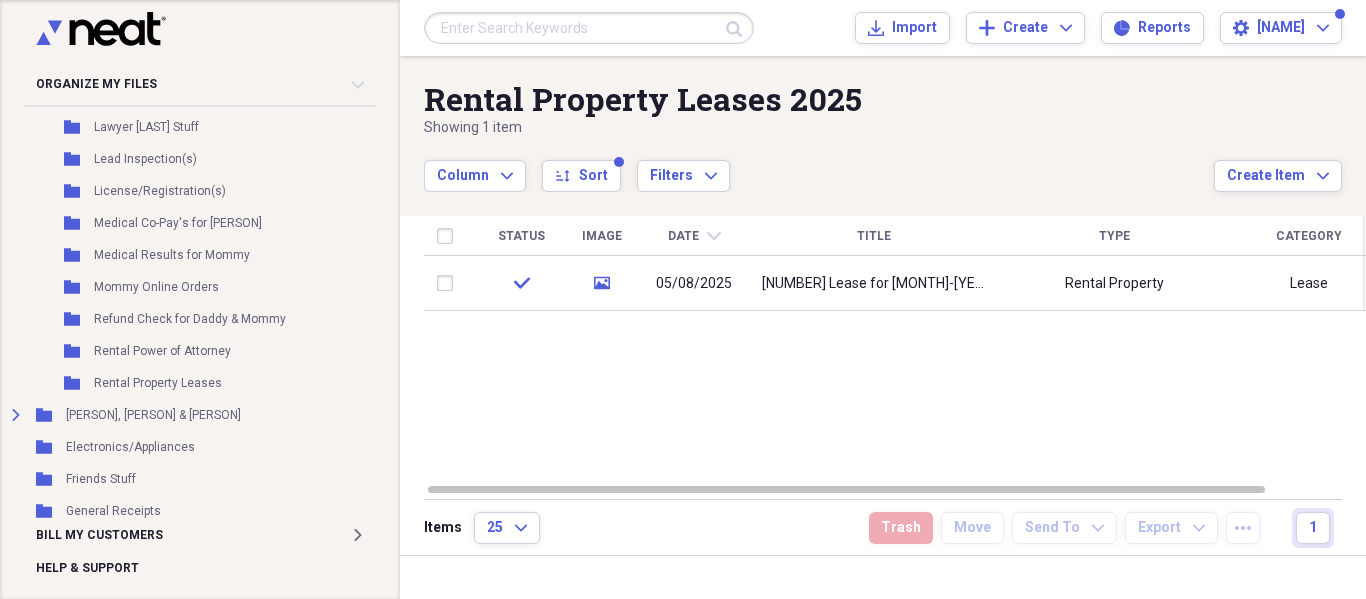 scroll, scrollTop: 1800, scrollLeft: 56, axis: both 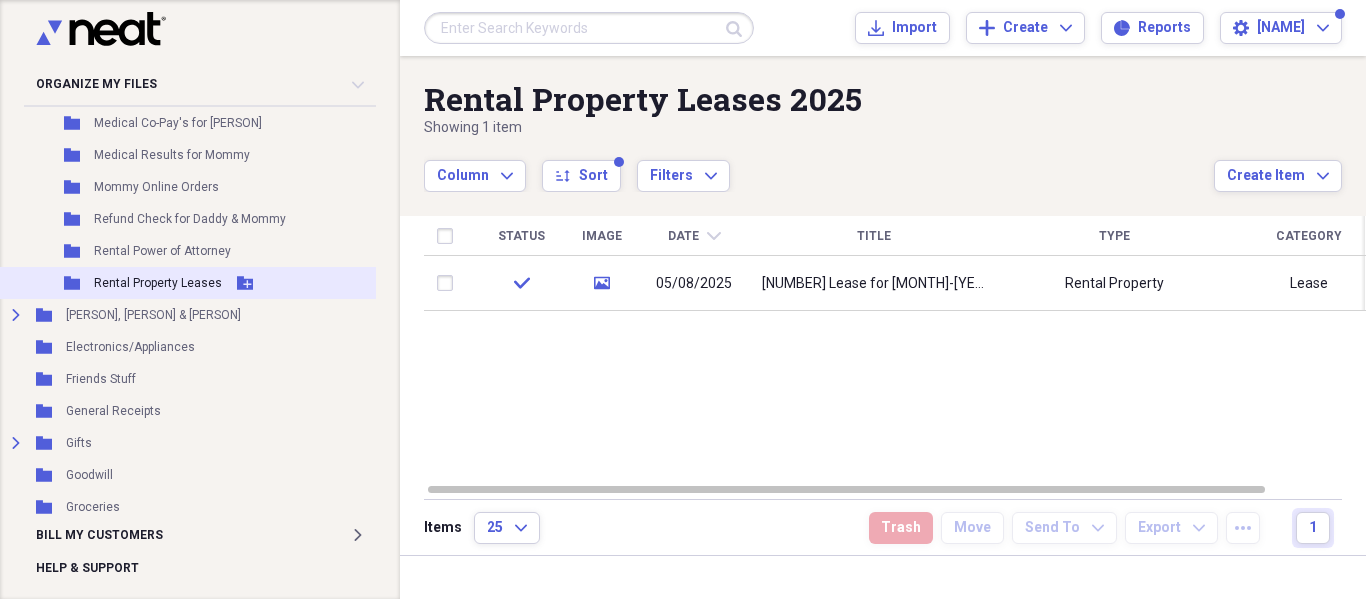 click on "Rental Property Leases" at bounding box center [158, 283] 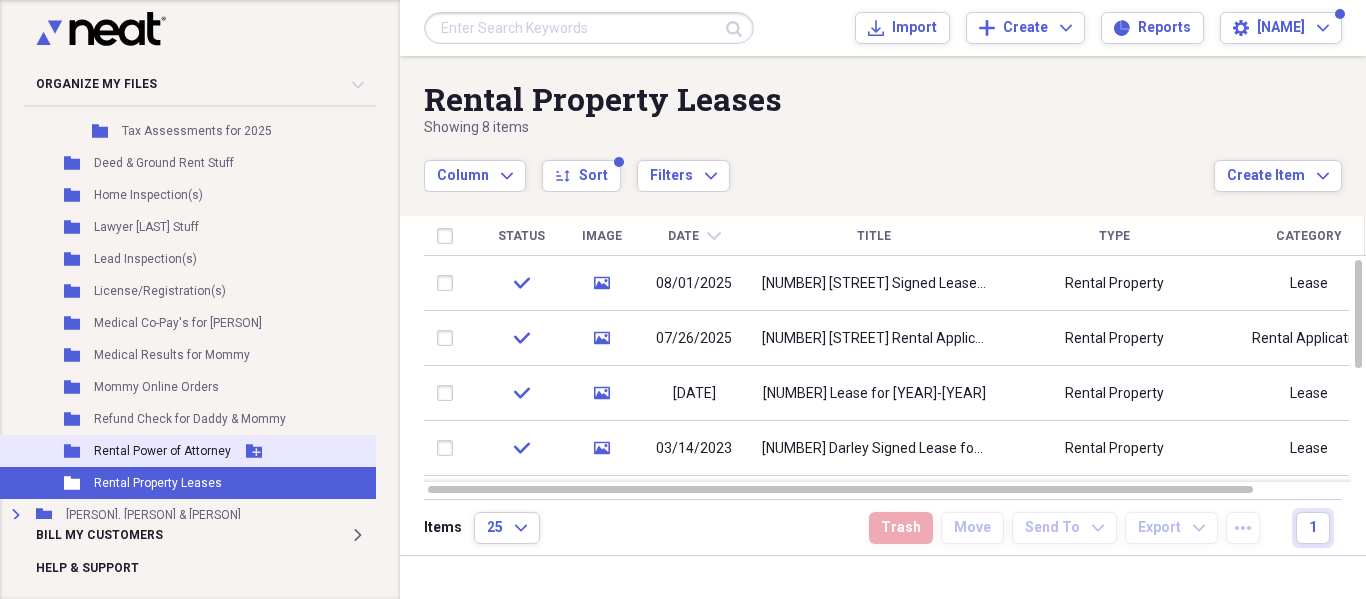 scroll, scrollTop: 1500, scrollLeft: 56, axis: both 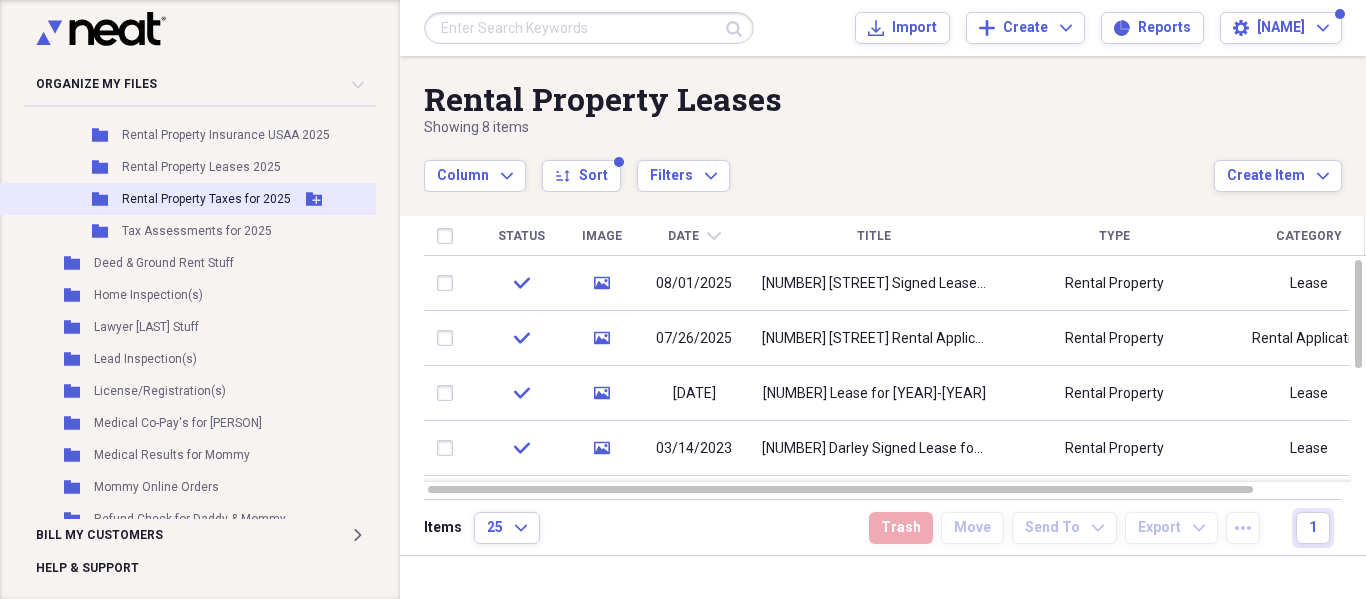 click on "Rental Property Taxes for 2025" at bounding box center [206, 199] 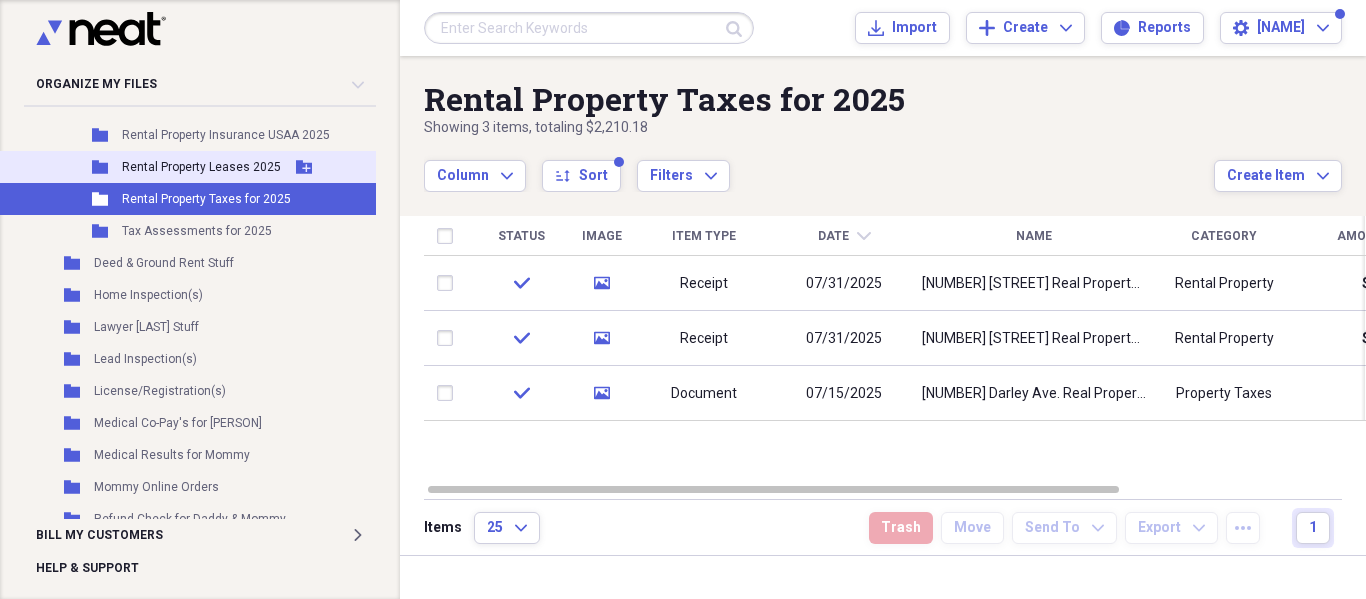click on "Rental Property Leases 2025" at bounding box center (201, 167) 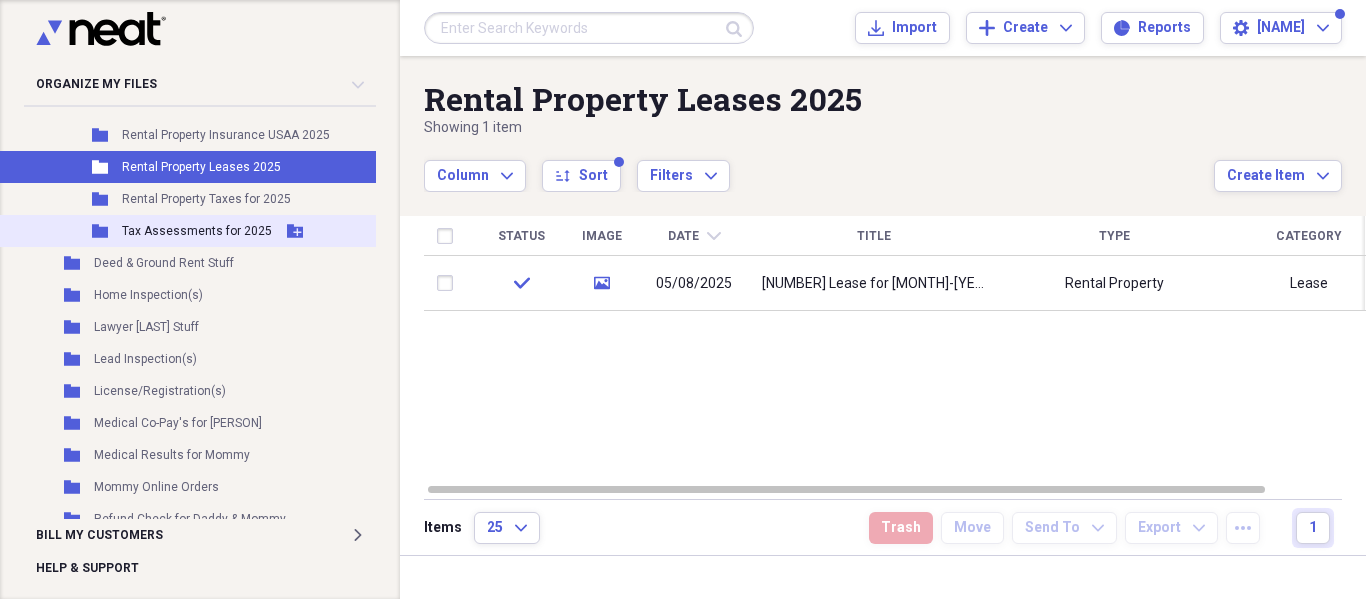 scroll, scrollTop: 1700, scrollLeft: 56, axis: both 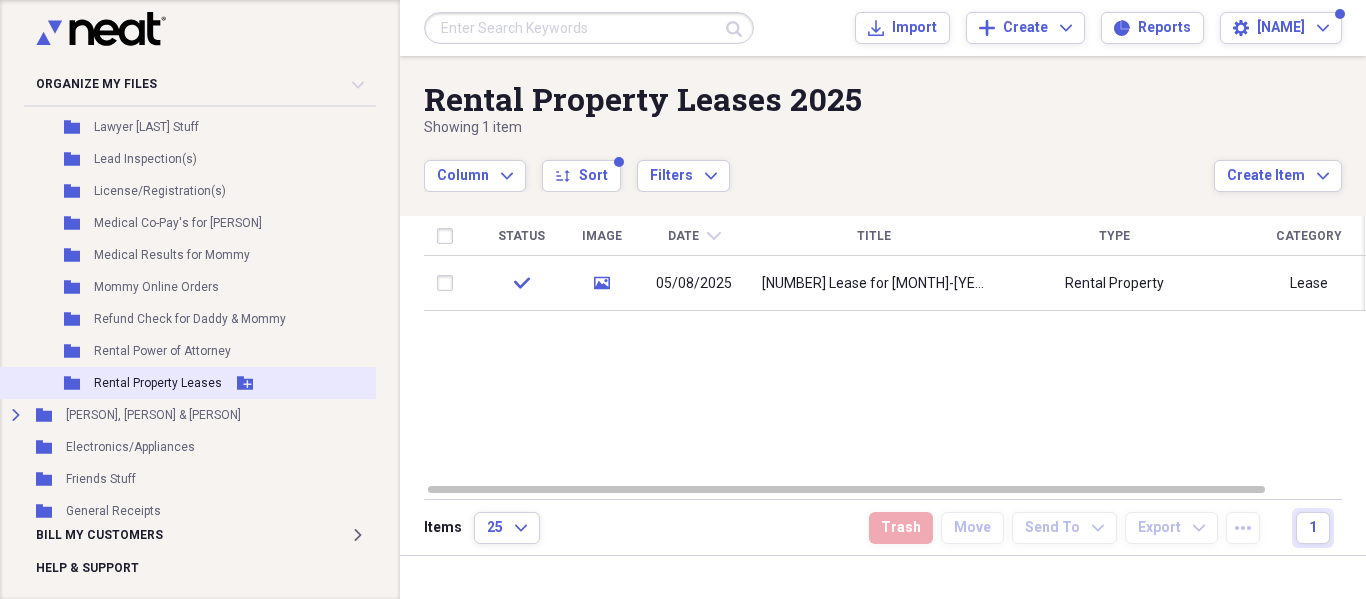 click on "Rental Property Leases" at bounding box center [158, 383] 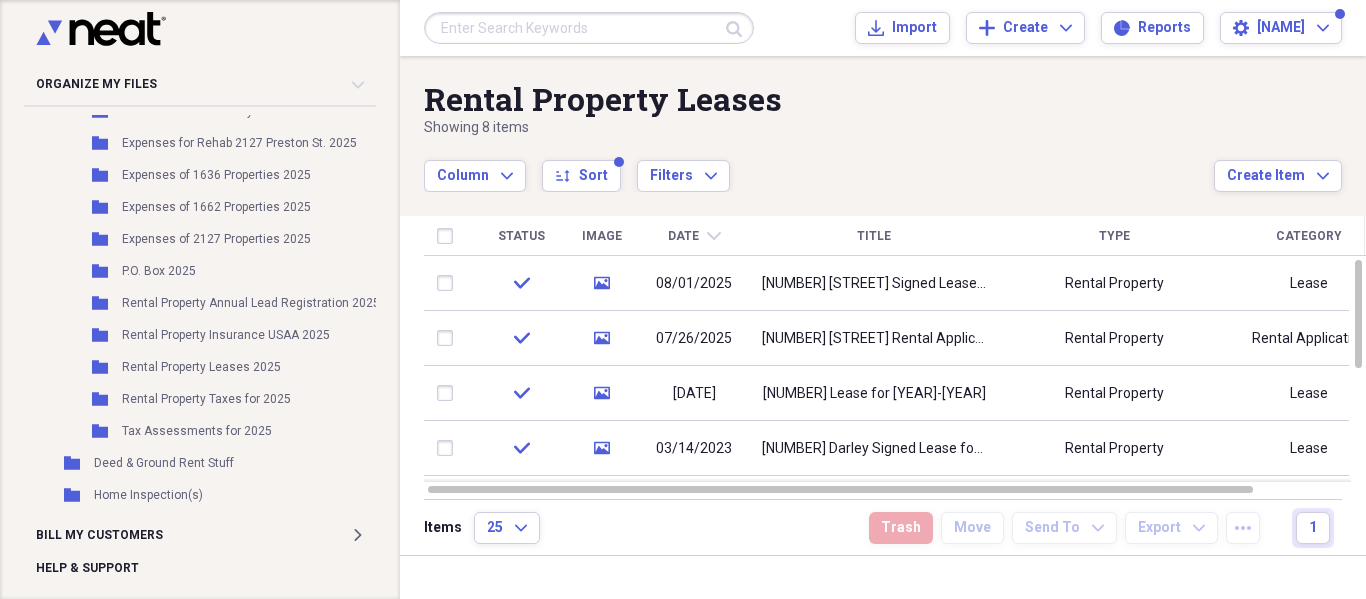 scroll, scrollTop: 1400, scrollLeft: 56, axis: both 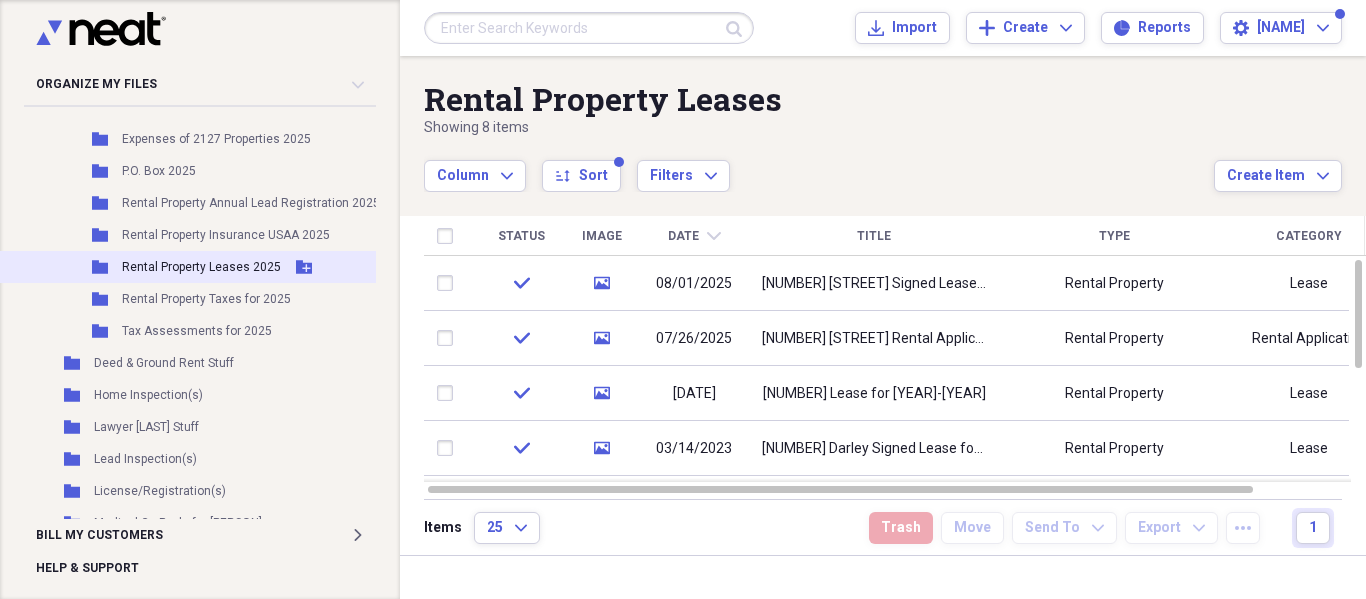 click on "Rental Property Leases 2025" at bounding box center [201, 267] 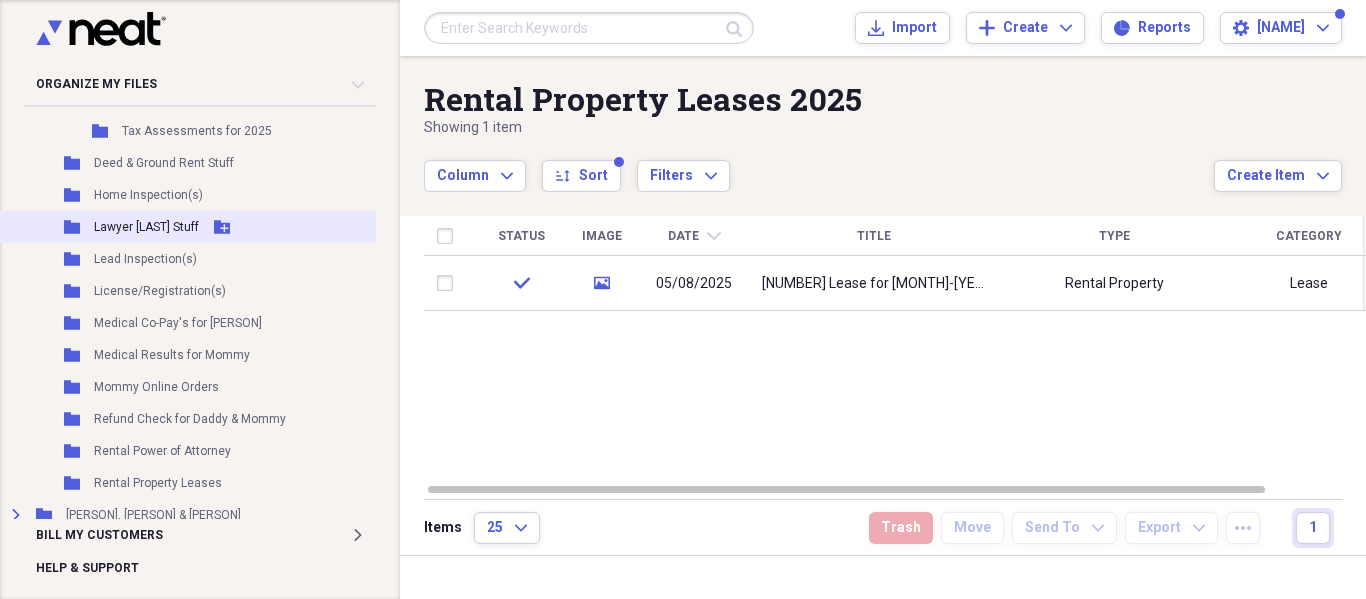 scroll, scrollTop: 1700, scrollLeft: 56, axis: both 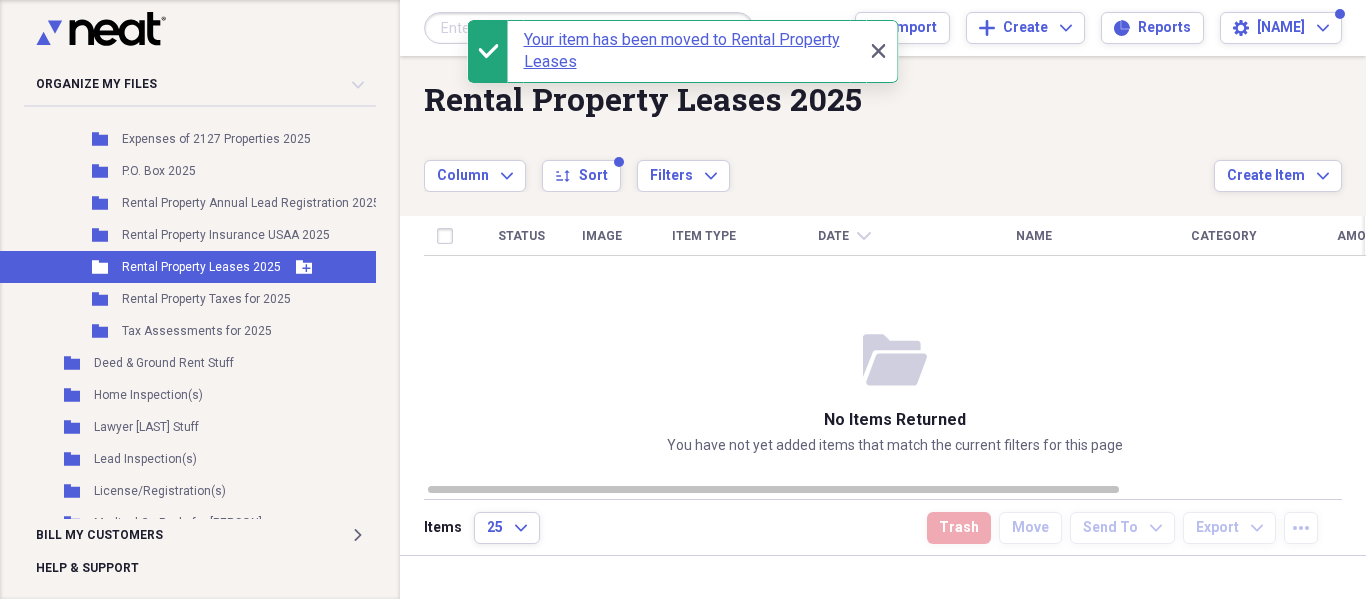 click on "Rental Property Leases 2025" at bounding box center [201, 267] 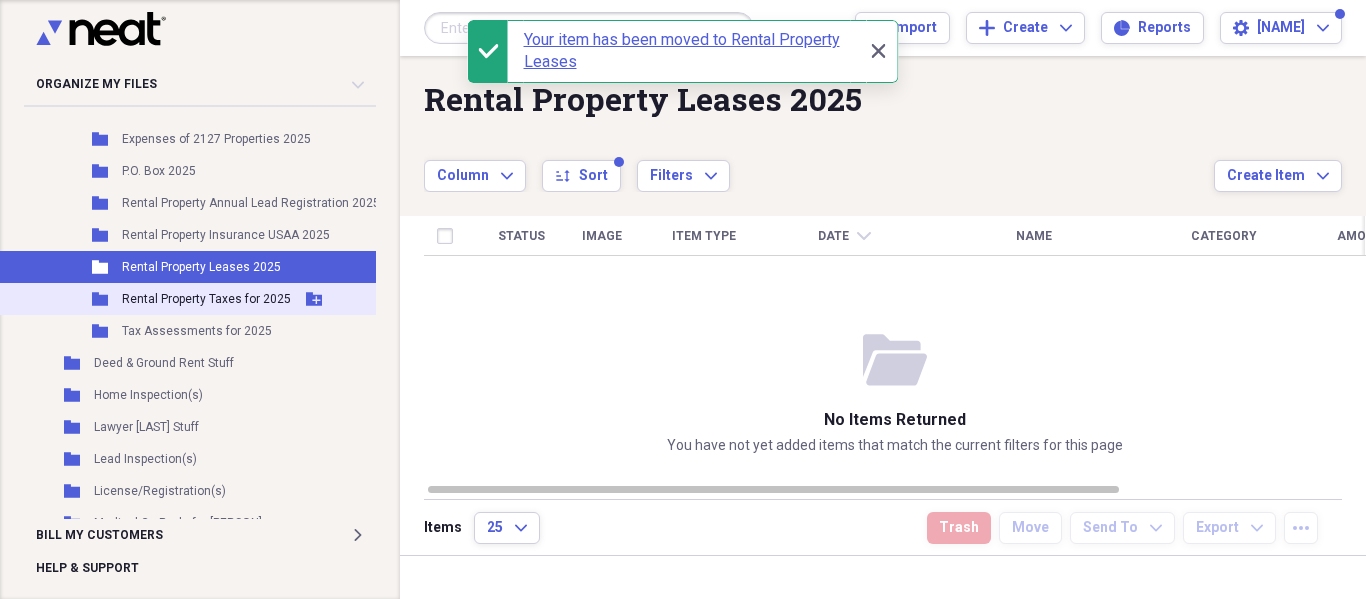 click on "Folder Rental Property Taxes for [YEAR] Add Folder" at bounding box center [192, 299] 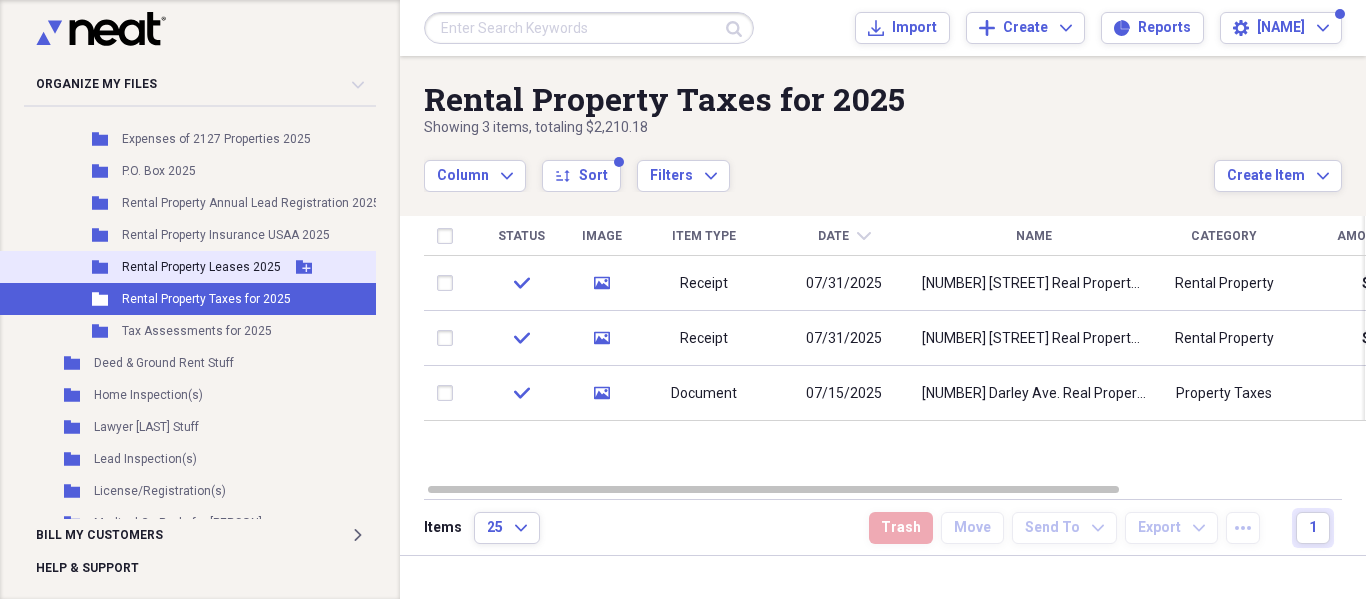 click on "Rental Property Leases 2025" at bounding box center (201, 267) 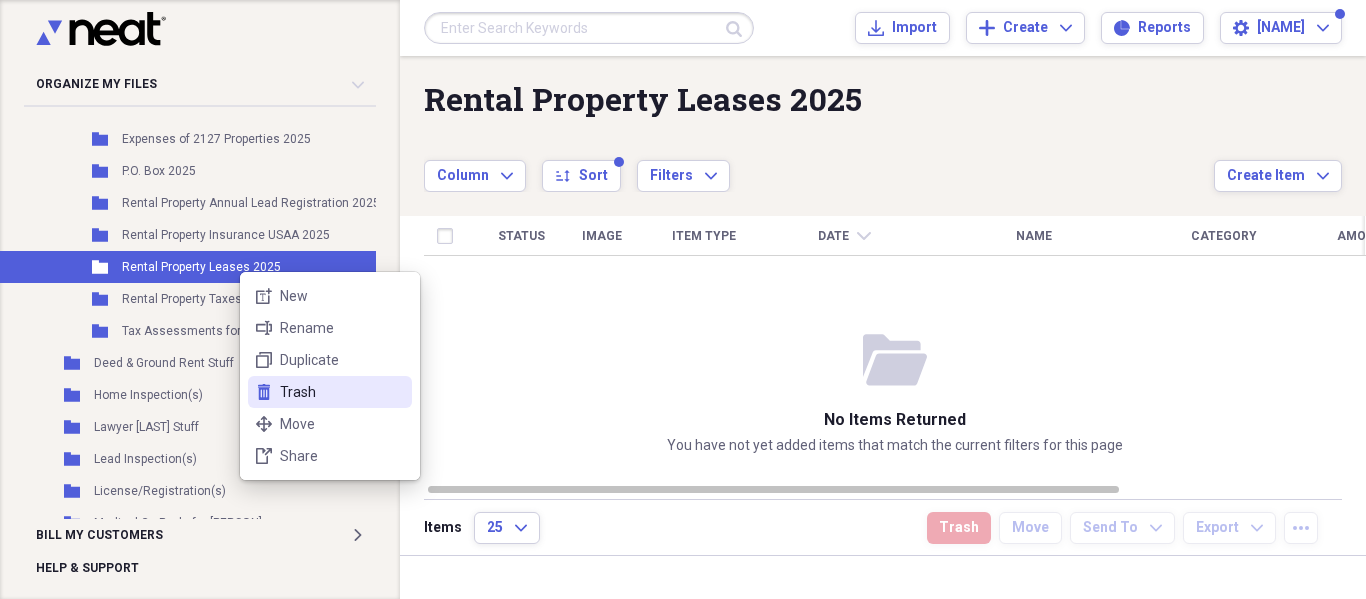 click on "Trash" at bounding box center [342, 392] 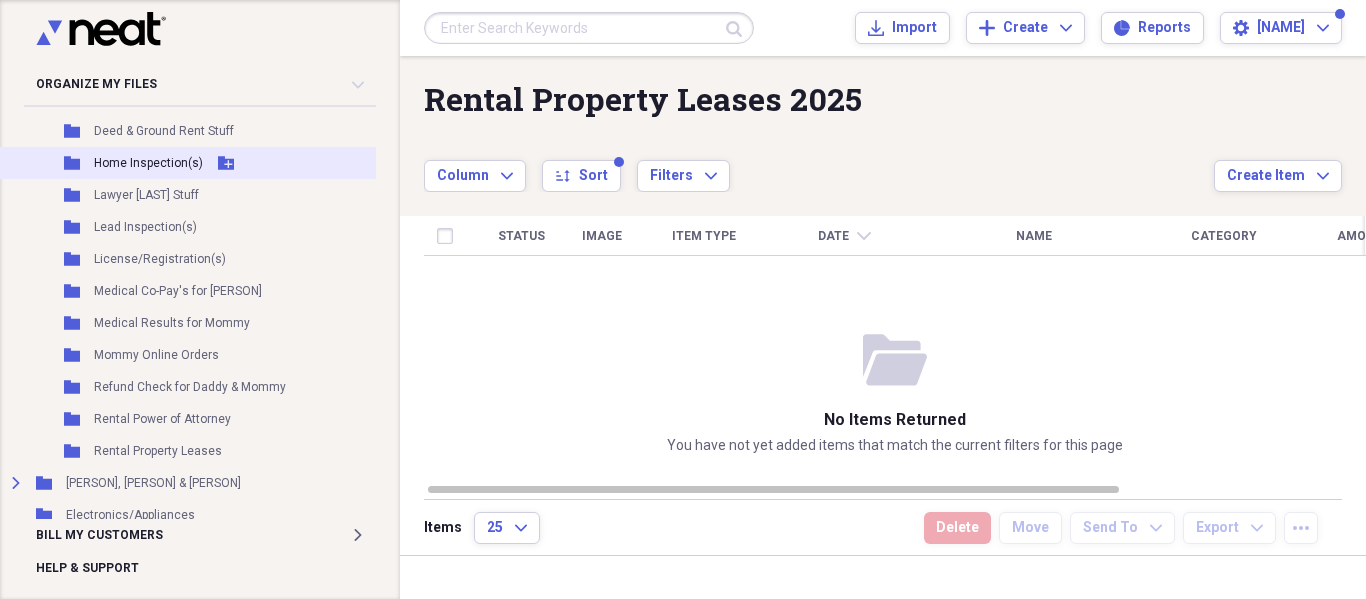 scroll, scrollTop: 1700, scrollLeft: 56, axis: both 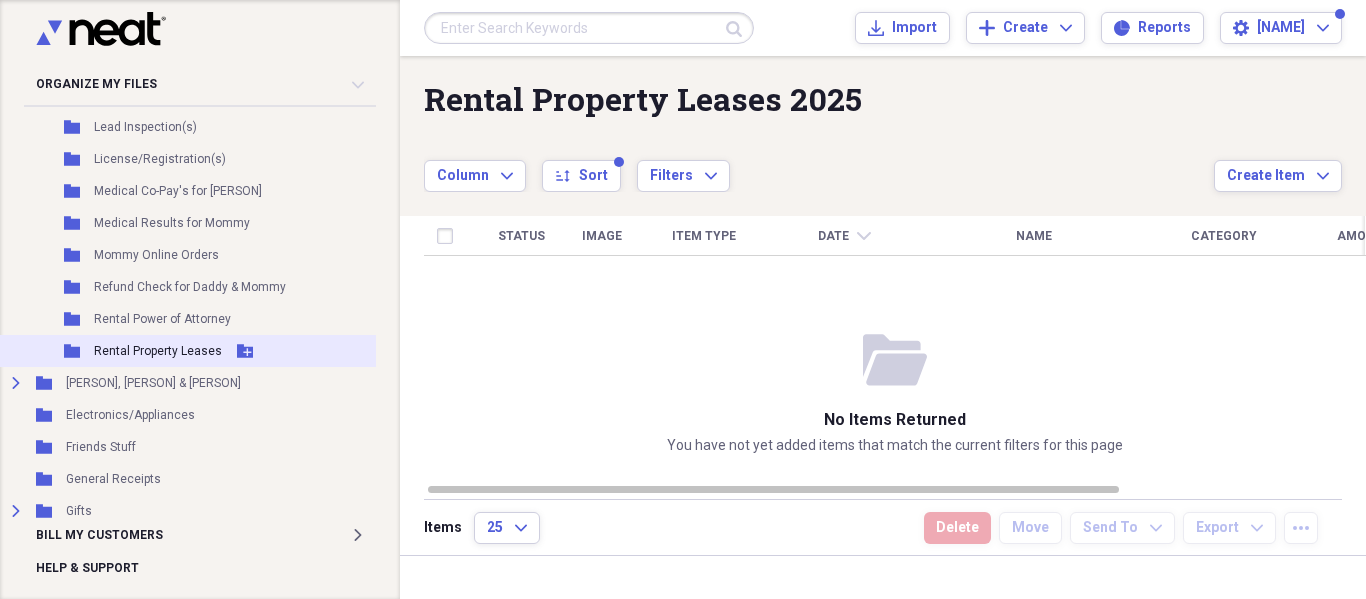 click on "Rental Property Leases" at bounding box center [158, 351] 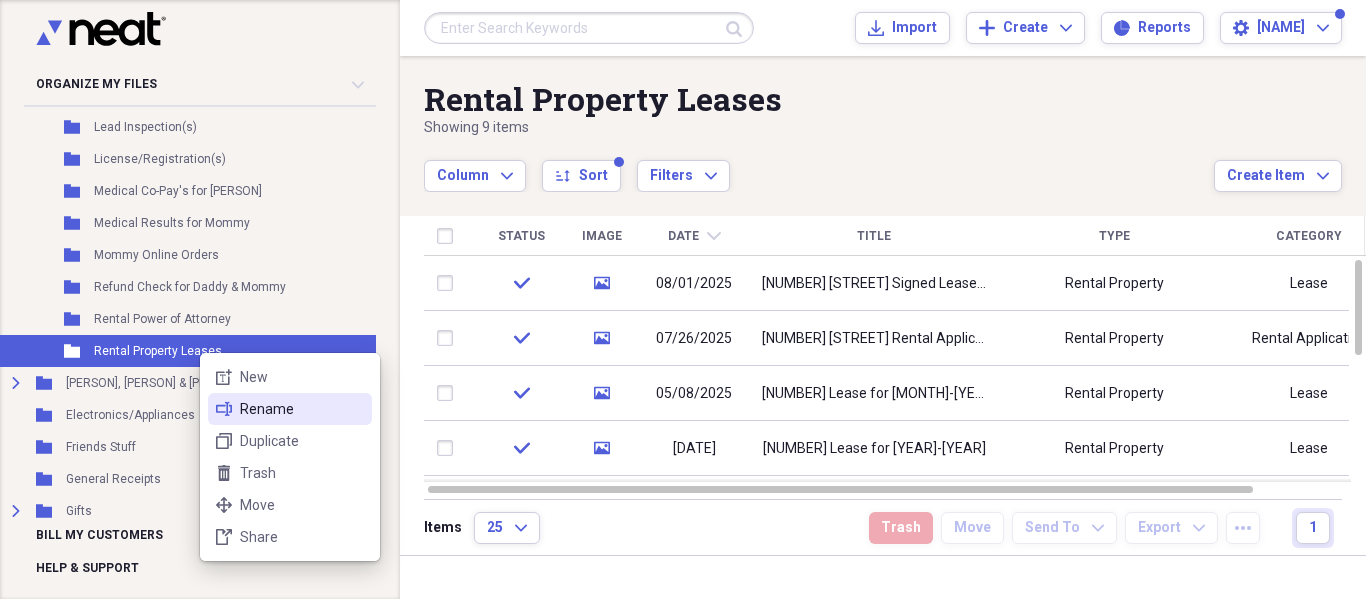 click on "rename Rename" at bounding box center [290, 409] 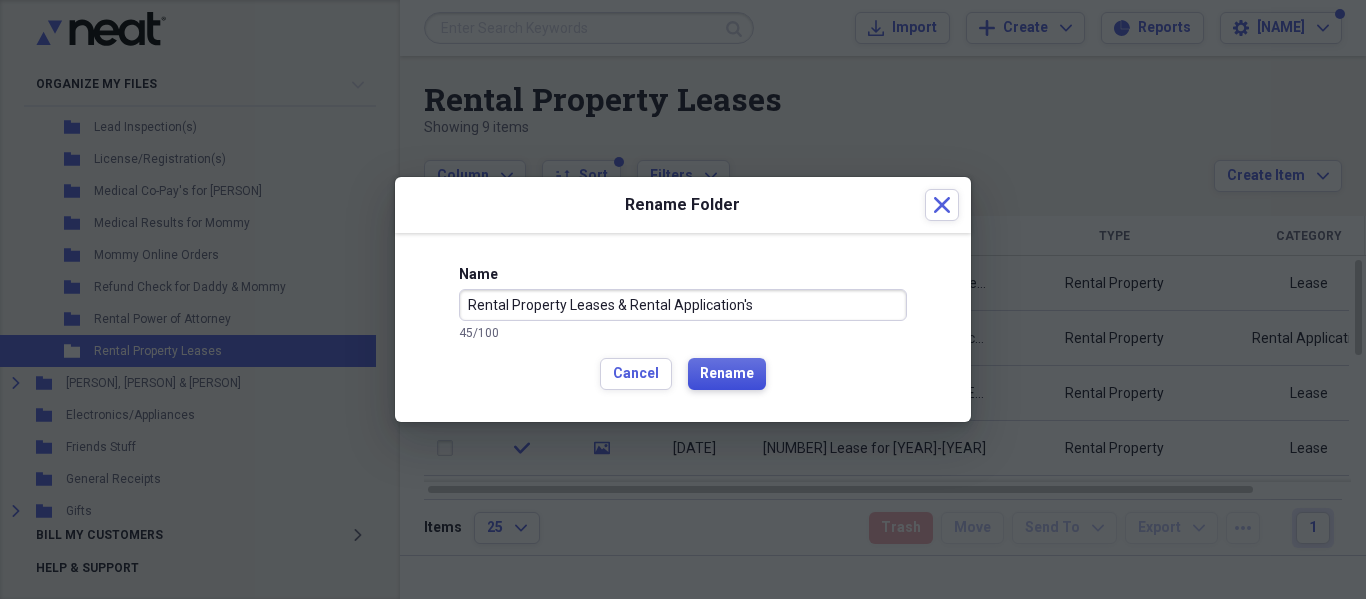 type on "Rental Property Leases & Rental Application's" 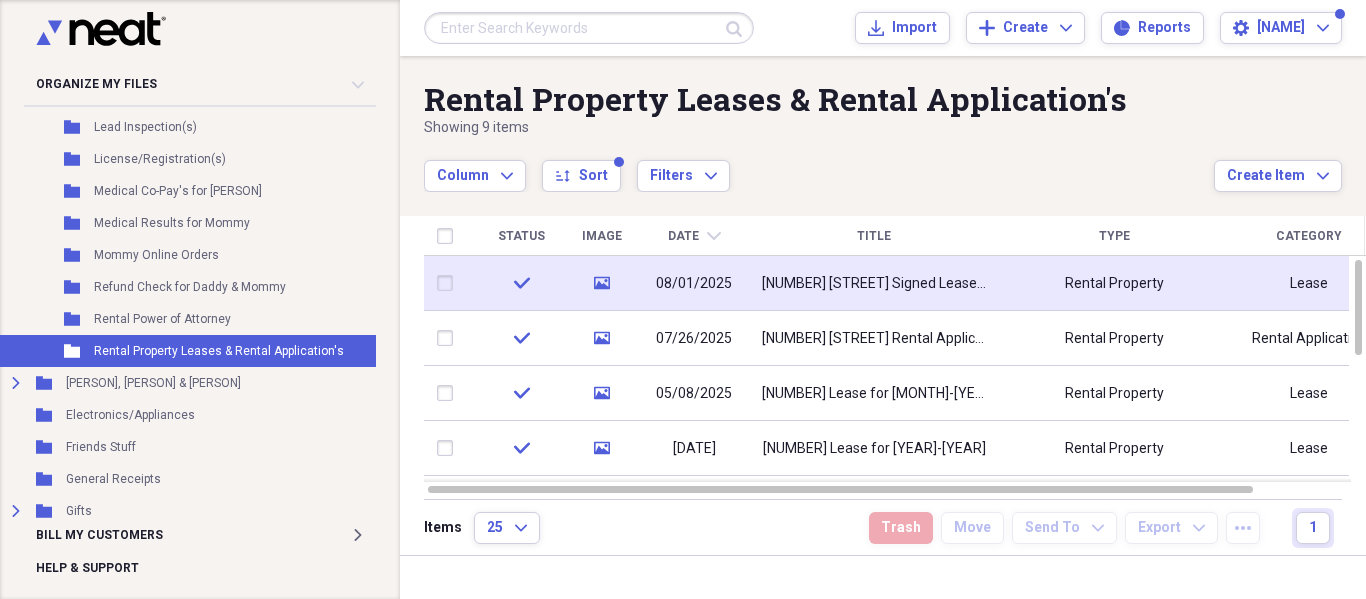 click on "08/01/2025" at bounding box center [694, 283] 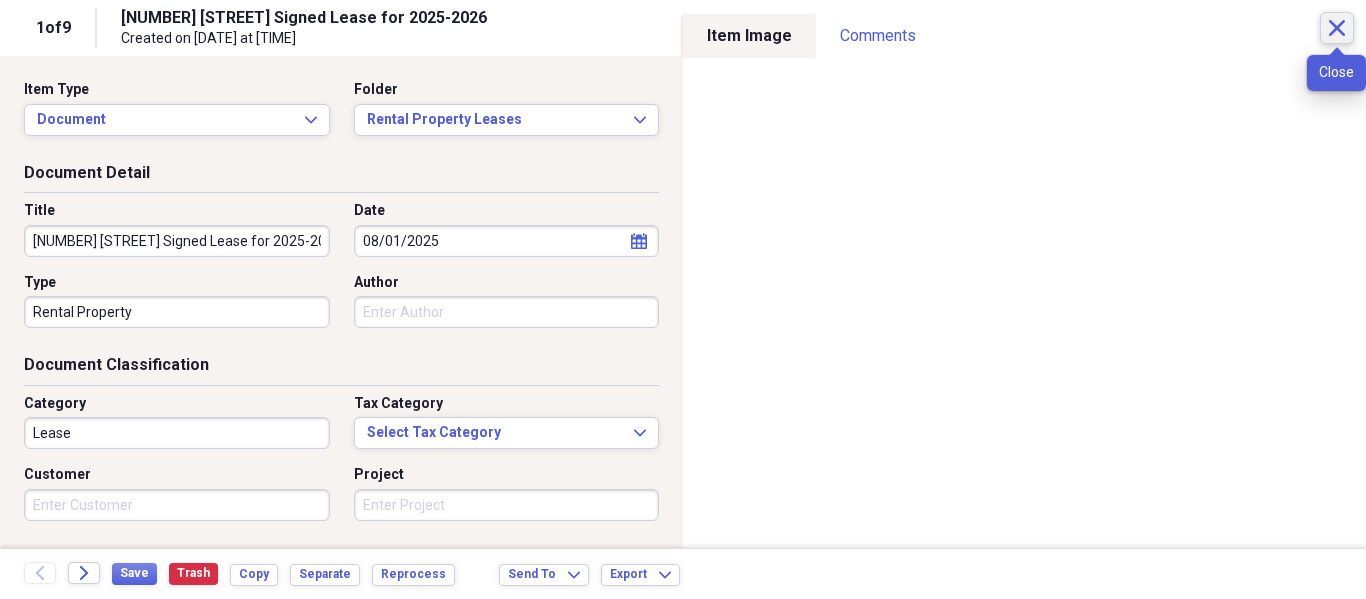 click on "Close" 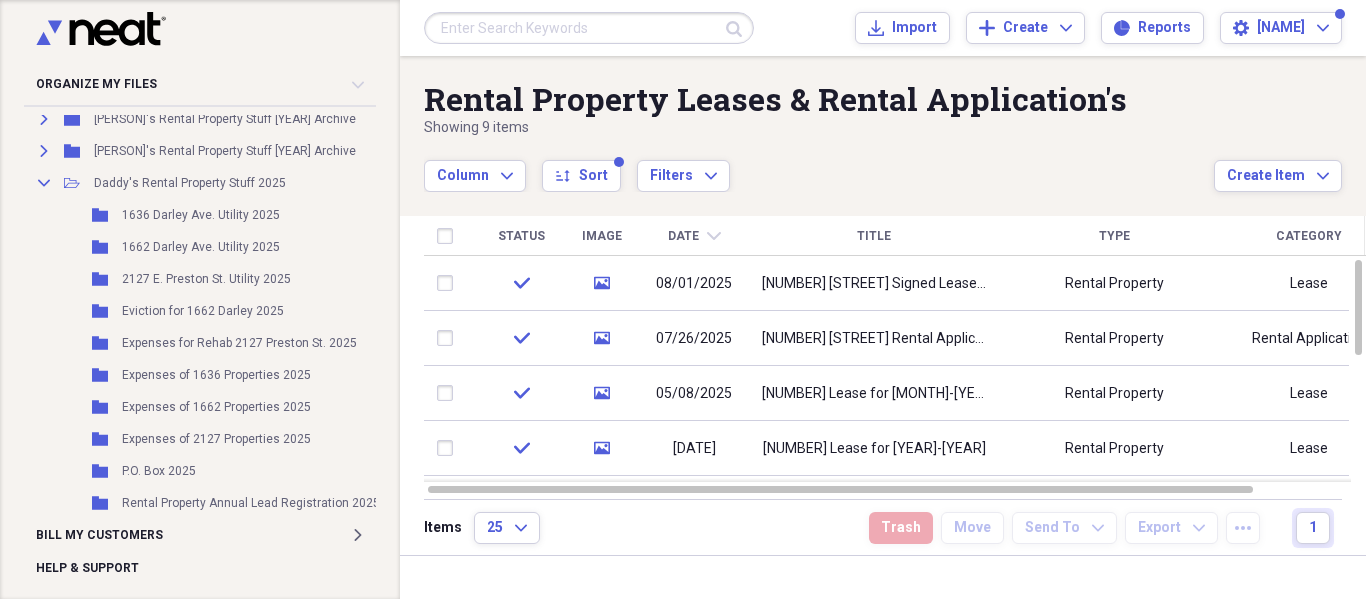 scroll, scrollTop: 1000, scrollLeft: 56, axis: both 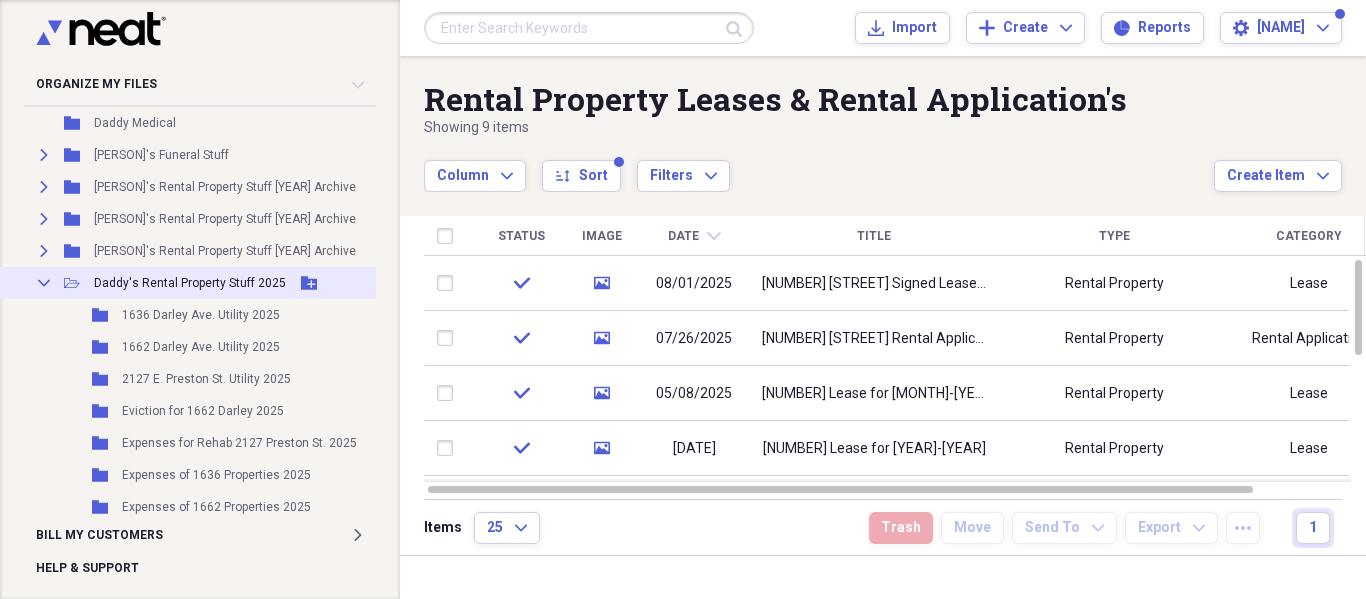 click on "Collapse" at bounding box center (44, 283) 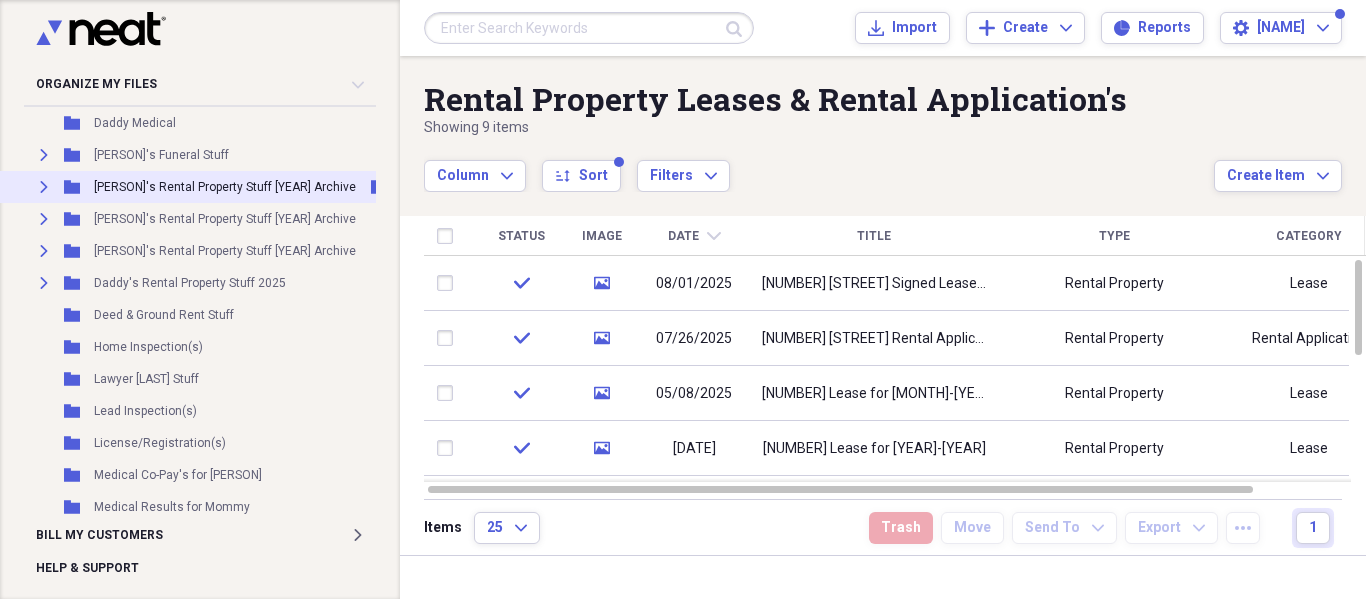 click on "Expand" at bounding box center [44, 187] 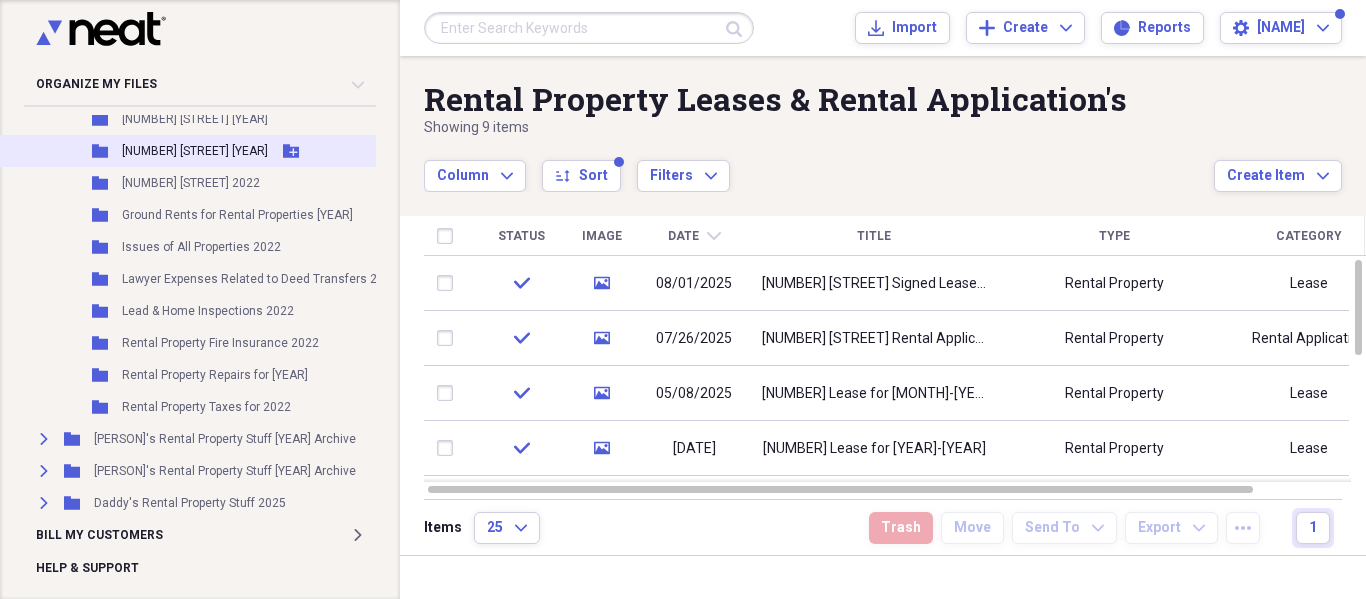 scroll, scrollTop: 1000, scrollLeft: 56, axis: both 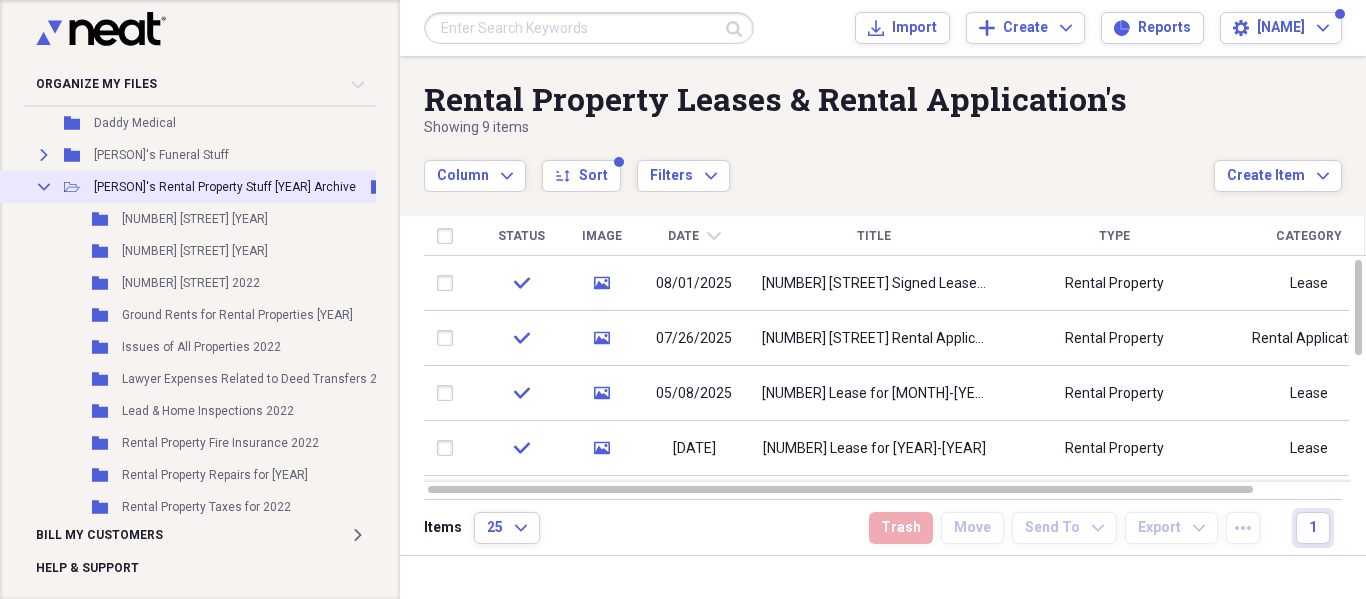 click on "[PERSON]'s Rental Property Stuff [YEAR] Archive" at bounding box center (225, 187) 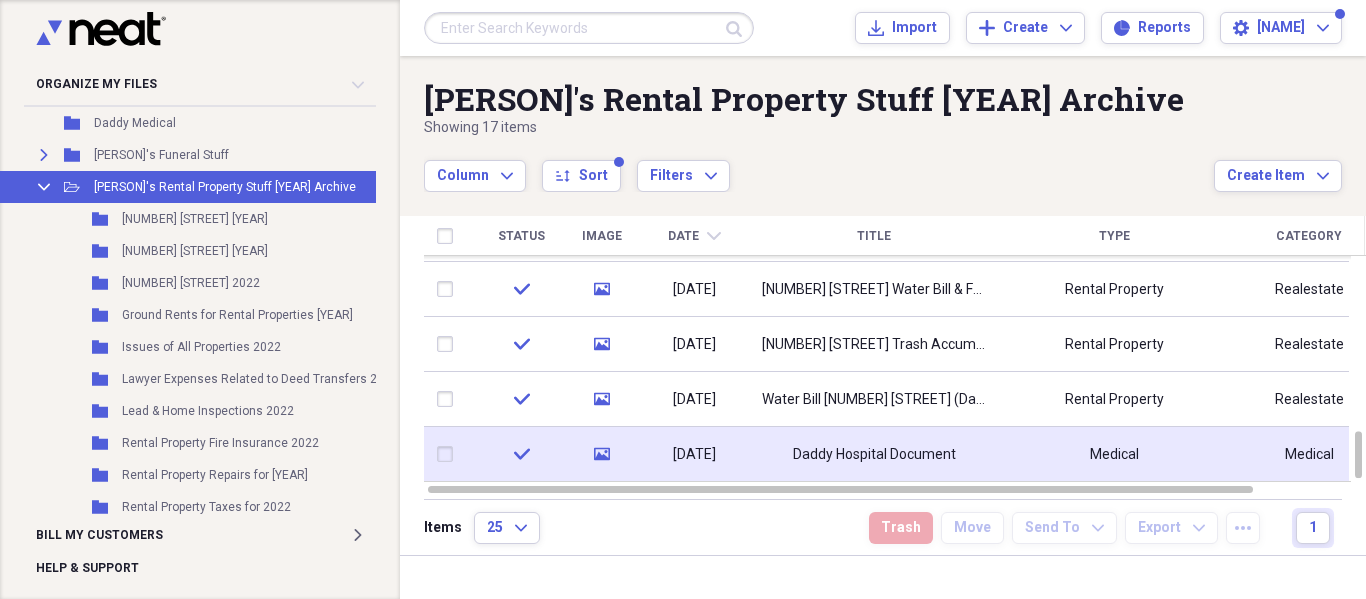 click on "[DATE]" at bounding box center [694, 454] 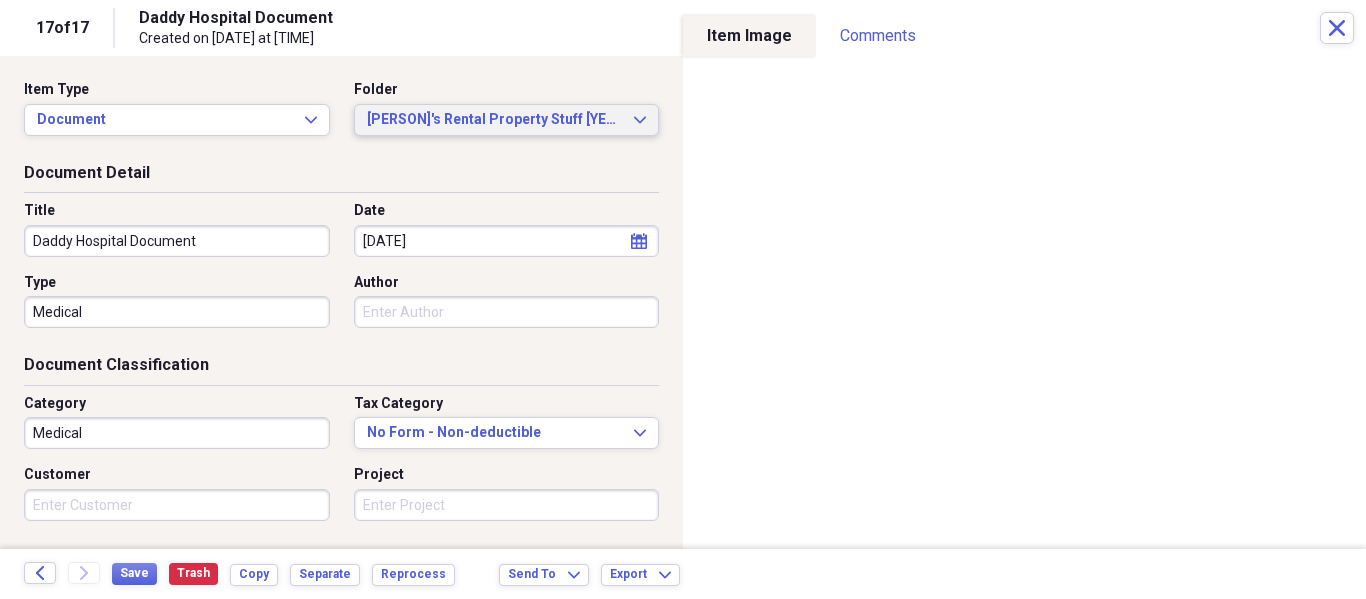 click on "Expand" 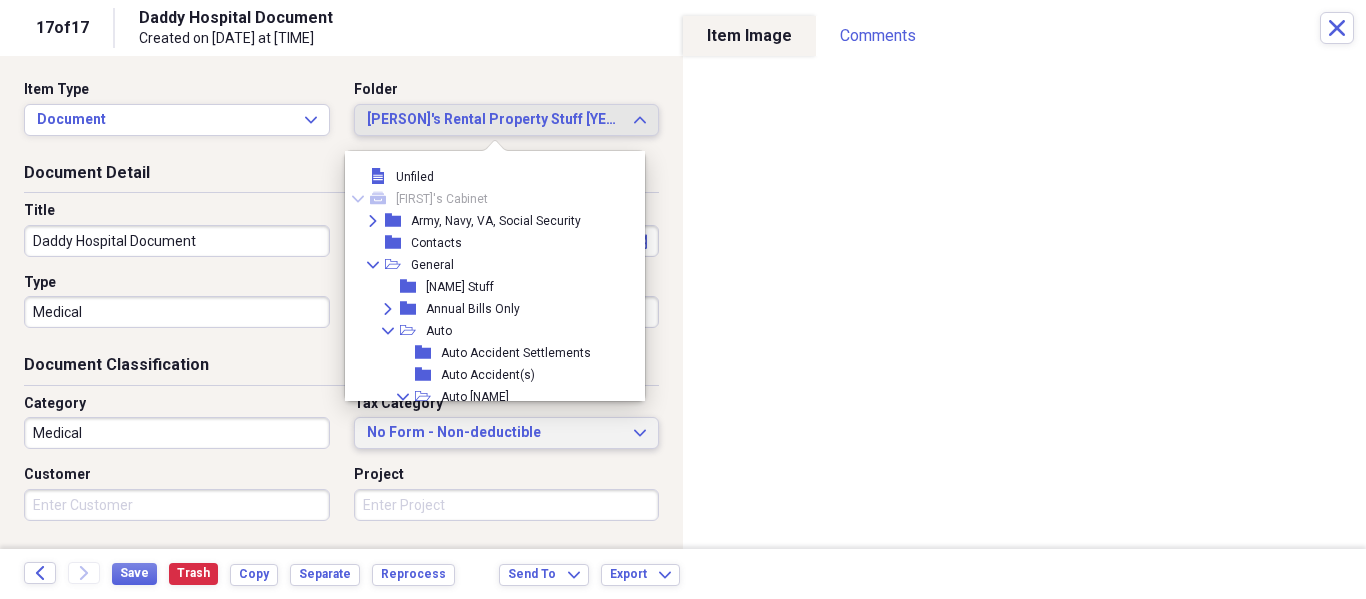 scroll, scrollTop: 4199, scrollLeft: 0, axis: vertical 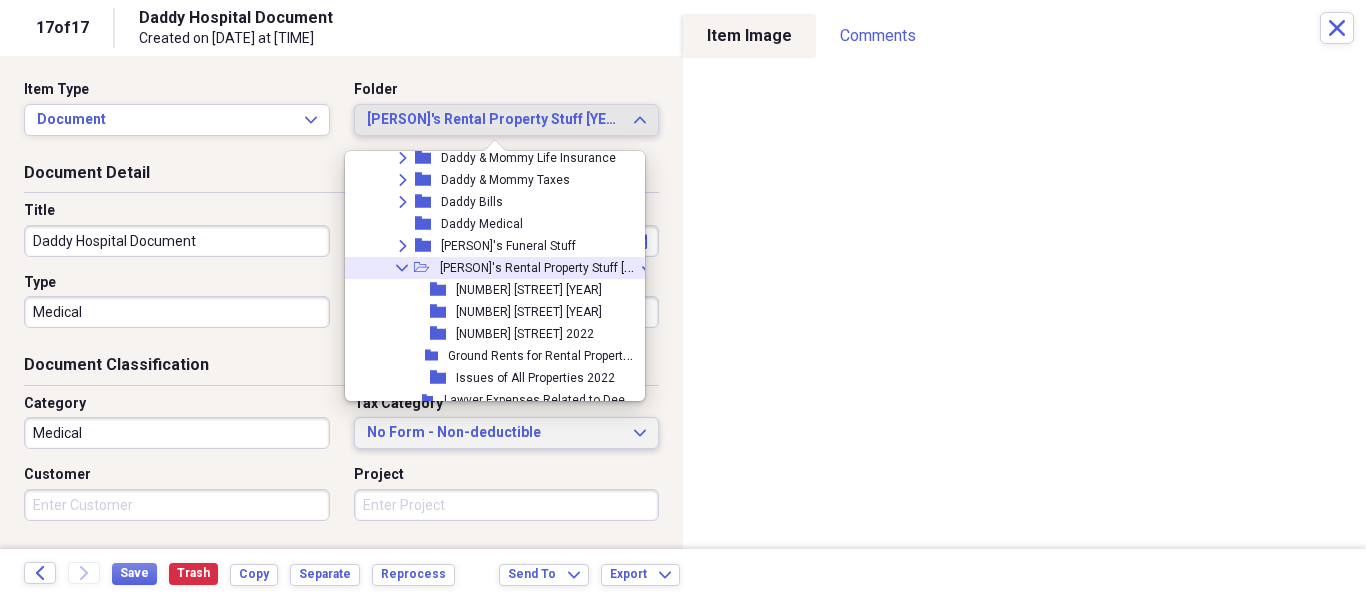 click on "Collapse" 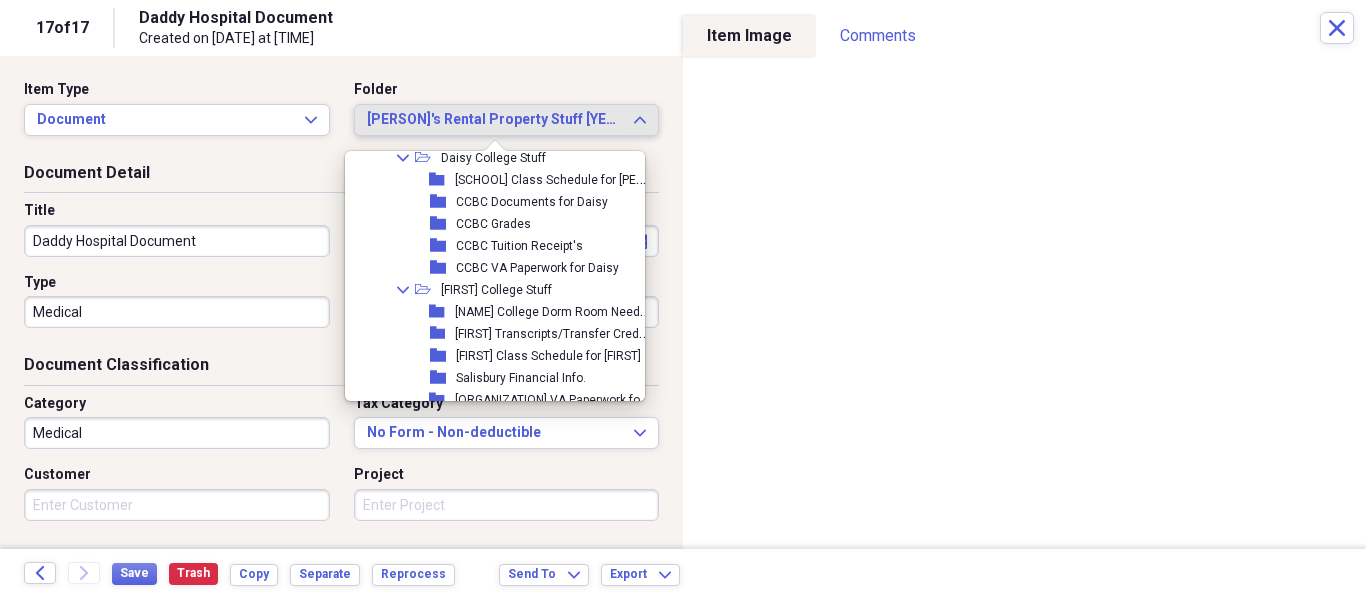 scroll, scrollTop: 4661, scrollLeft: 0, axis: vertical 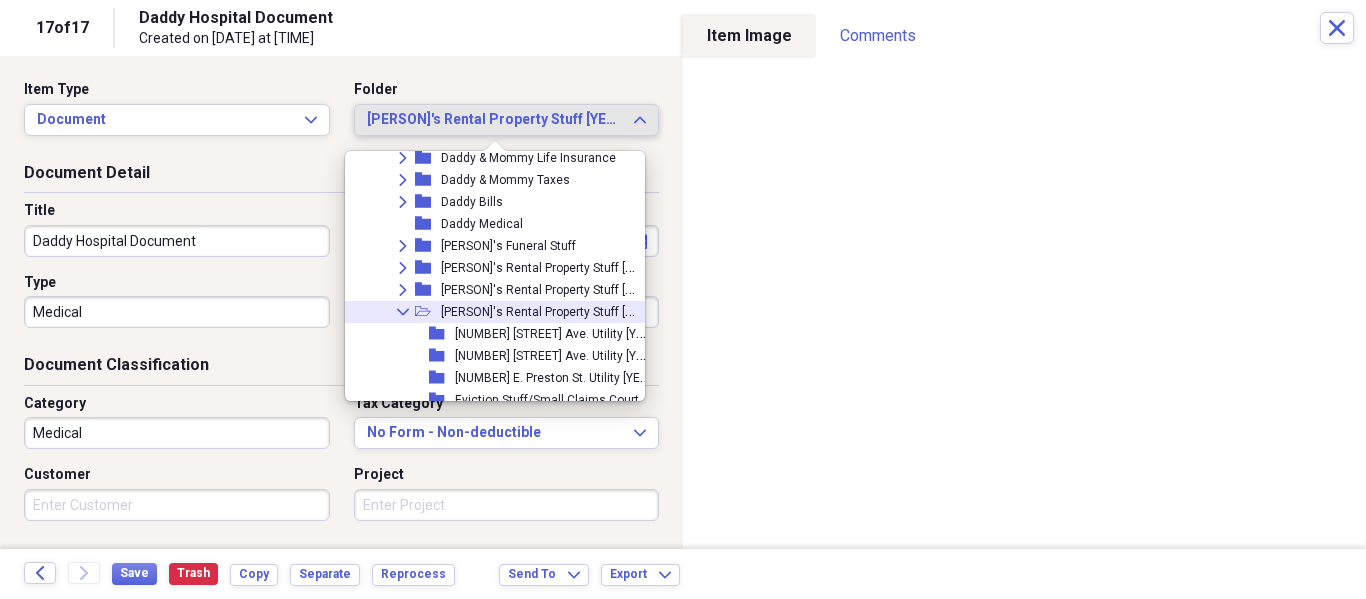 click on "Collapse" at bounding box center [403, 312] 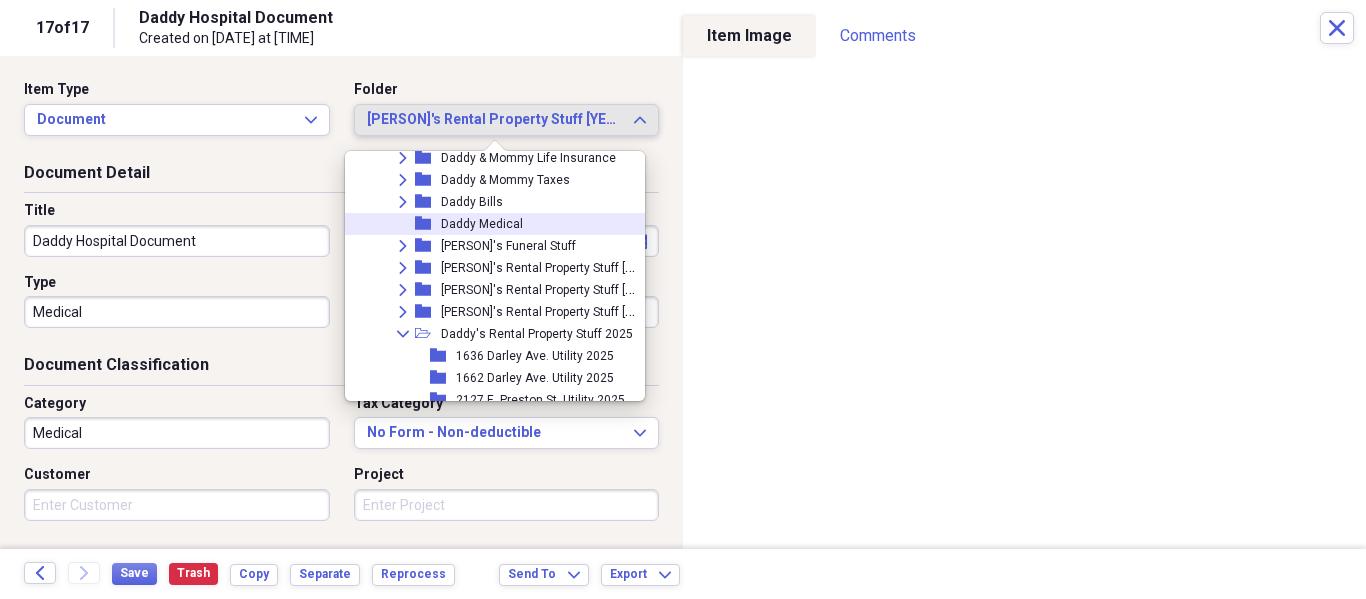 click 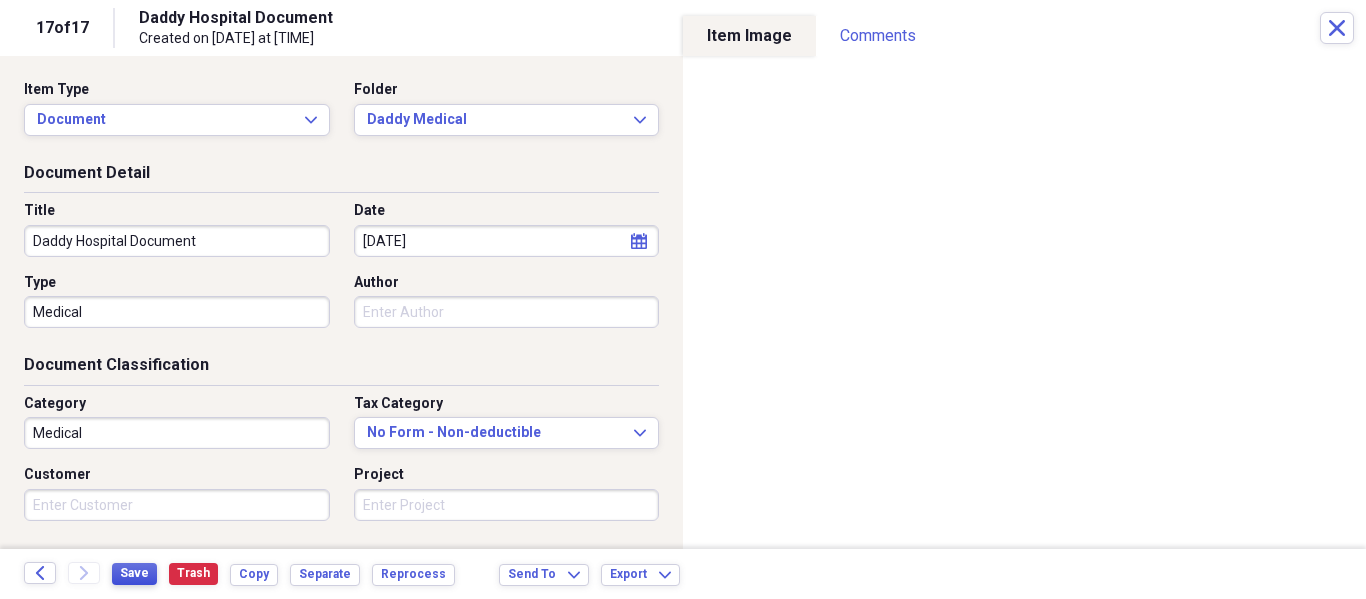 click on "Save" at bounding box center [134, 573] 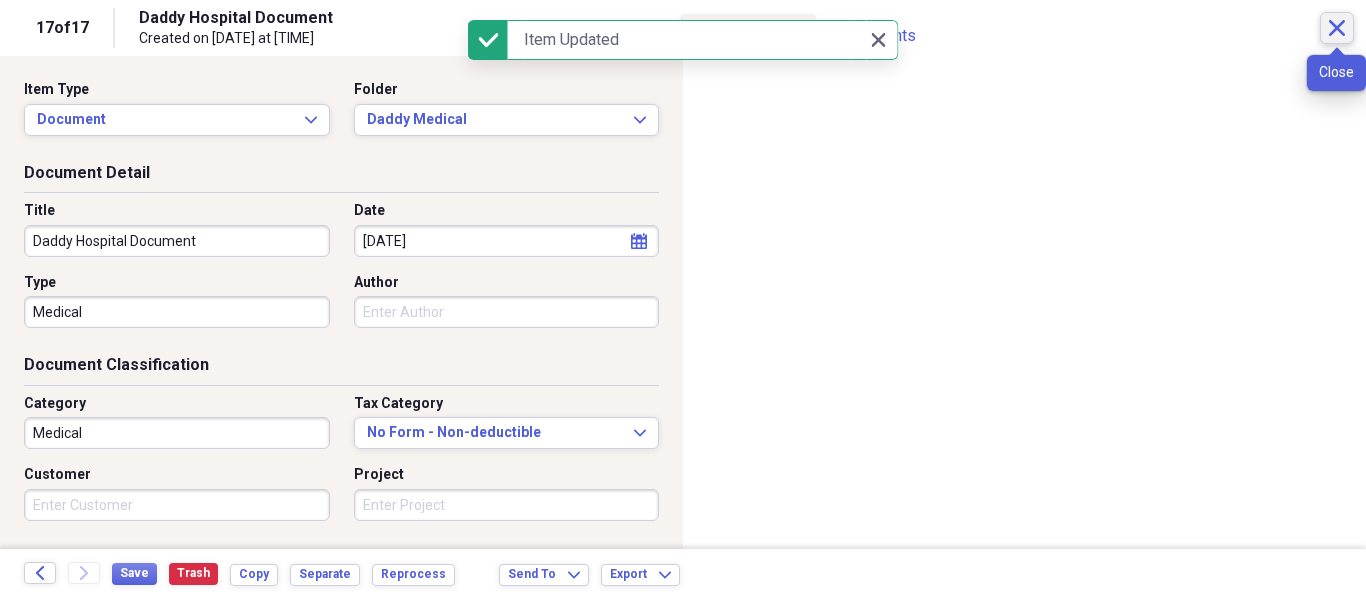 click on "Close" at bounding box center [1337, 28] 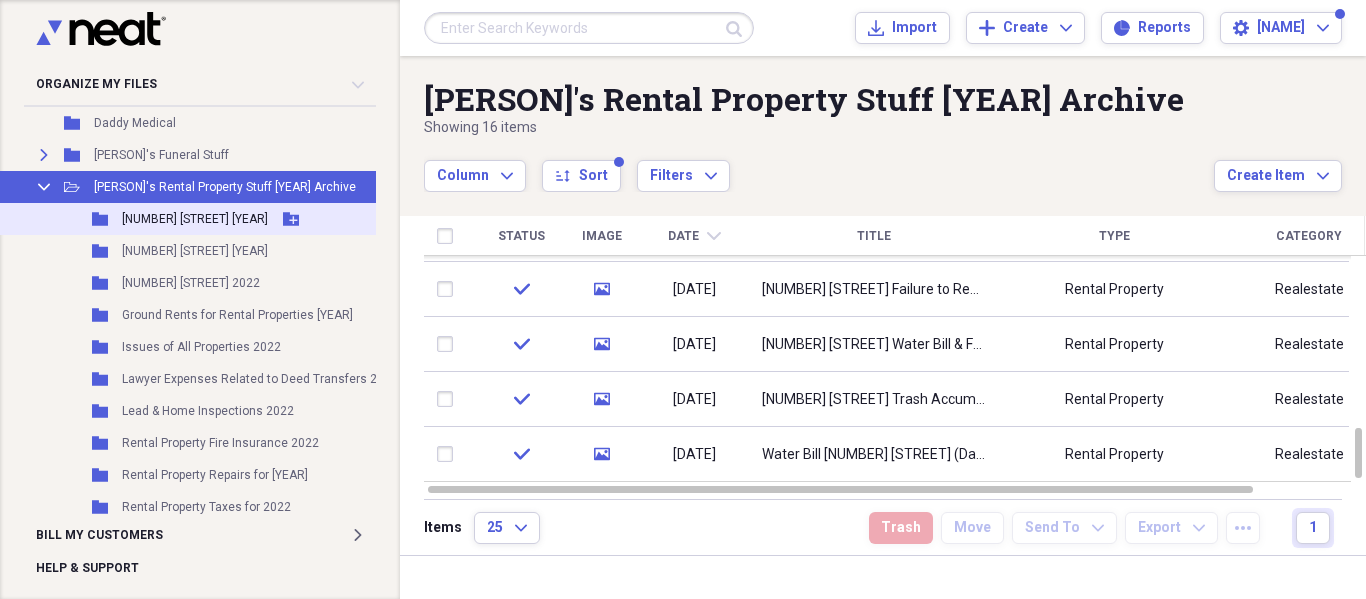 click on "[NUMBER] [STREET] [YEAR]" at bounding box center [195, 219] 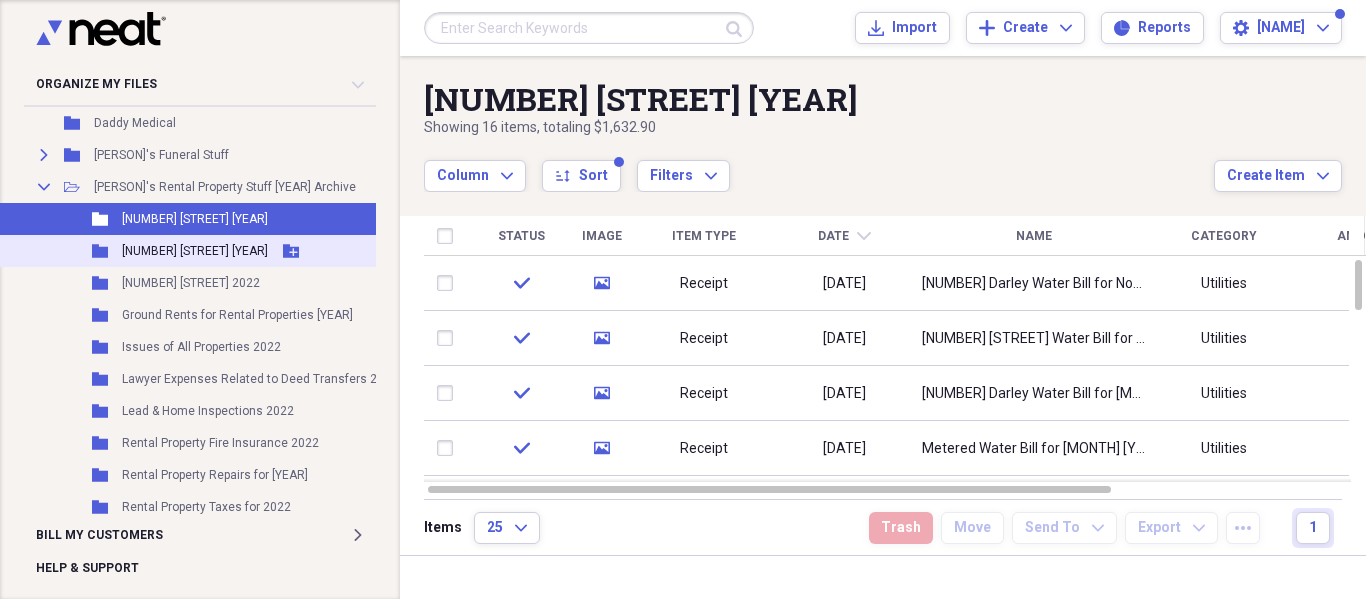 click on "[NUMBER] [STREET] [YEAR]" at bounding box center (195, 251) 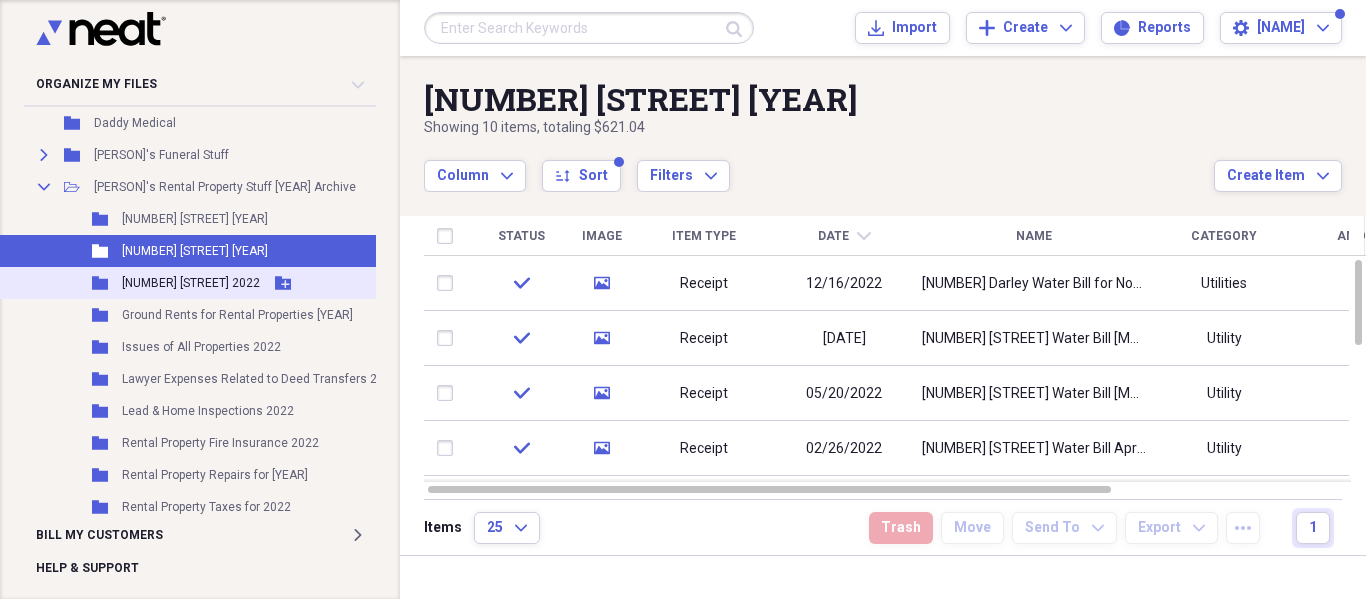 click on "[NUMBER] [STREET] 2022" at bounding box center [191, 283] 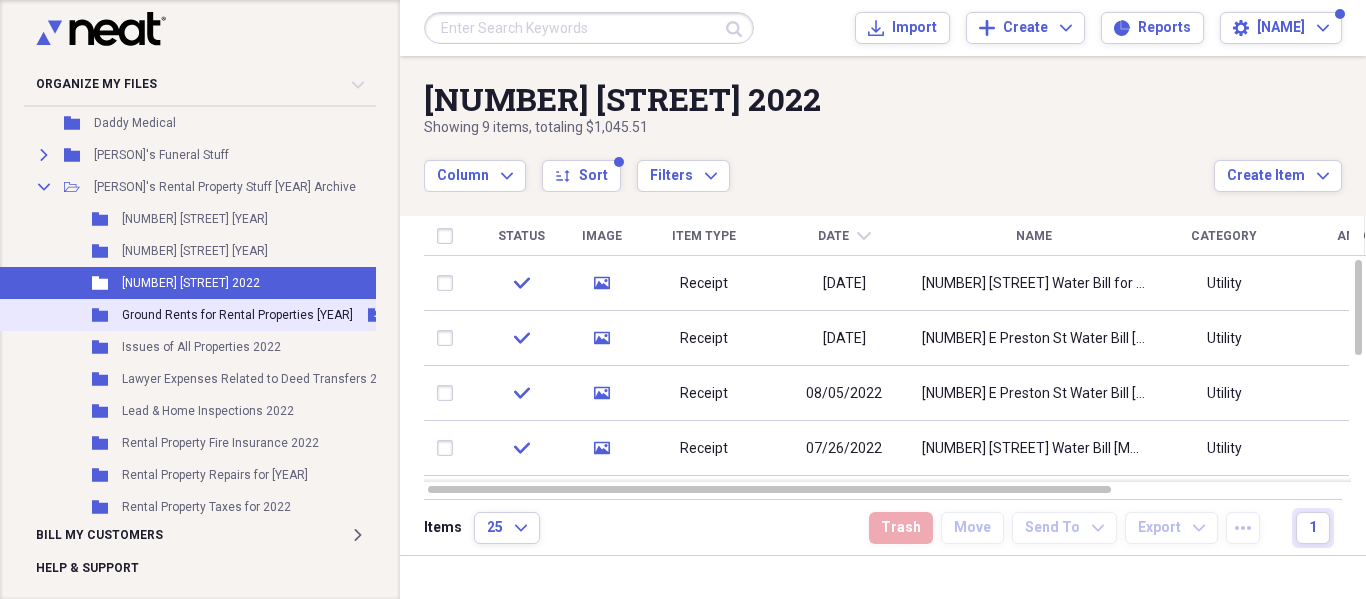 click on "Ground Rents for Rental Properties [YEAR]" at bounding box center (237, 315) 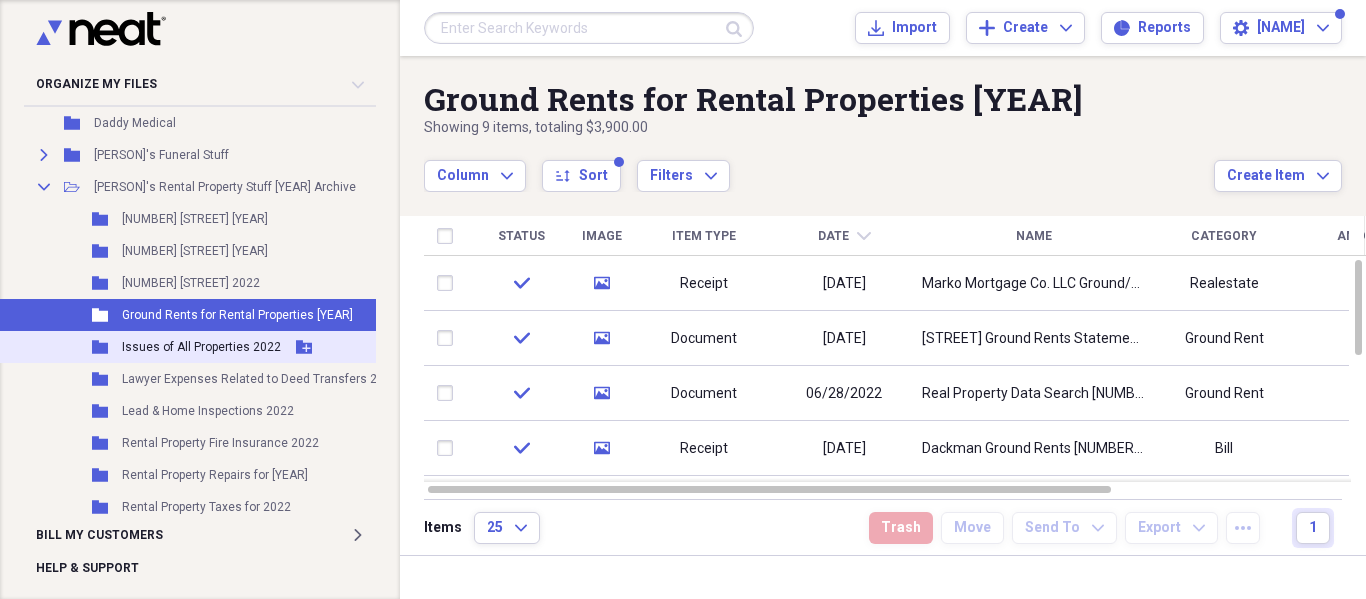click on "Issues of All Properties 2022" at bounding box center [201, 347] 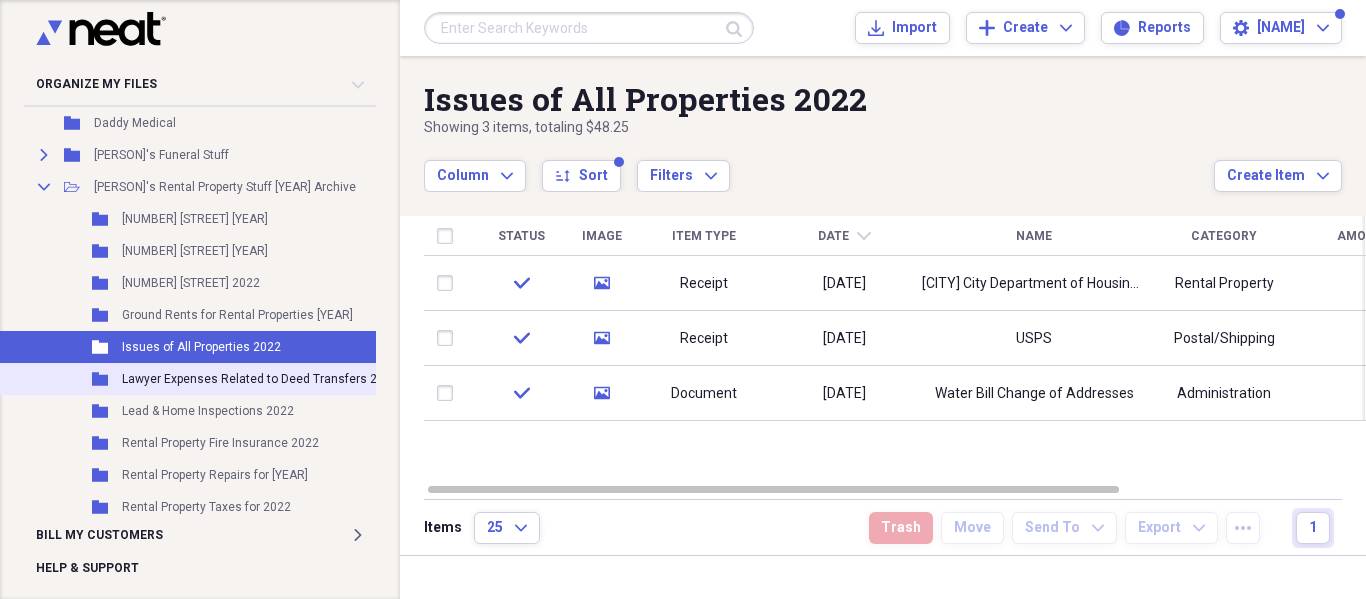 click on "Lawyer Expenses Related to Deed Transfers 2022" at bounding box center [260, 379] 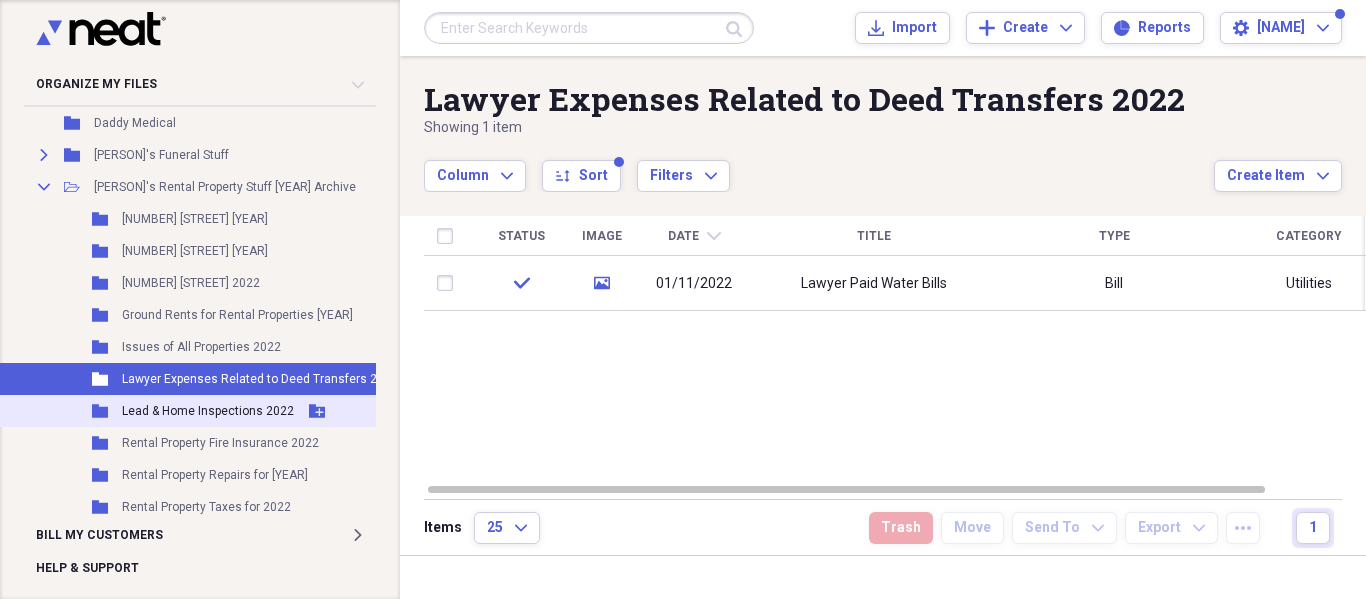 click on "Lead & Home Inspections 2022" at bounding box center (208, 411) 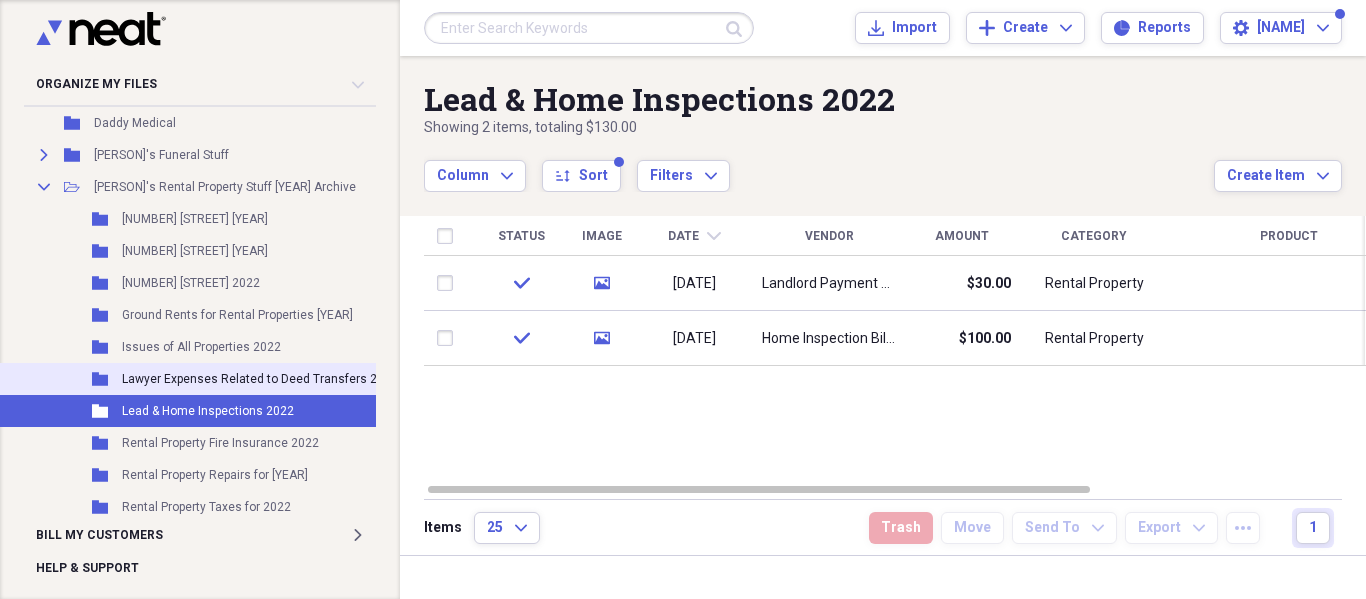 click on "Lawyer Expenses Related to Deed Transfers 2022" at bounding box center (260, 379) 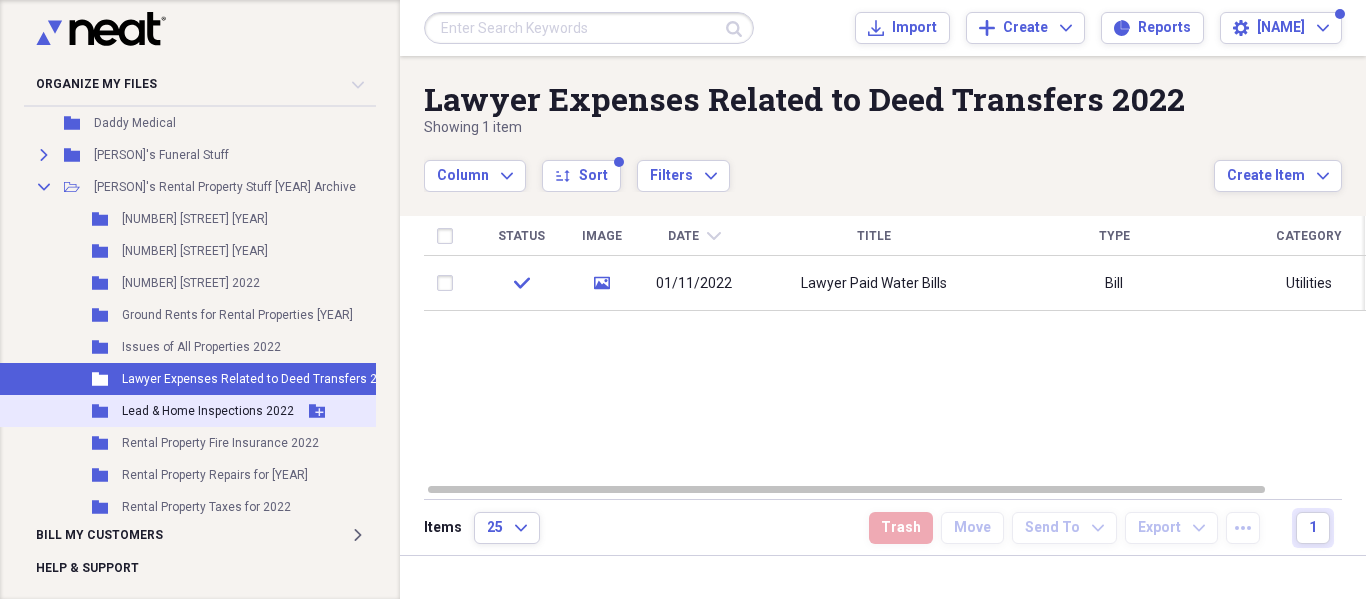 click on "Folder Lead & Home Inspections 2022 Add Folder" at bounding box center [201, 411] 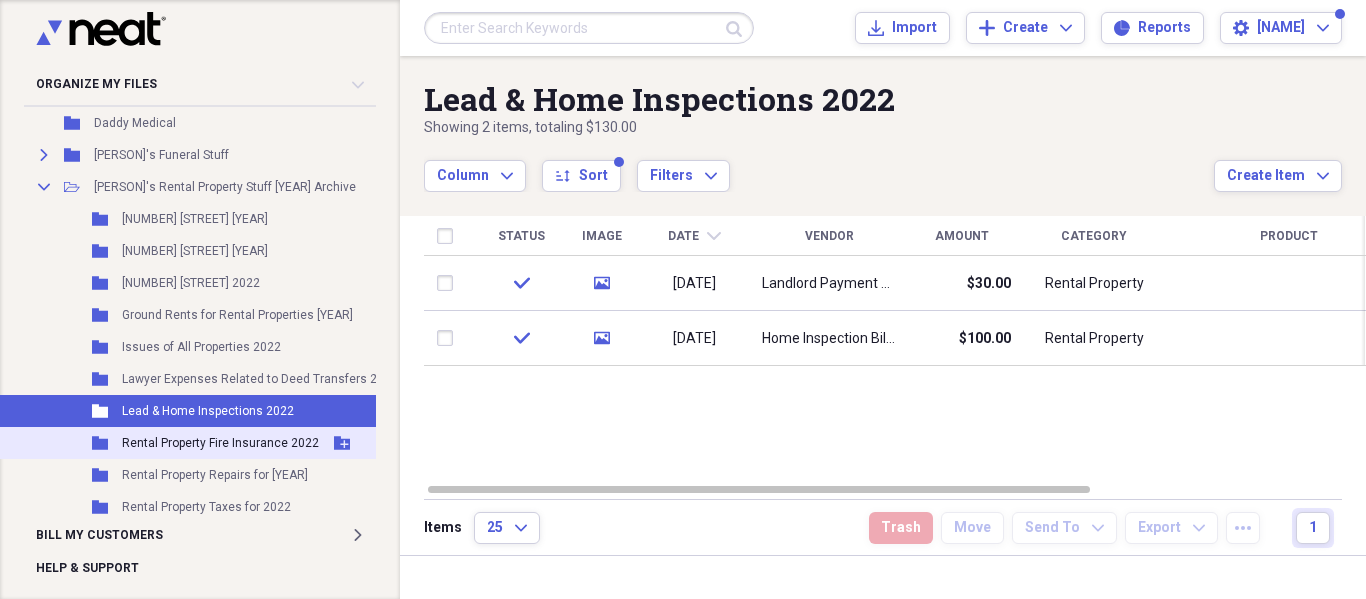 click on "Rental Property Fire Insurance 2022" at bounding box center [220, 443] 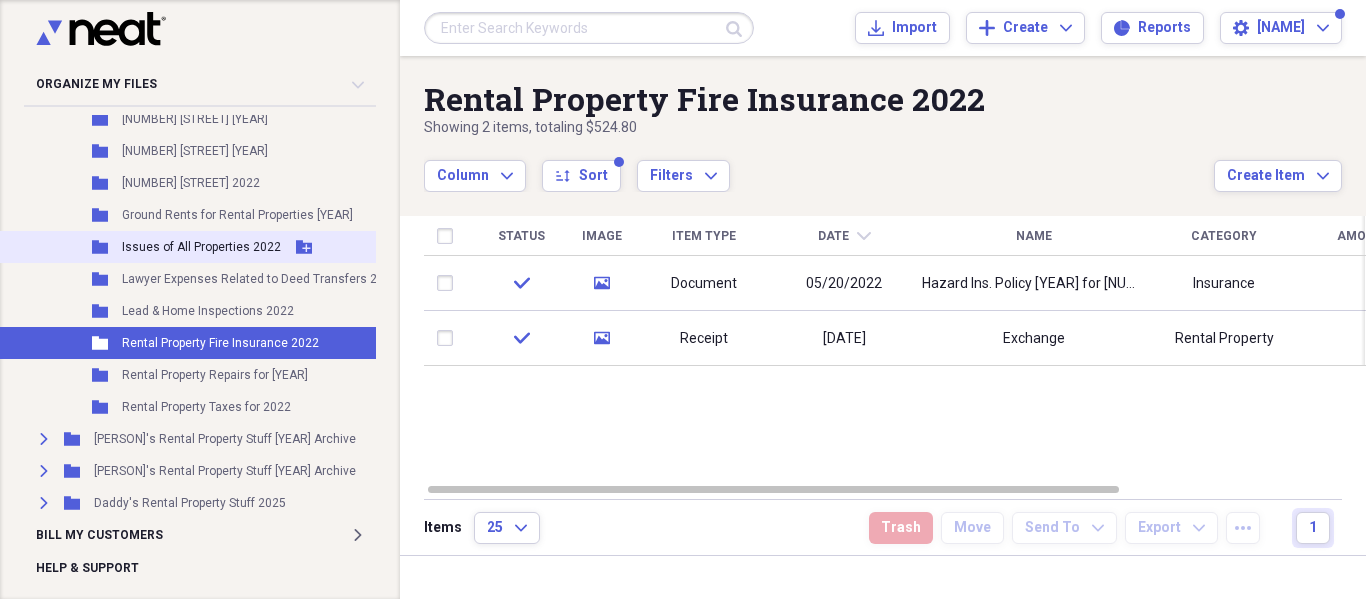 scroll, scrollTop: 1200, scrollLeft: 56, axis: both 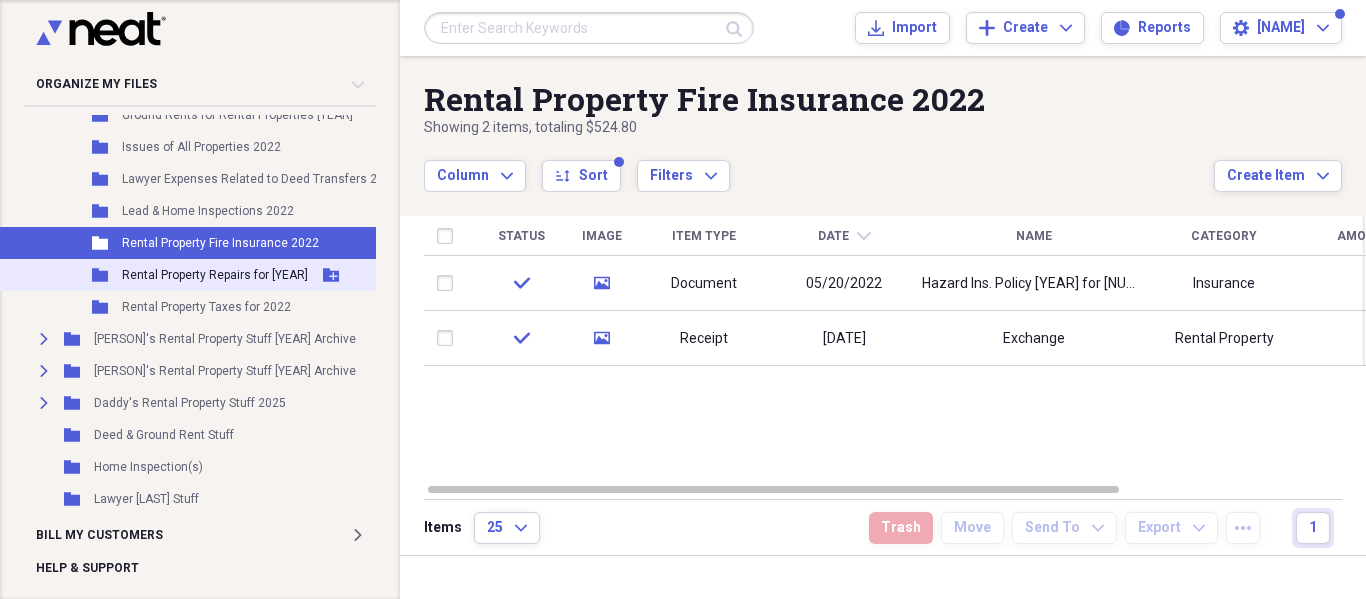 click on "Rental Property Repairs for [YEAR]" at bounding box center (215, 275) 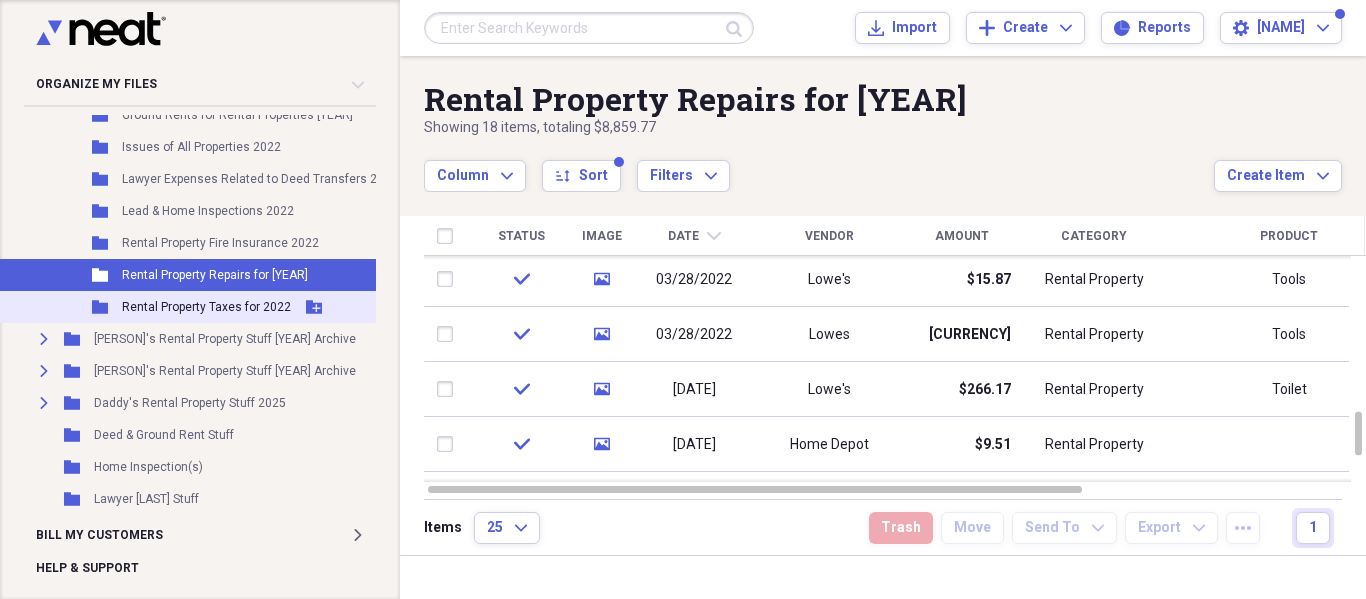 click on "Rental Property Taxes for 2022" at bounding box center [206, 307] 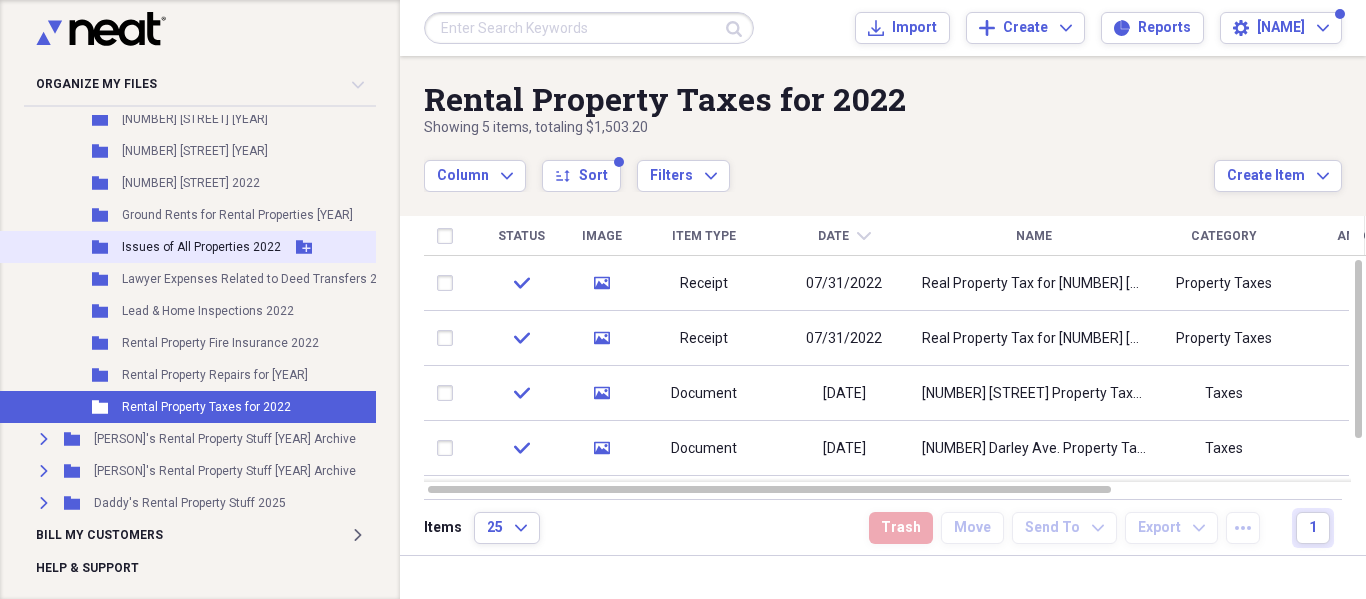 scroll, scrollTop: 1000, scrollLeft: 56, axis: both 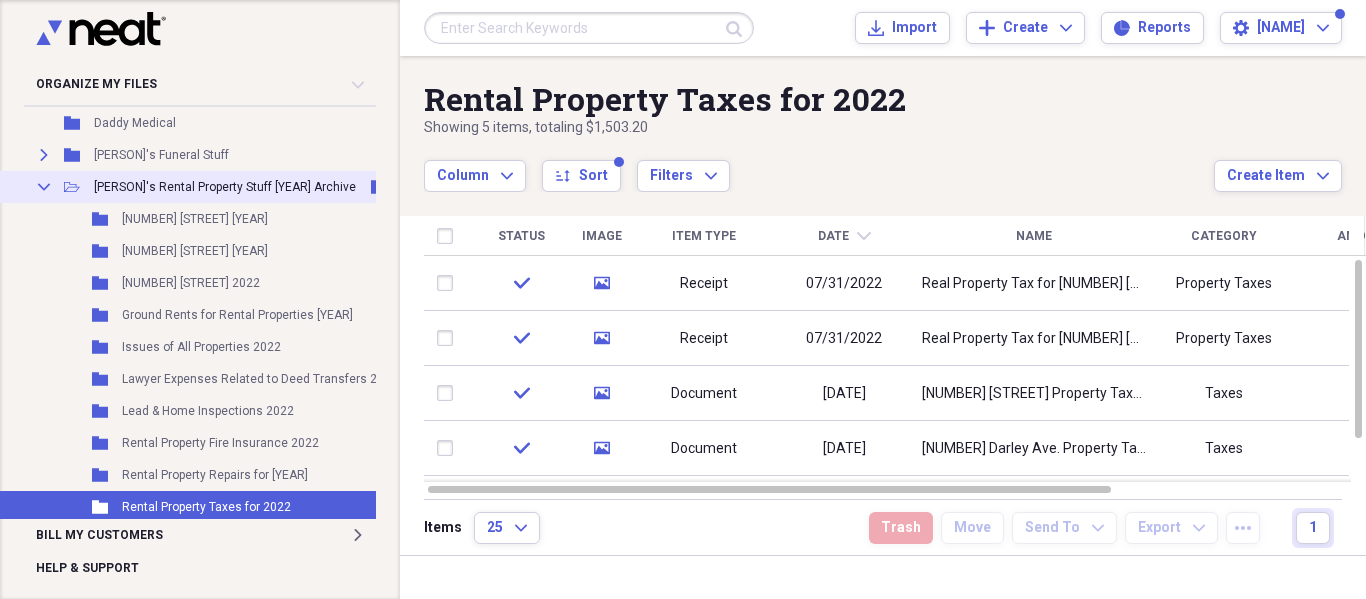 click on "Collapse" at bounding box center [44, 187] 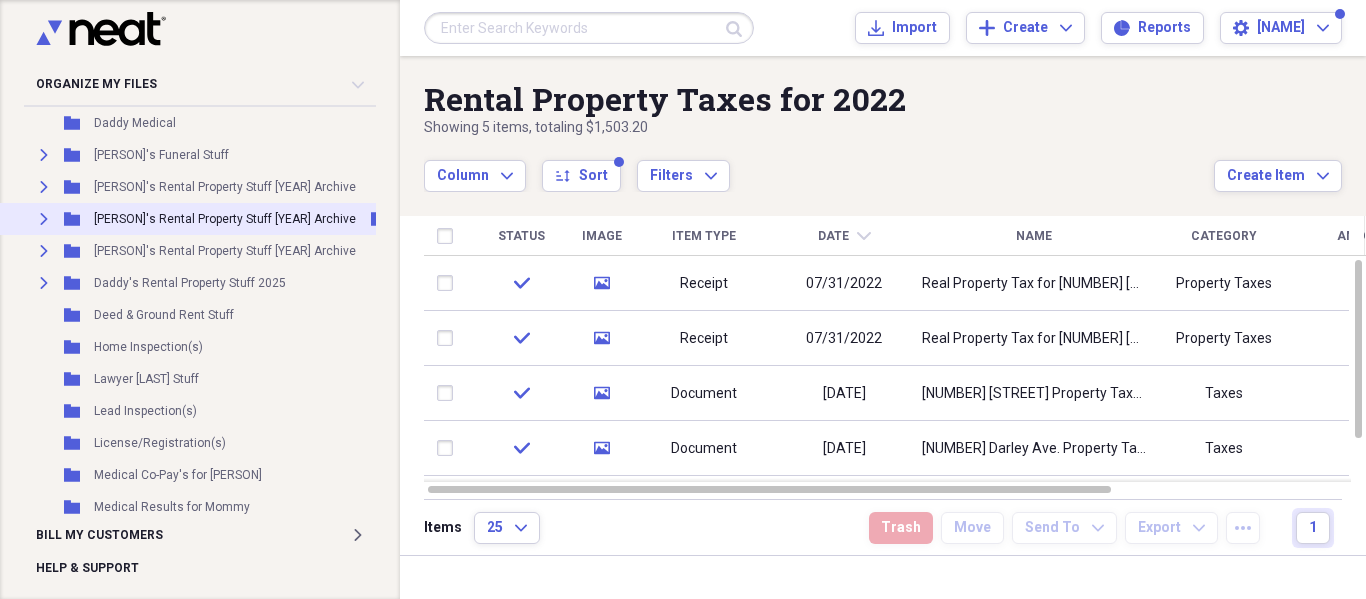 click on "Expand" 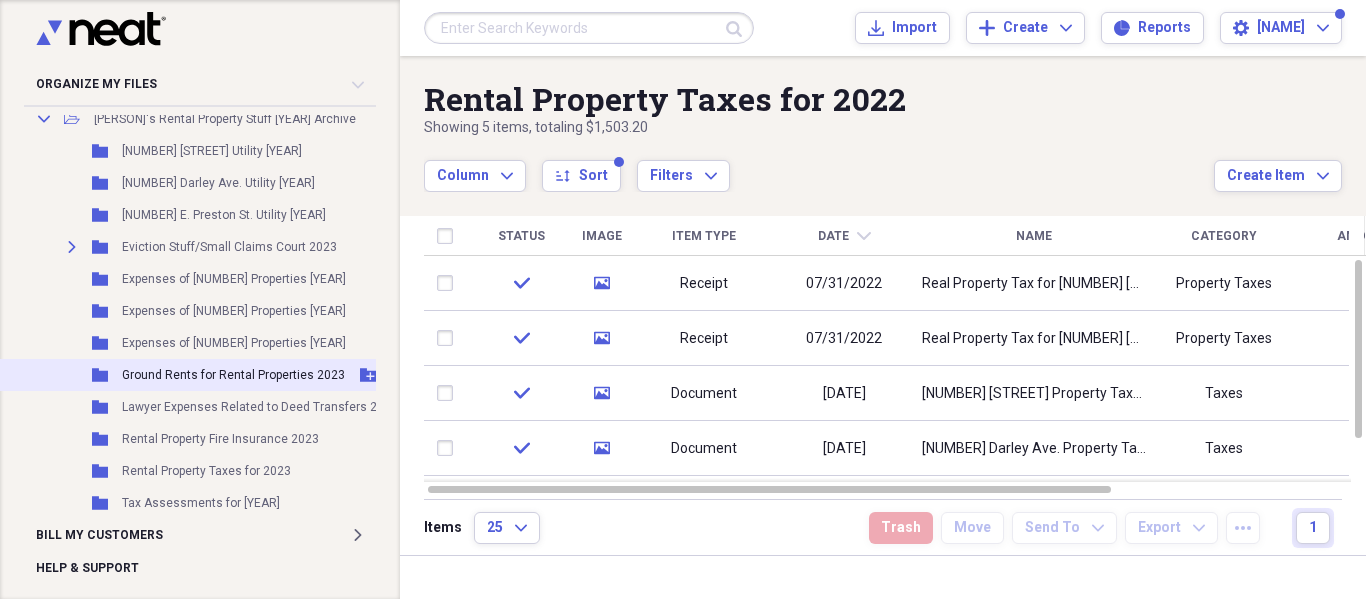 scroll, scrollTop: 1000, scrollLeft: 56, axis: both 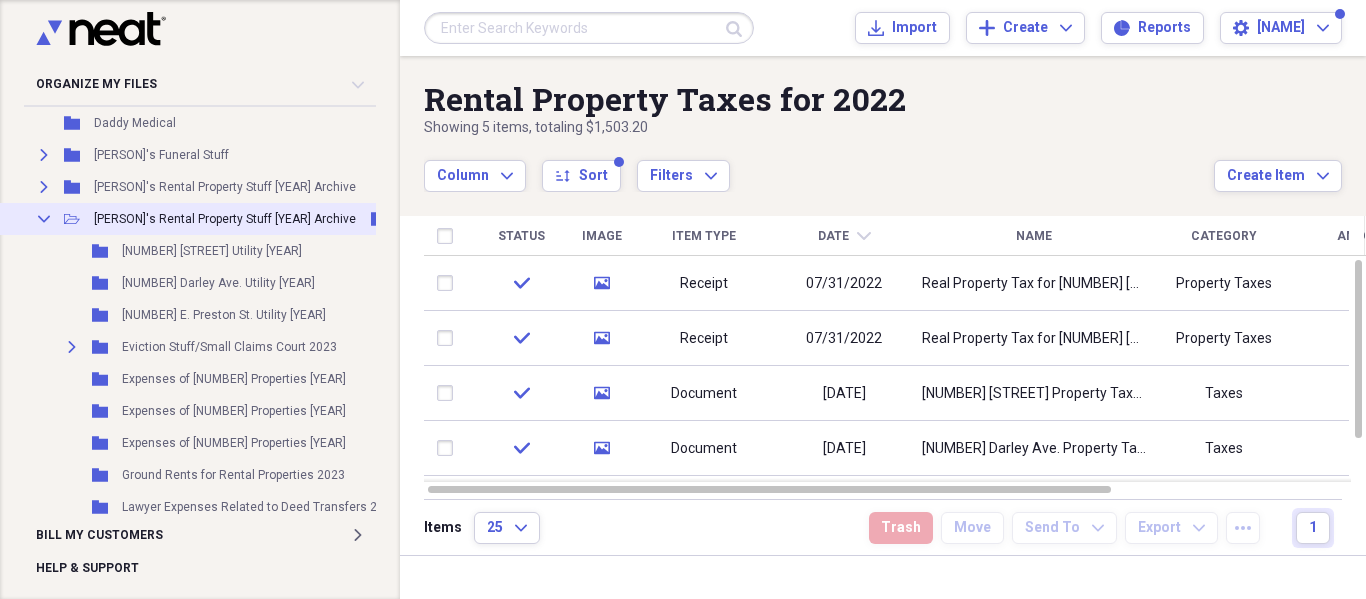 click on "Collapse" 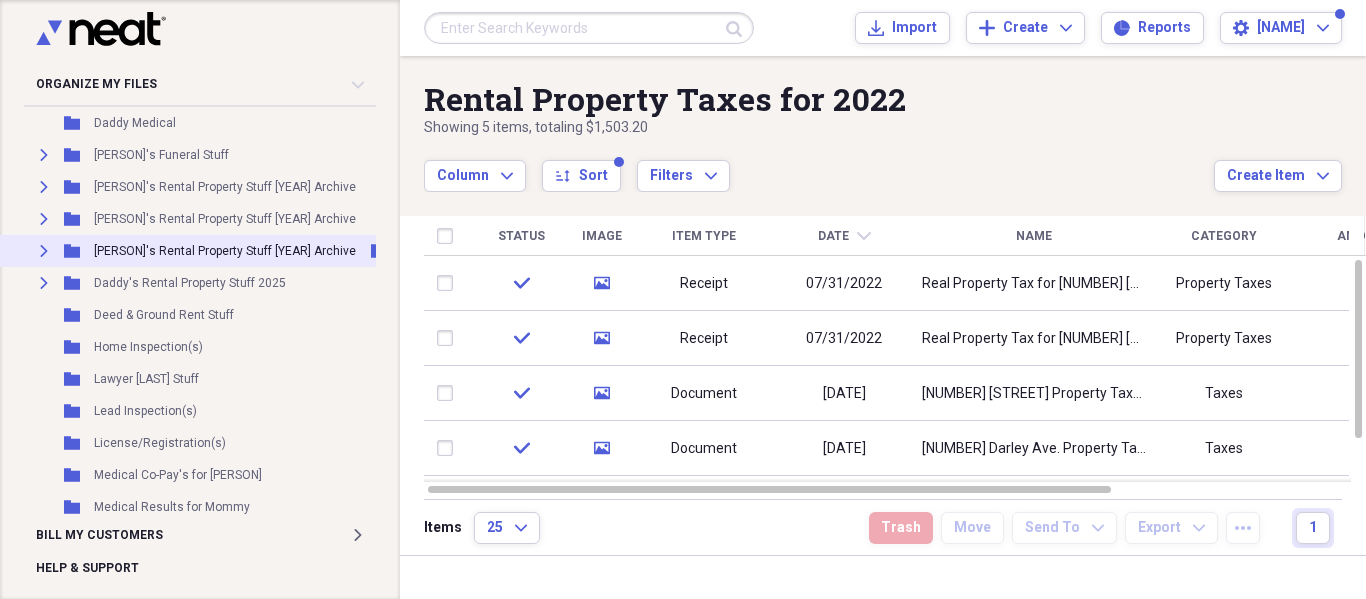 click 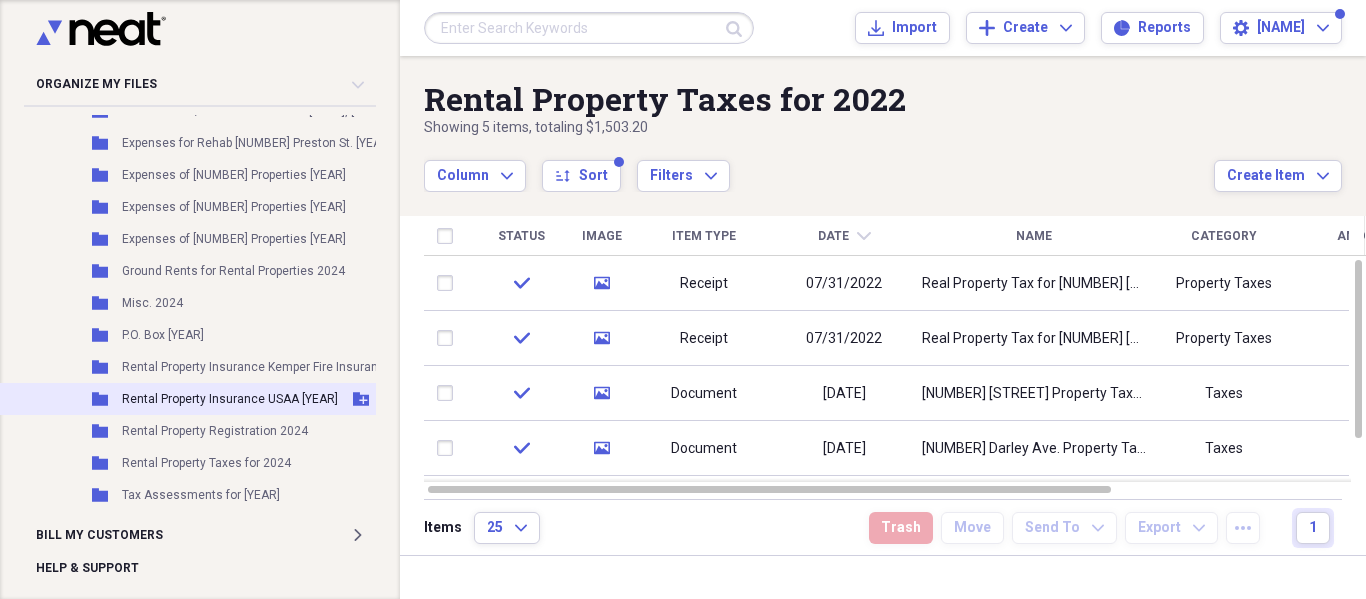 scroll, scrollTop: 1400, scrollLeft: 56, axis: both 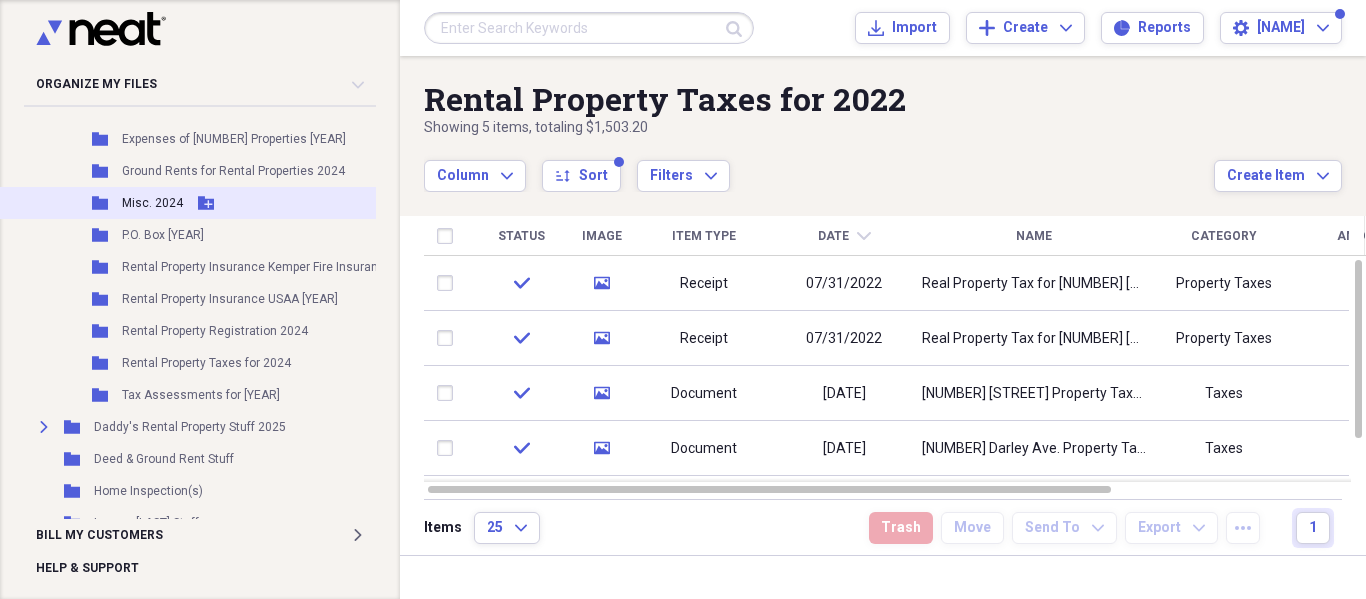 click on "Misc. 2024" at bounding box center [152, 203] 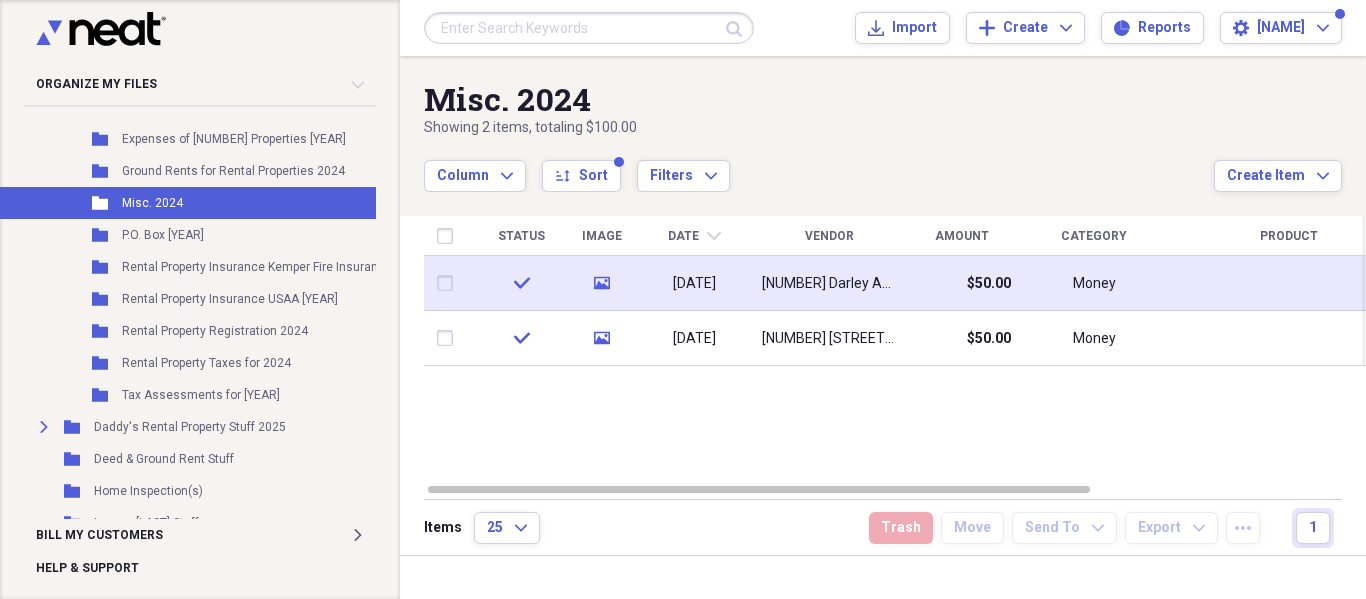 click on "media" 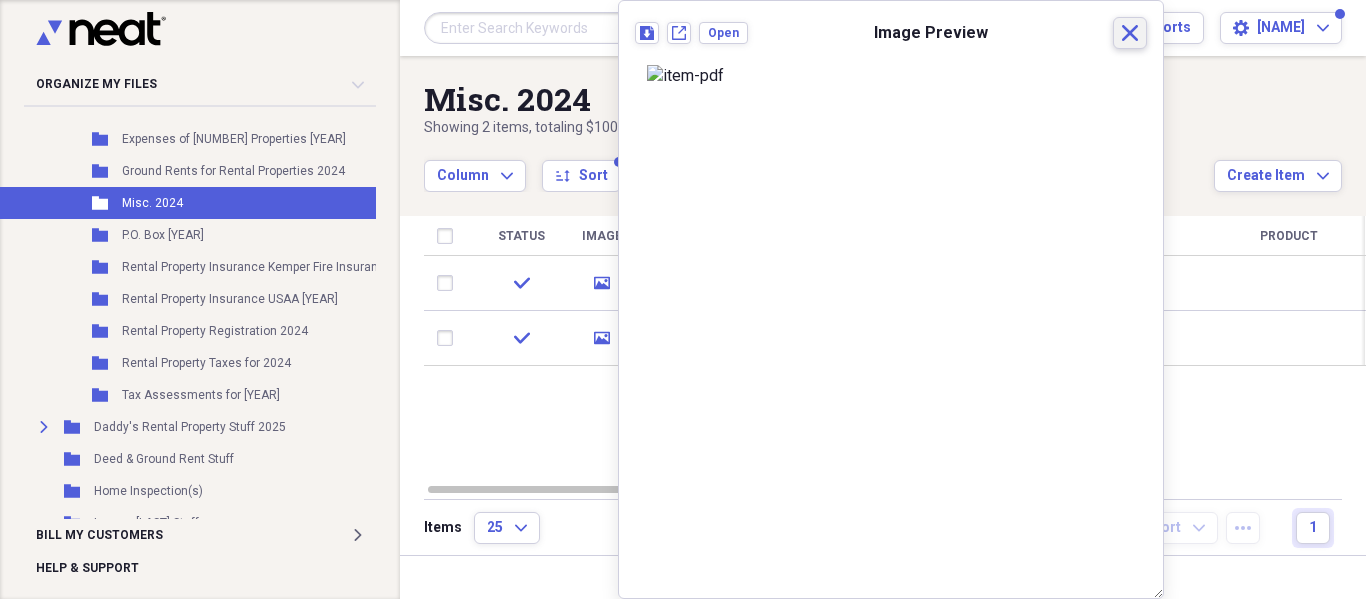 click on "Close" at bounding box center [1130, 33] 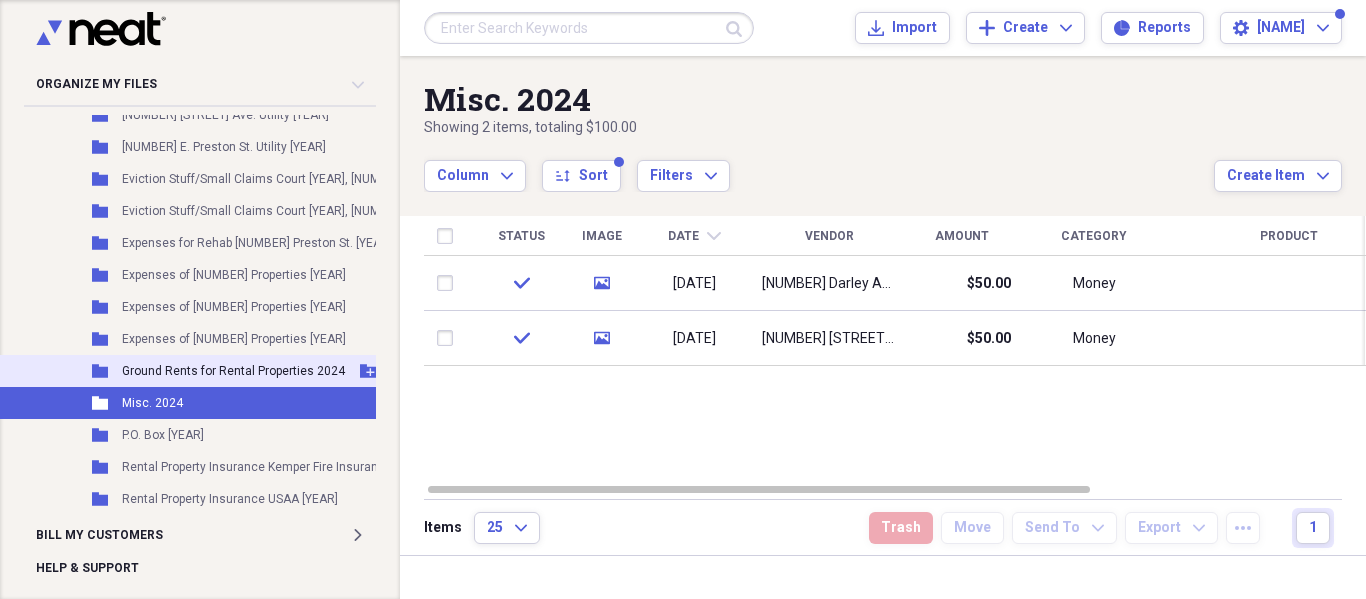 scroll, scrollTop: 1100, scrollLeft: 56, axis: both 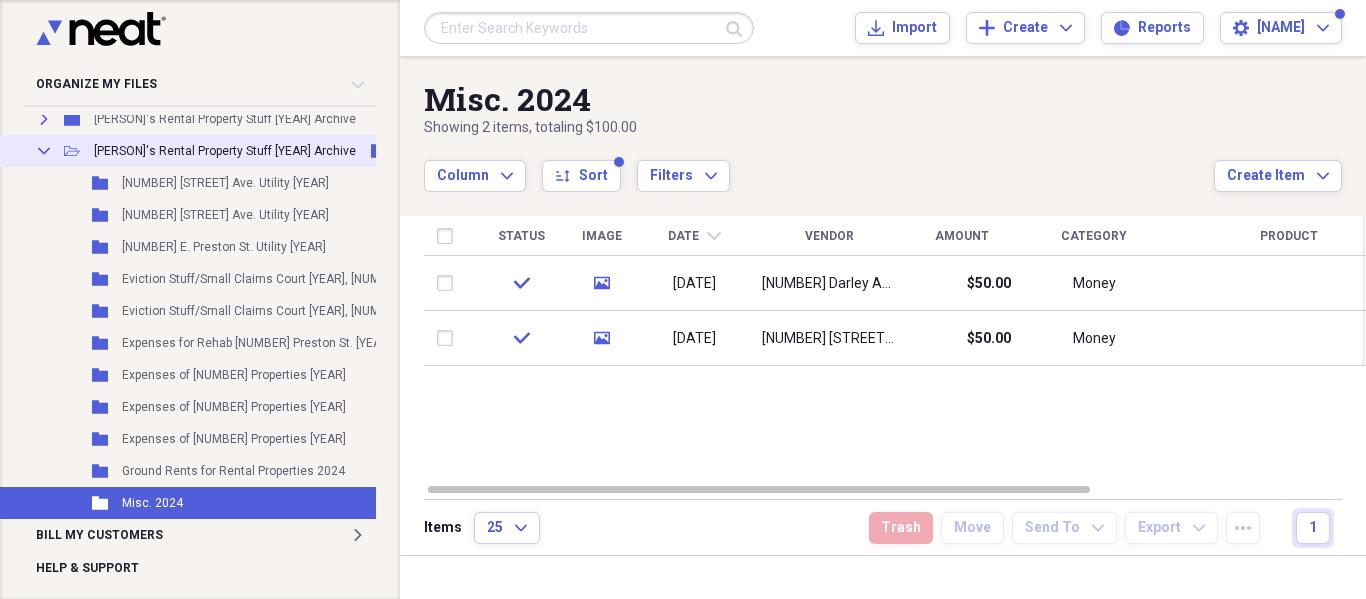 click on "Collapse" at bounding box center (44, 151) 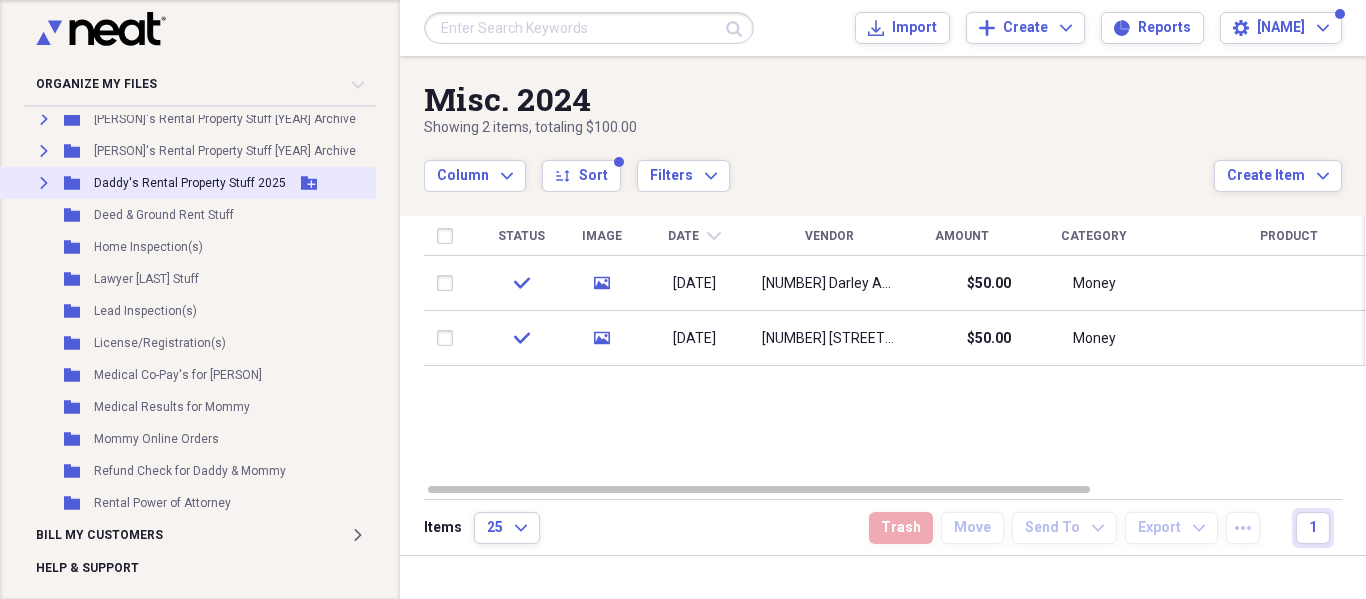 click on "Expand" 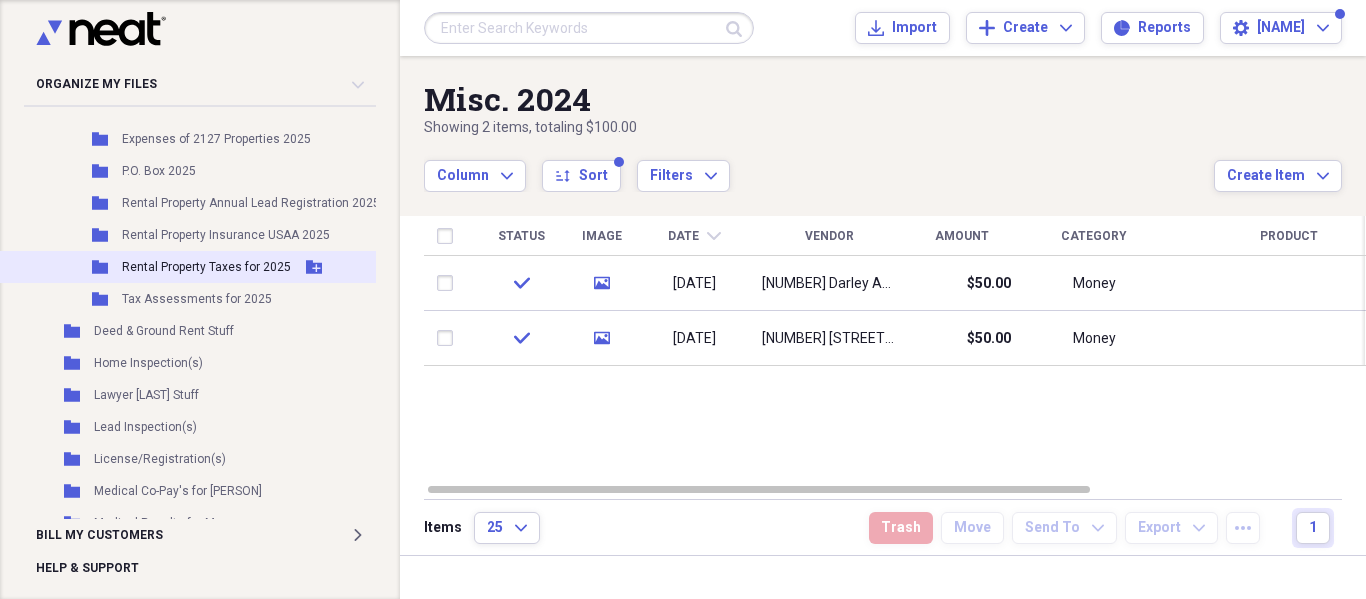 scroll, scrollTop: 1500, scrollLeft: 56, axis: both 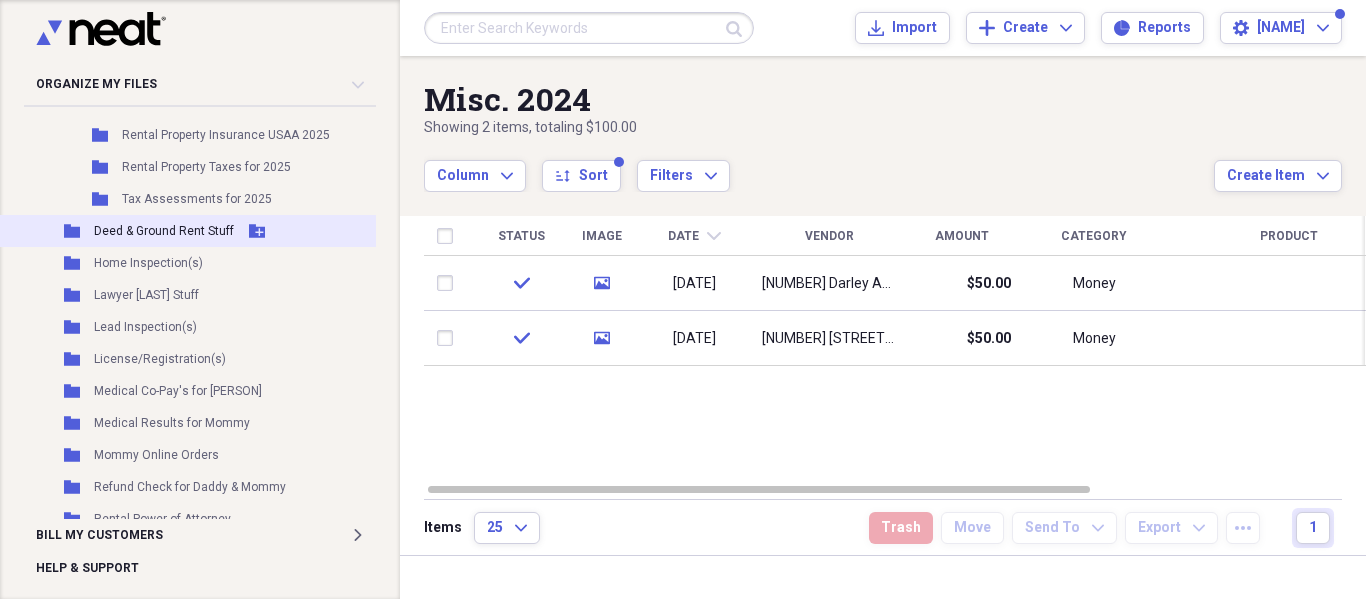click on "Deed & Ground Rent Stuff" at bounding box center [164, 231] 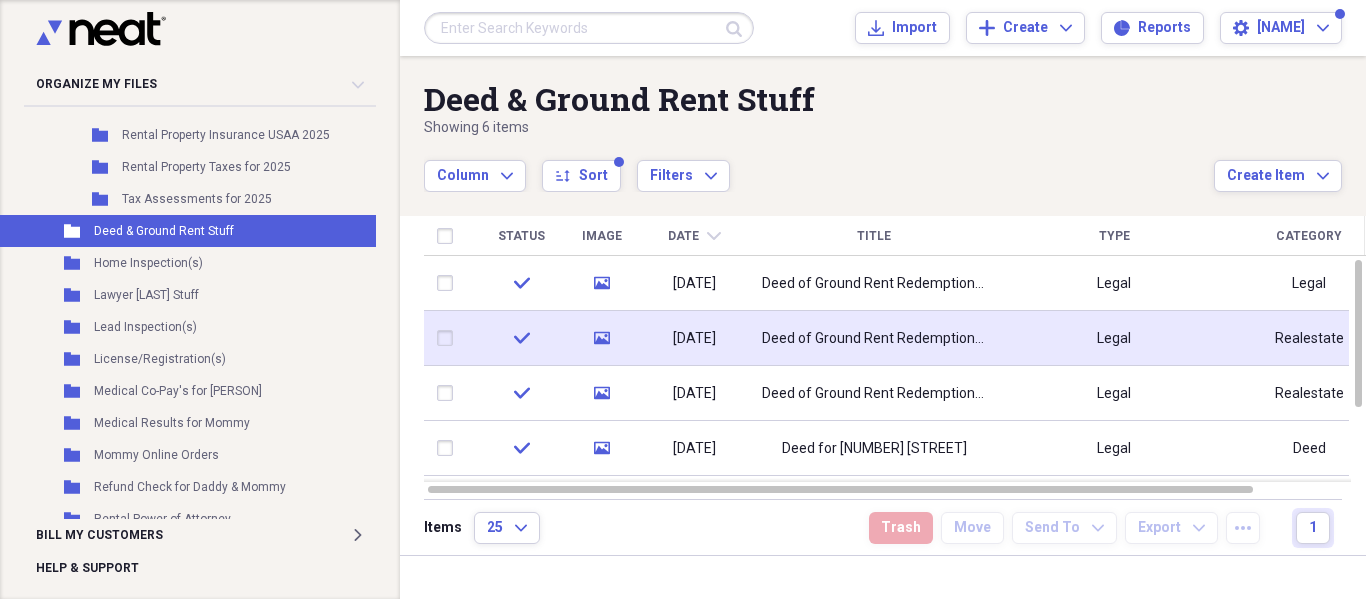 click on "Deed of Ground Rent Redemption [NUMBER] [STREET]" at bounding box center [874, 339] 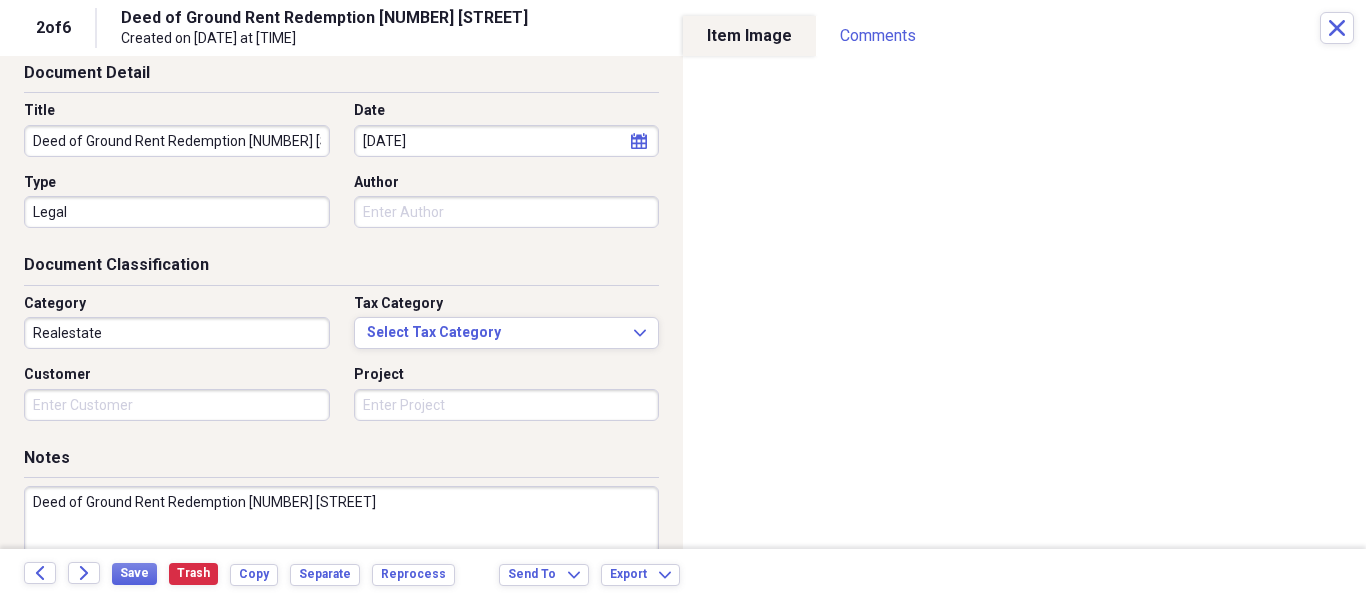 scroll, scrollTop: 200, scrollLeft: 0, axis: vertical 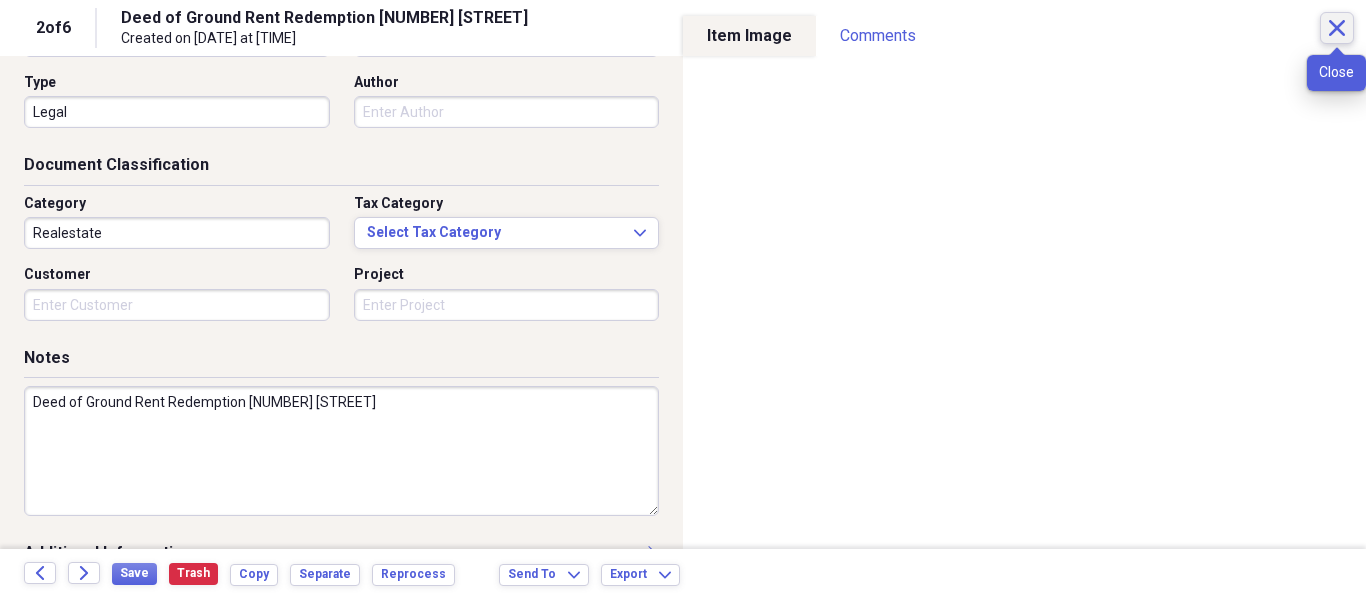 click on "Close" at bounding box center (1337, 28) 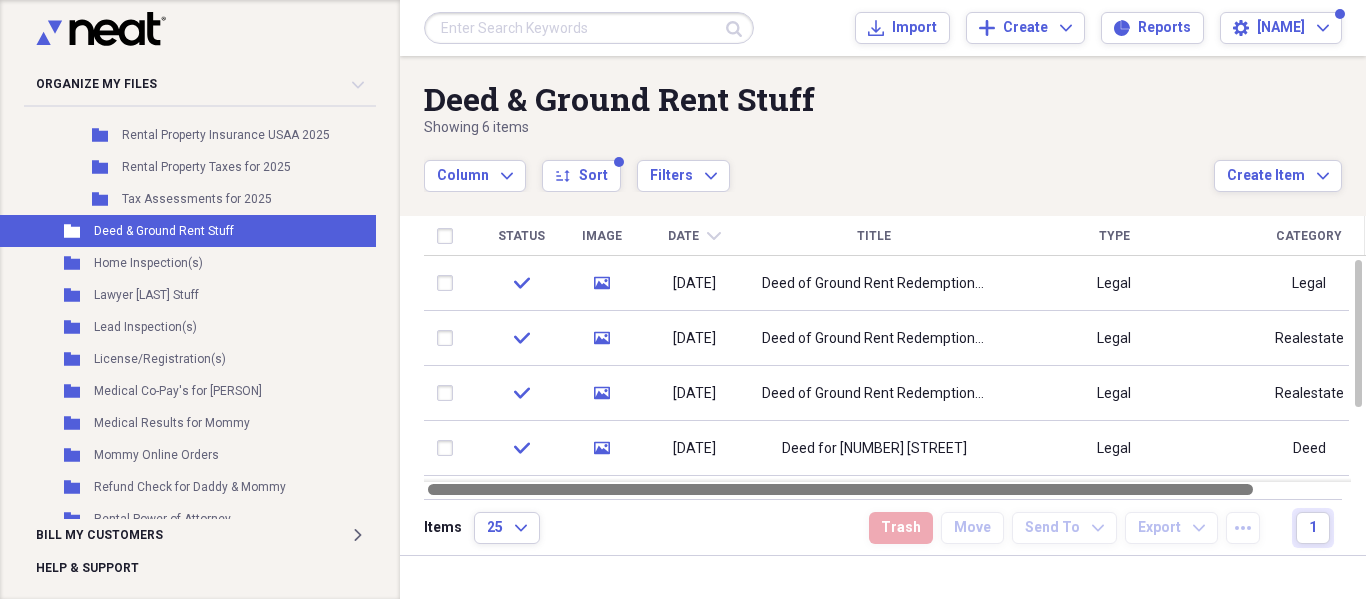 drag, startPoint x: 1145, startPoint y: 486, endPoint x: 1015, endPoint y: 491, distance: 130.09612 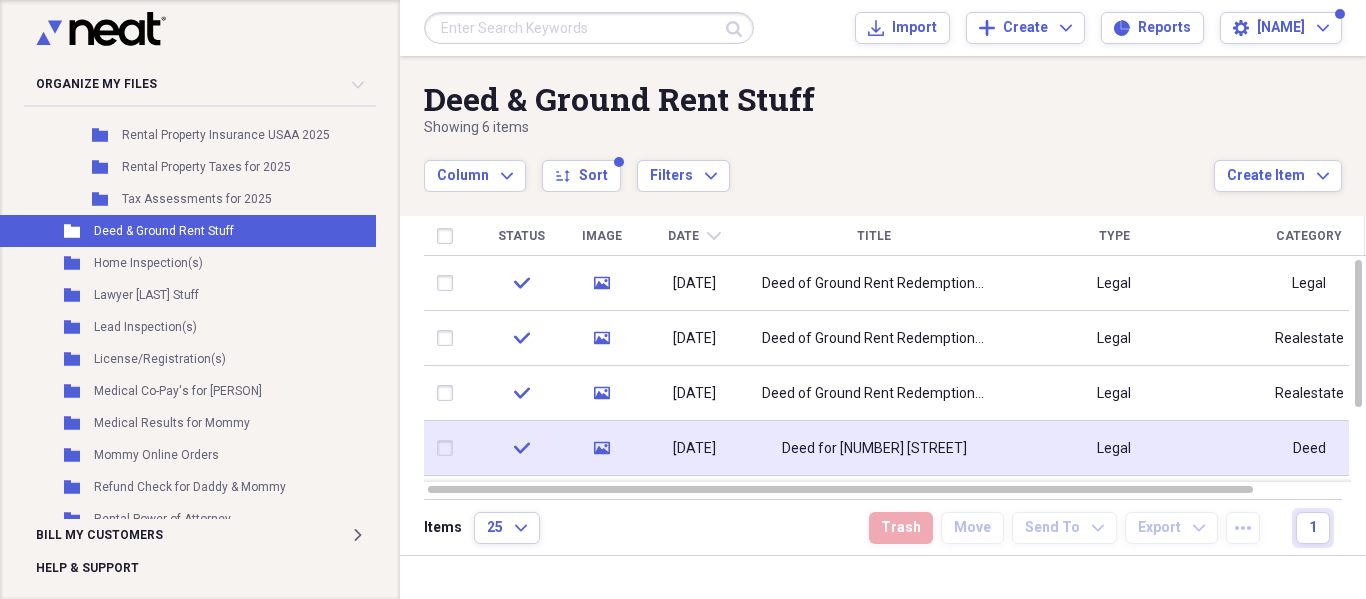 click on "Deed for [NUMBER] [STREET]" at bounding box center [874, 449] 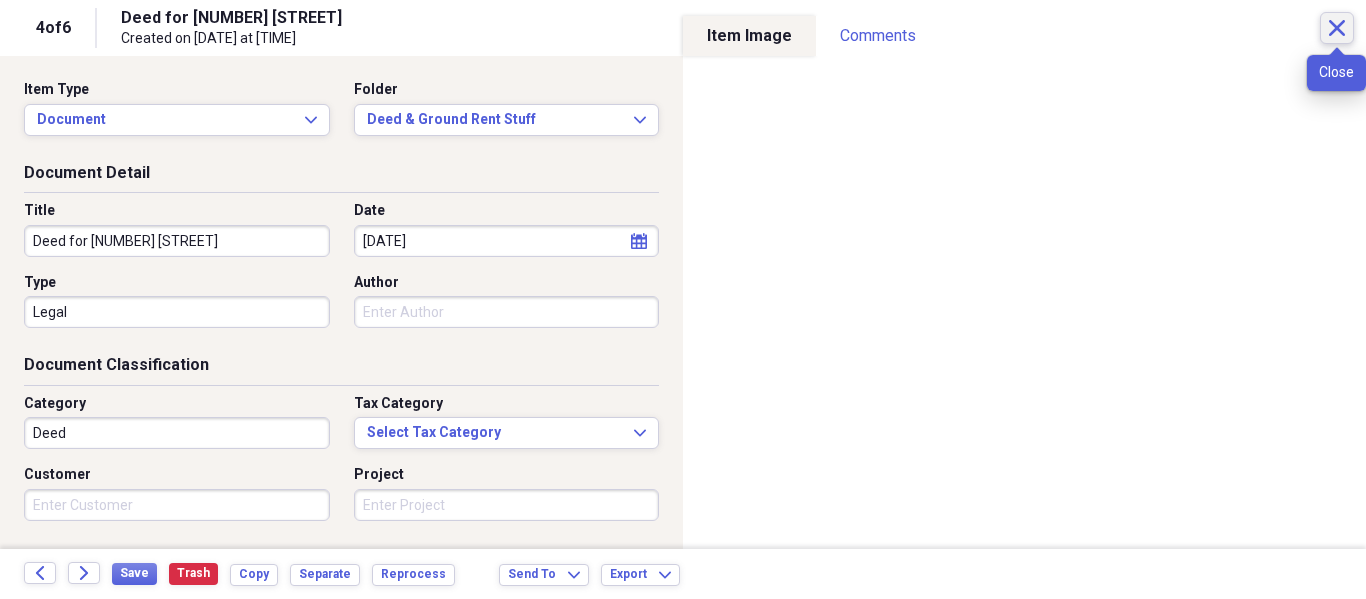 click on "Close" at bounding box center (1337, 28) 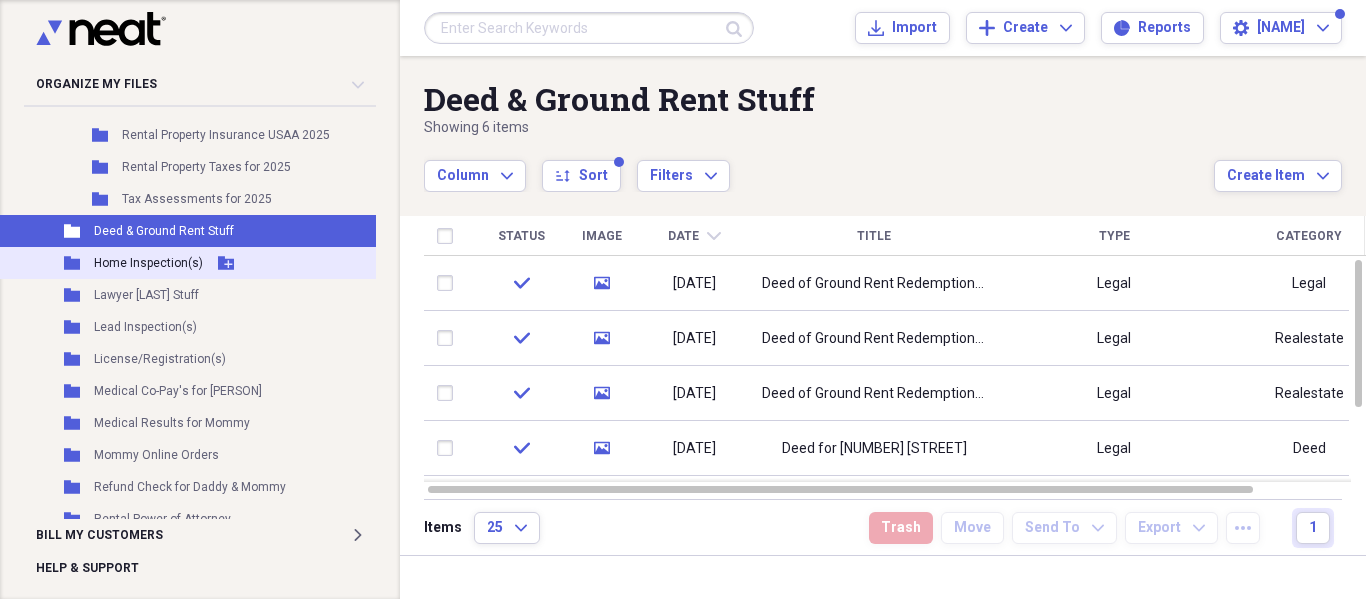 click on "Home Inspection(s)" at bounding box center (148, 263) 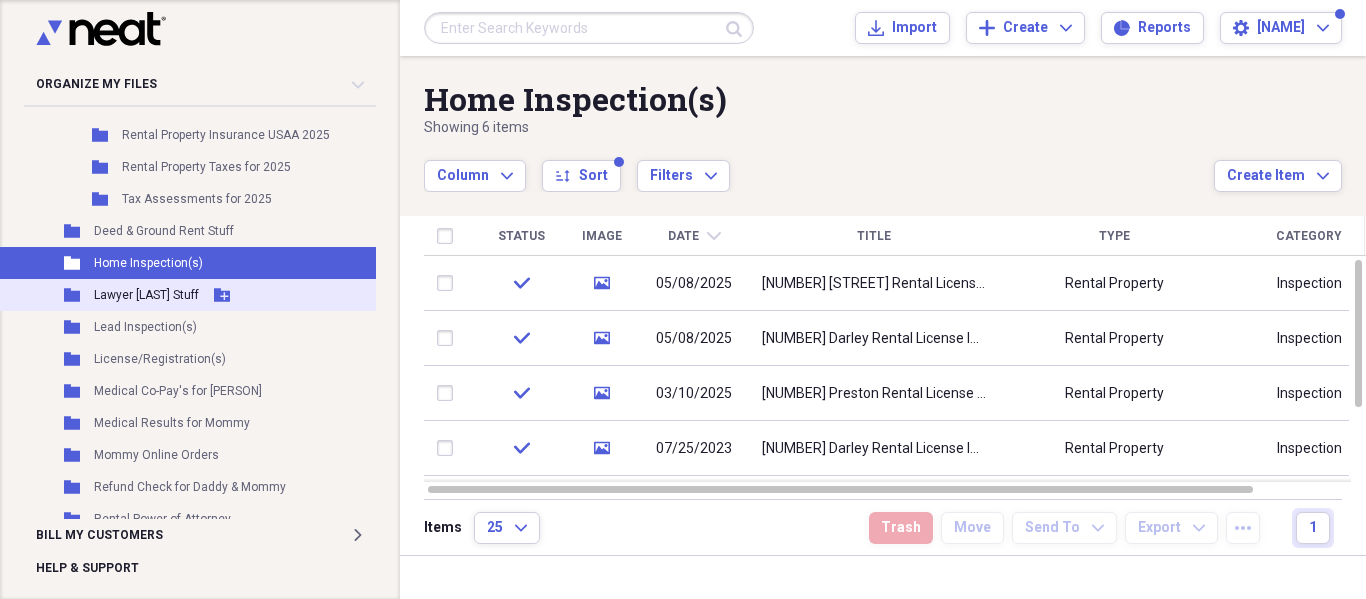click on "Lawyer [LAST] Stuff" at bounding box center (146, 295) 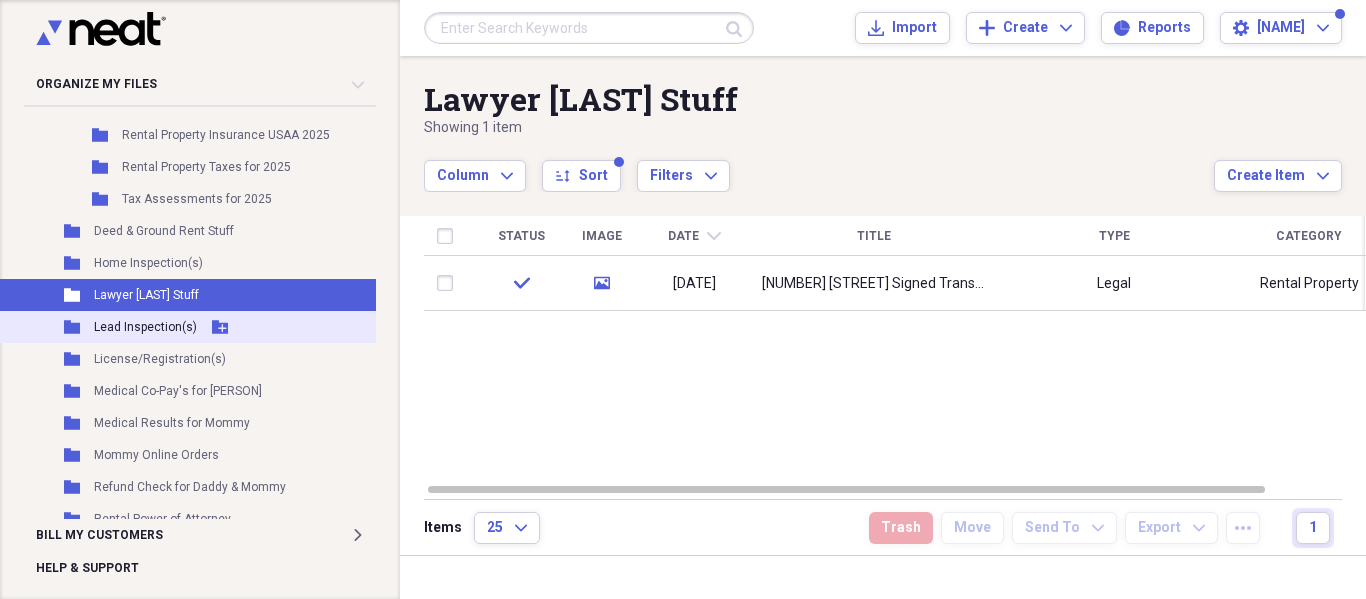 click on "Folder Lead Inspection(s) Add Folder" at bounding box center (192, 327) 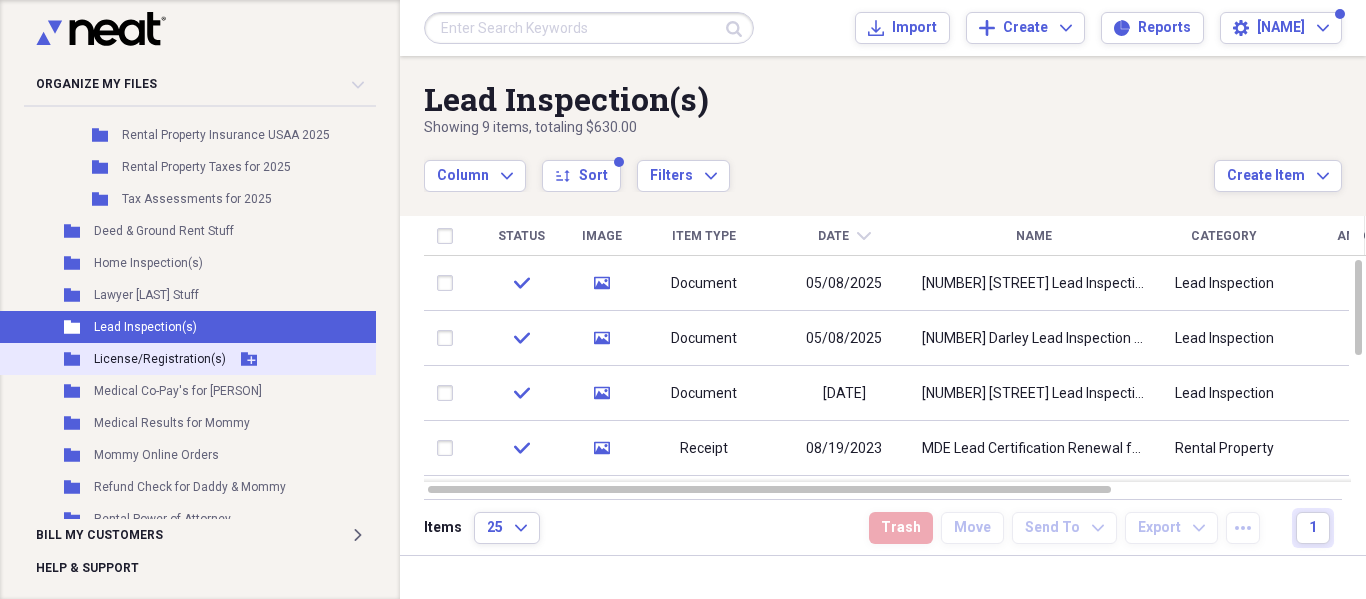 click on "License/Registration(s)" at bounding box center (160, 359) 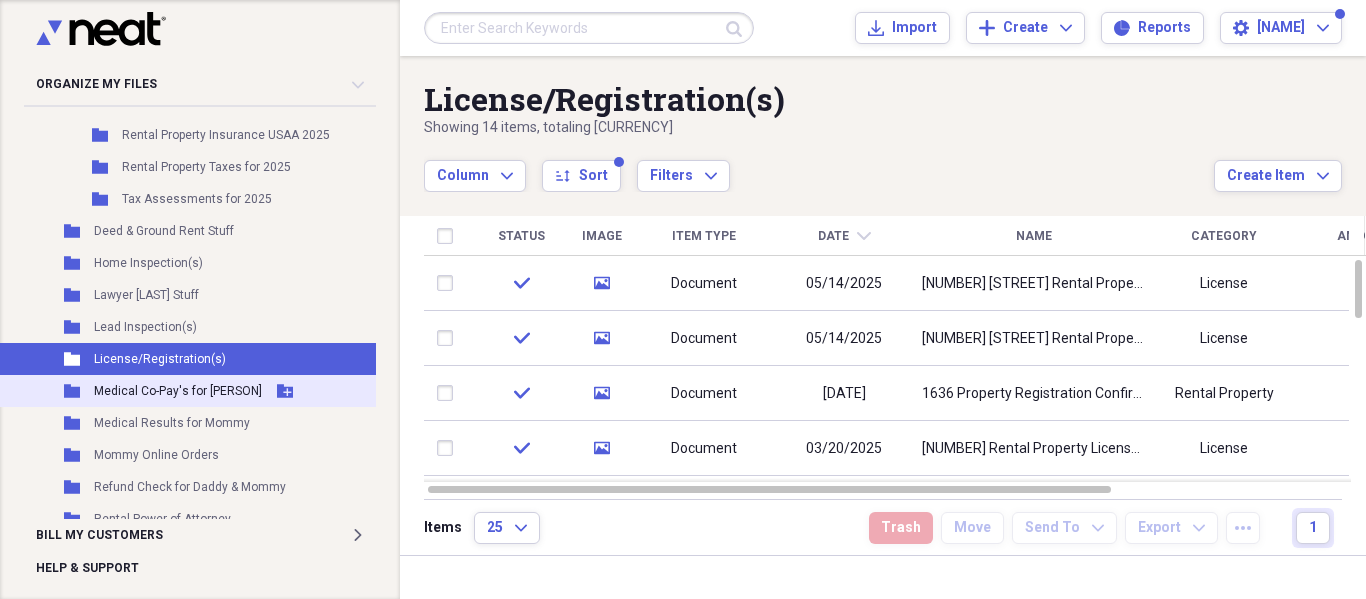 click on "Medical Co-Pay's for [PERSON]" at bounding box center (178, 391) 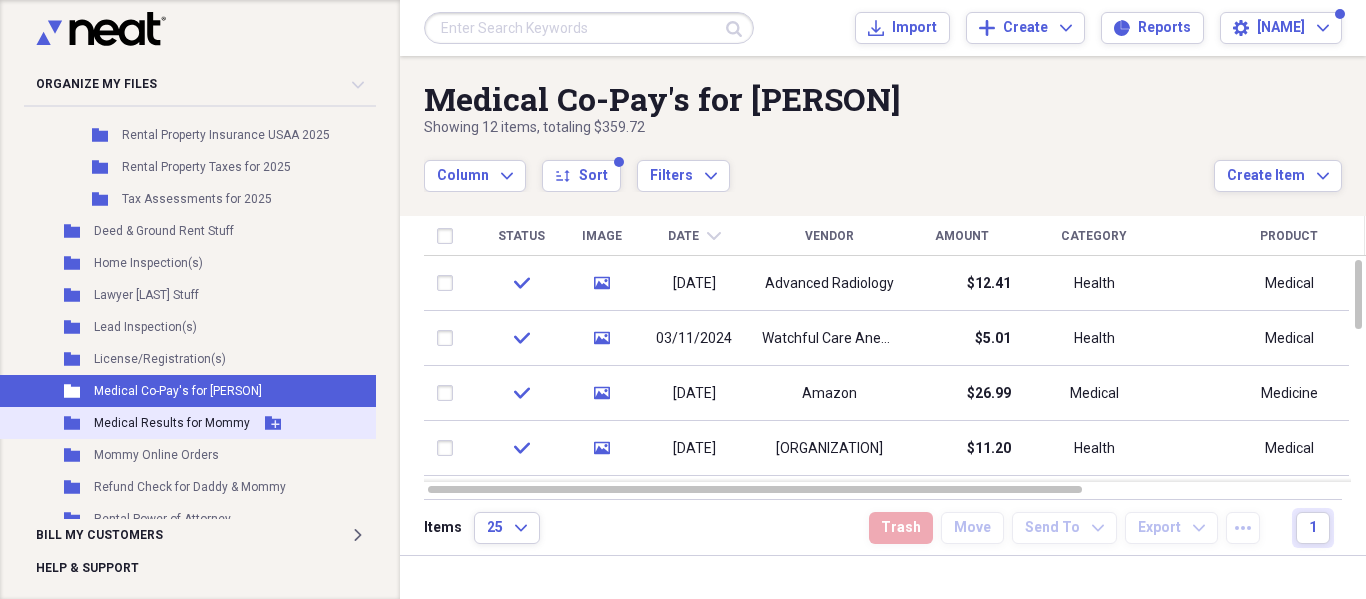 click on "Folder Medical Results for Mommy Add Folder" at bounding box center (192, 423) 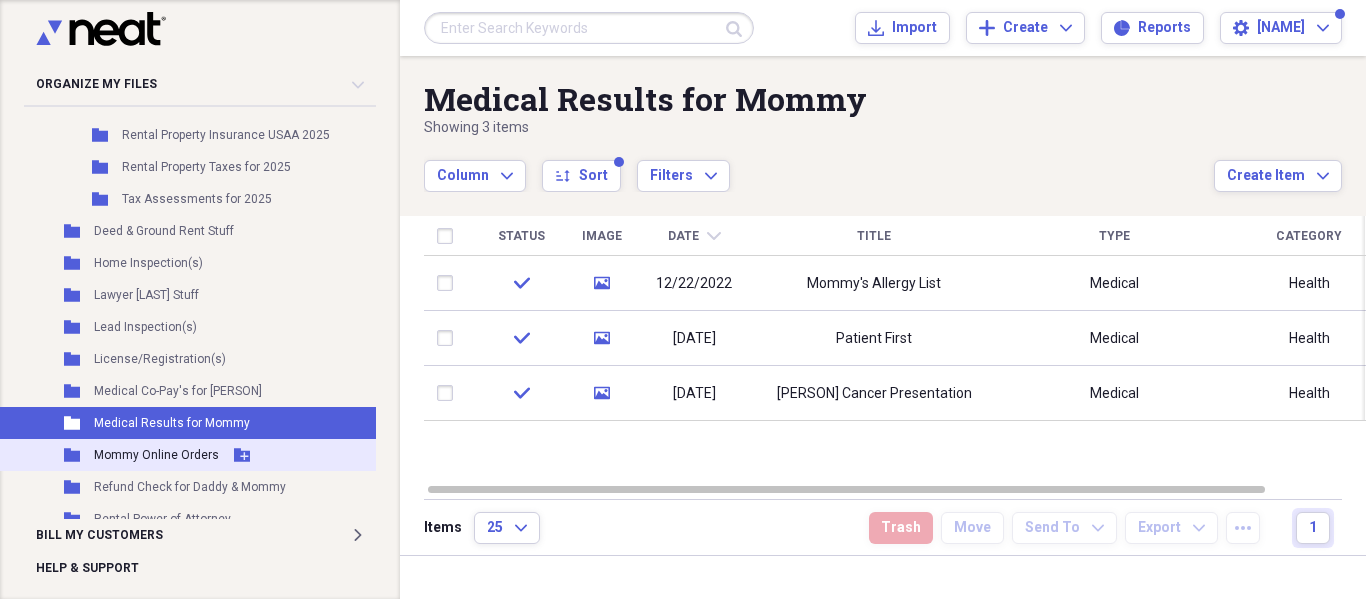 click on "Folder Mommy Online Orders Add Folder" at bounding box center [192, 455] 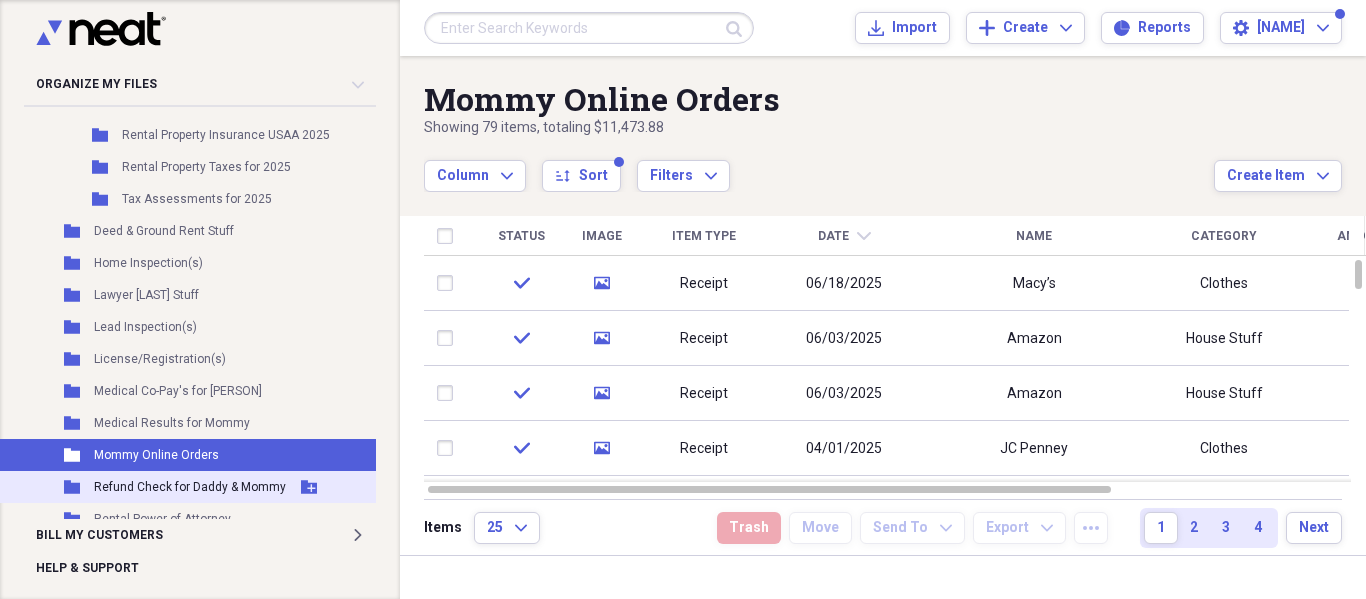scroll, scrollTop: 1600, scrollLeft: 56, axis: both 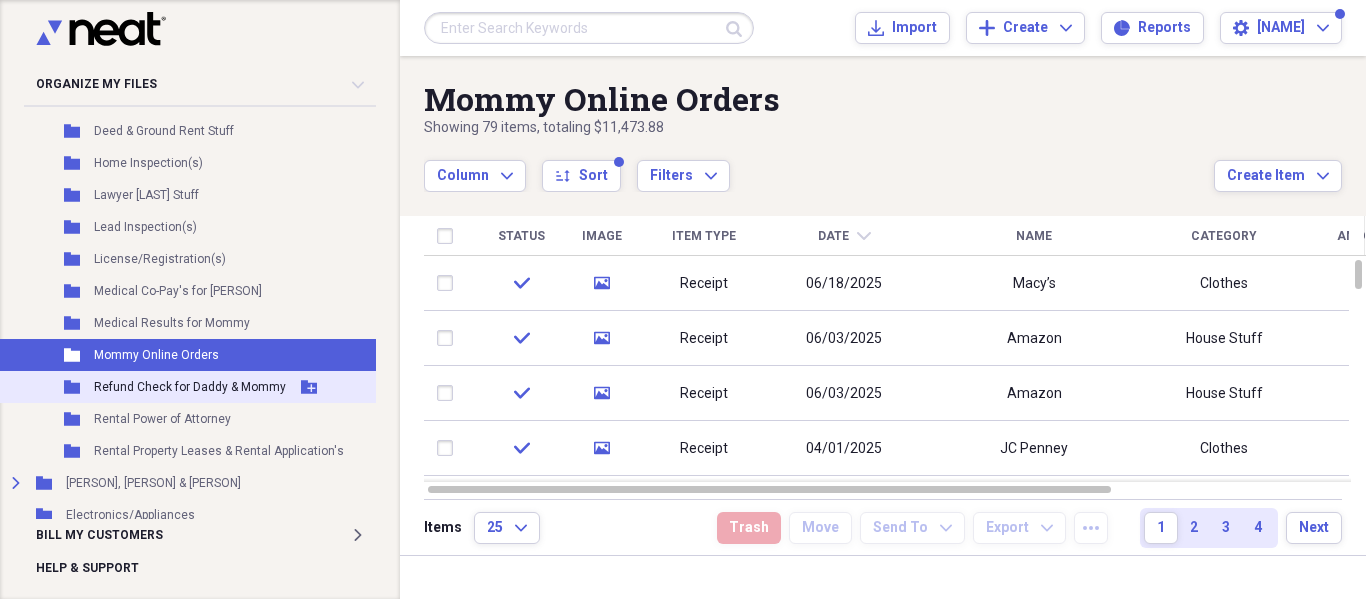 click on "Refund Check for Daddy & Mommy" at bounding box center [190, 387] 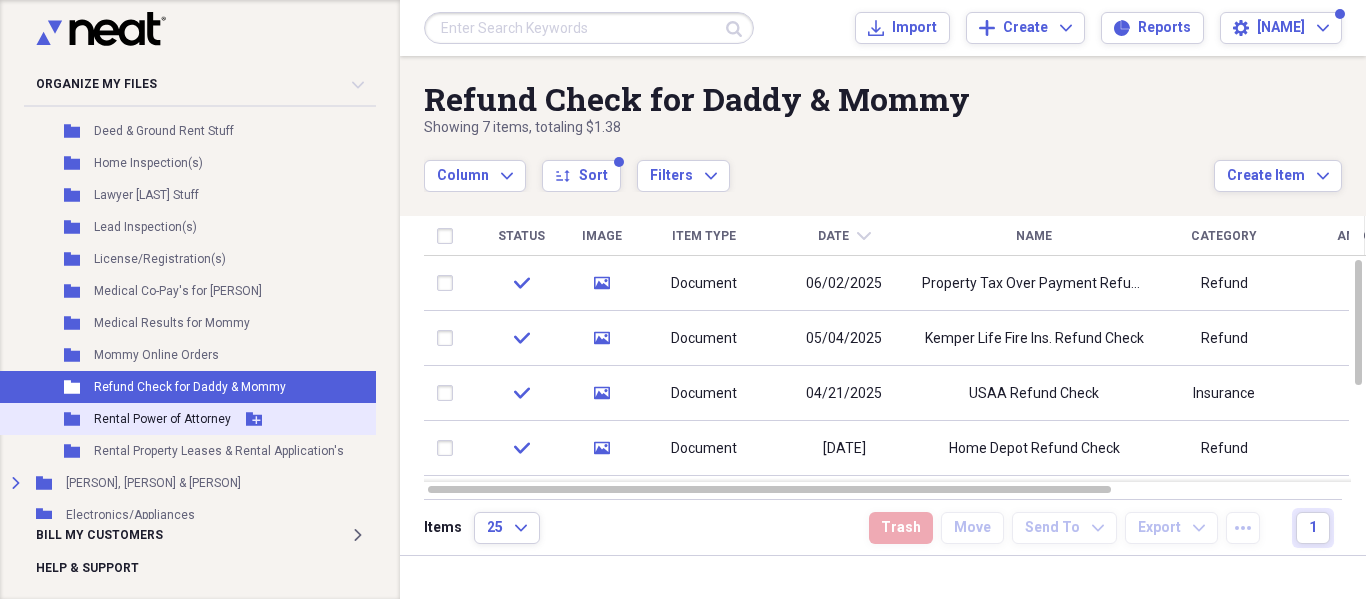 click on "Folder Rental Power of Attorney Add Folder" at bounding box center (192, 419) 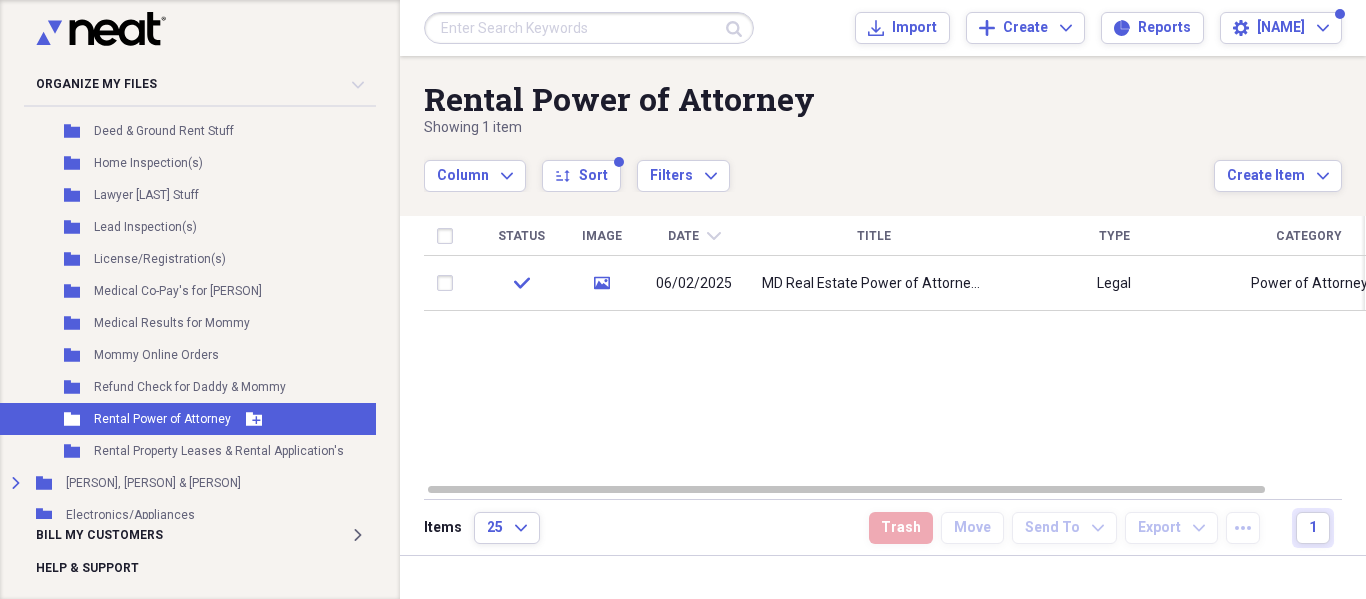 scroll, scrollTop: 1700, scrollLeft: 56, axis: both 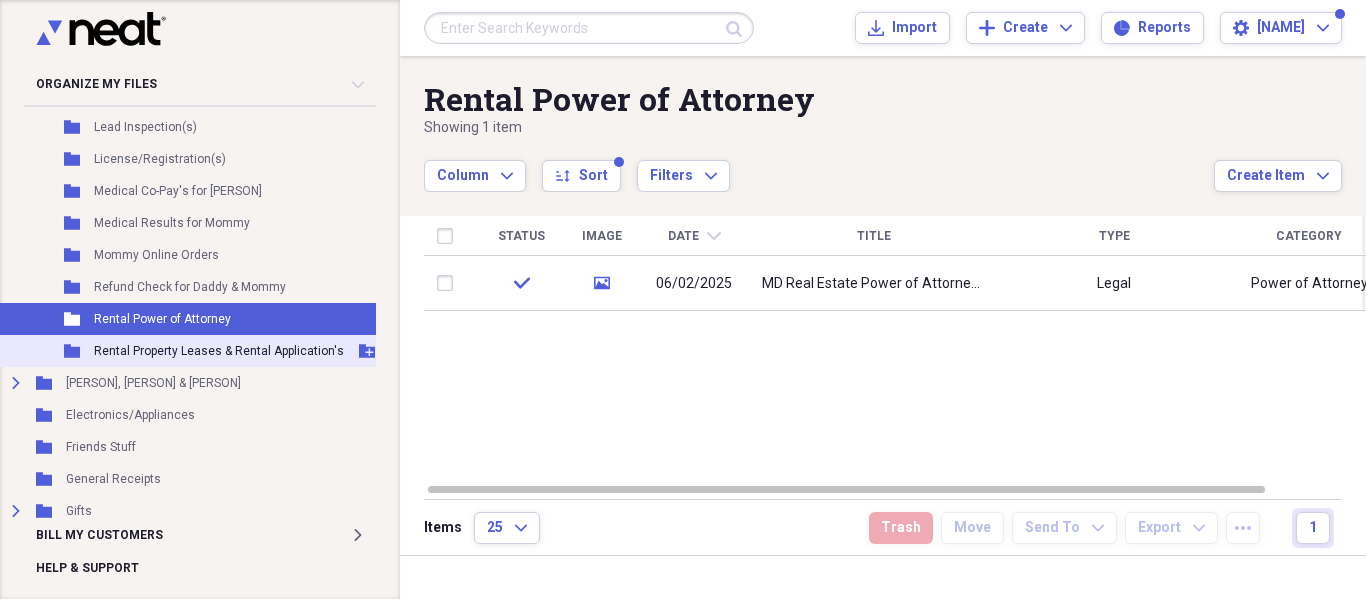 click on "Rental Property Leases & Rental Application's" at bounding box center (219, 351) 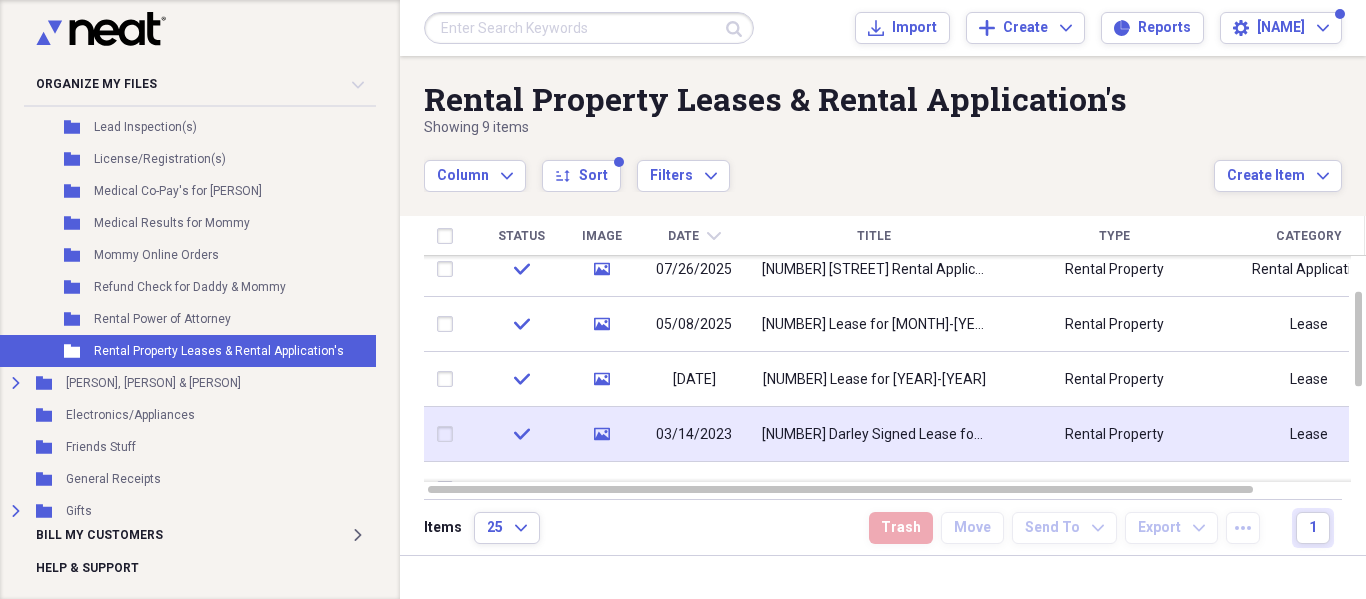 click on "[NUMBER] Darley Signed Lease for [YEAR]-[YEAR]" at bounding box center (874, 435) 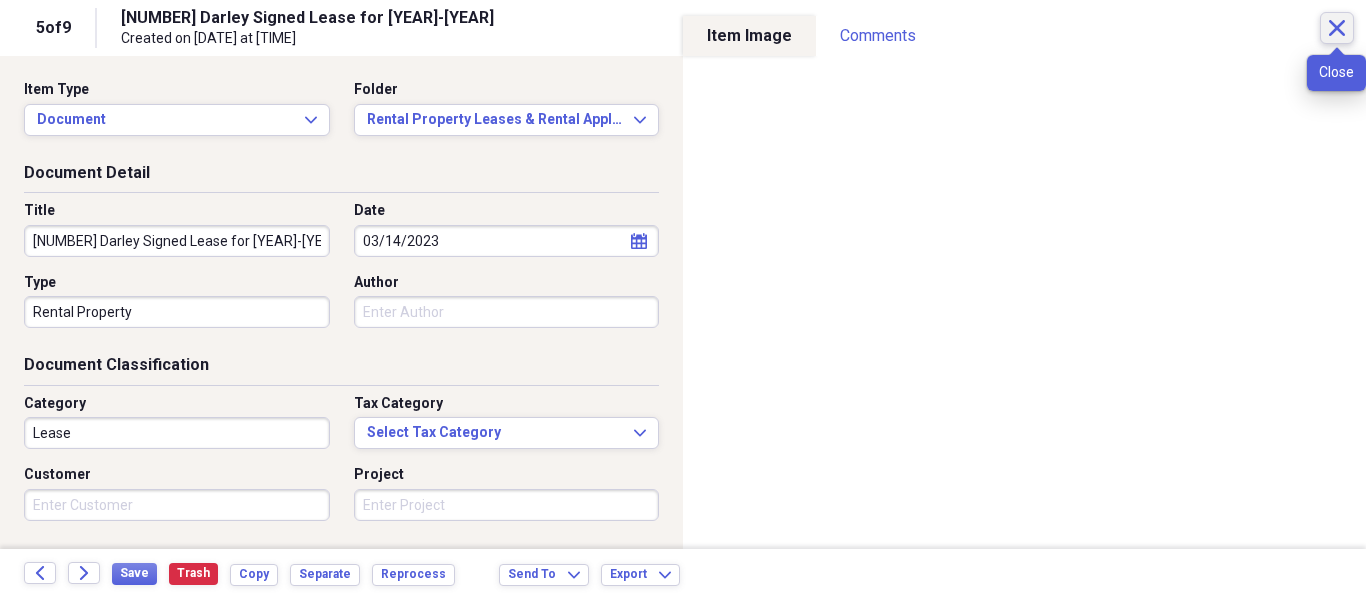 click on "Close" at bounding box center (1337, 28) 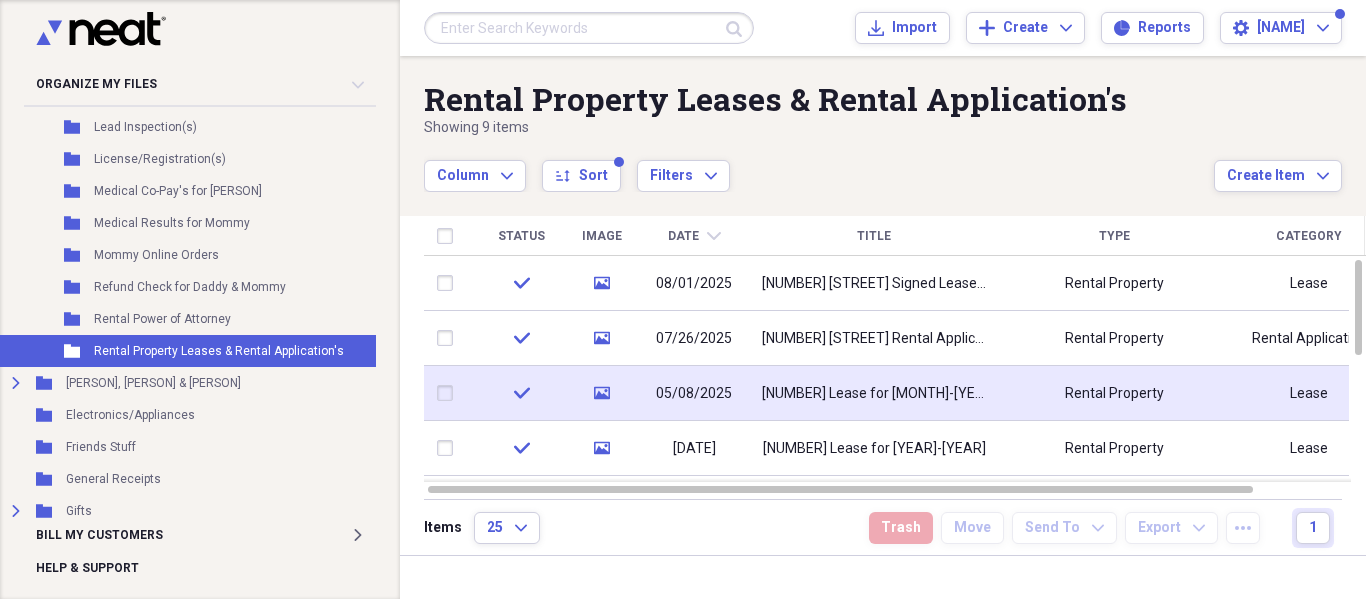 click on "[NUMBER] Lease for [MONTH]-[YEAR]" at bounding box center [874, 393] 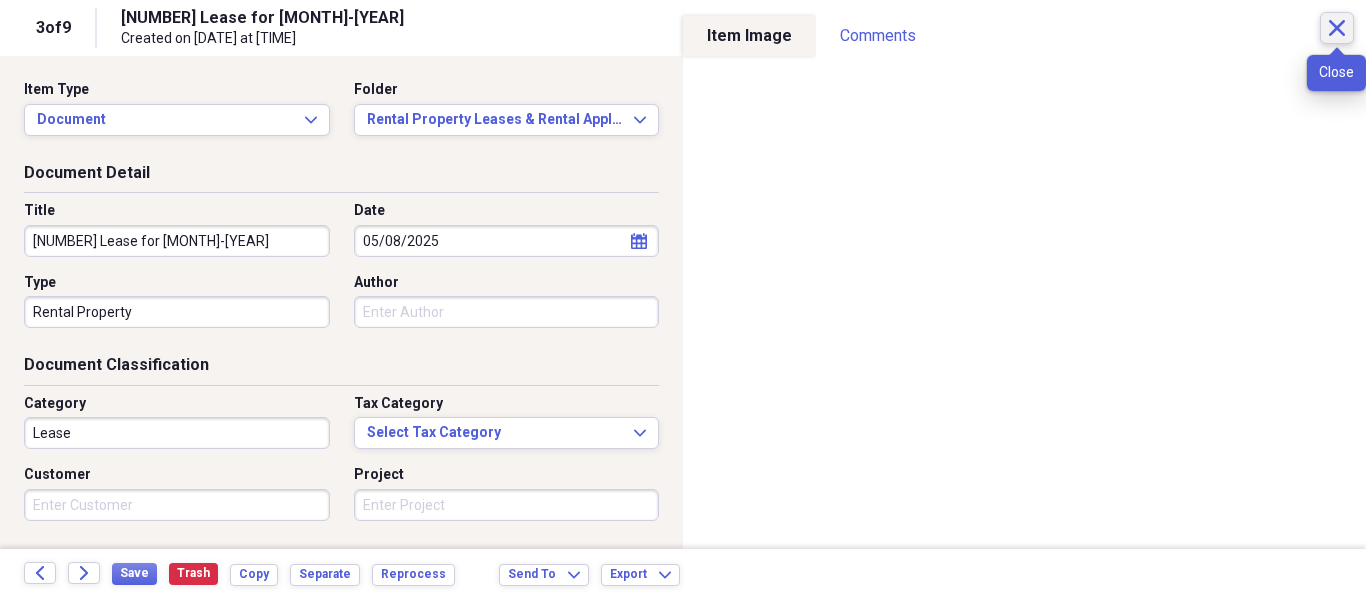 click on "Close" 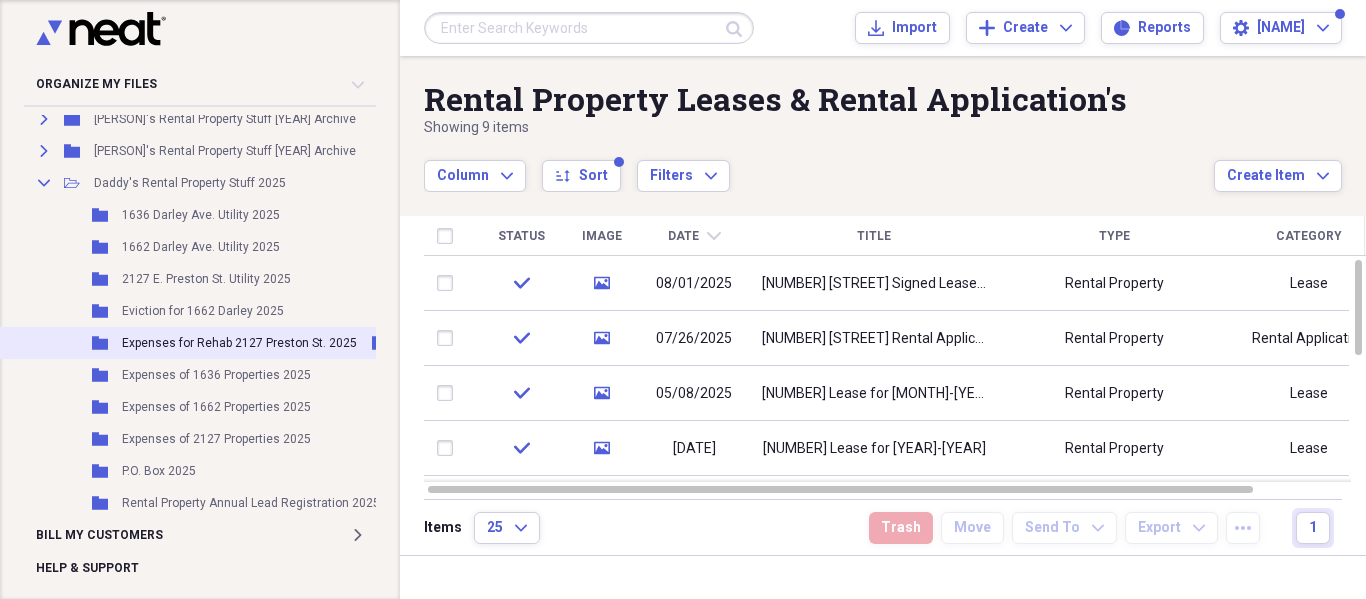 scroll, scrollTop: 1200, scrollLeft: 56, axis: both 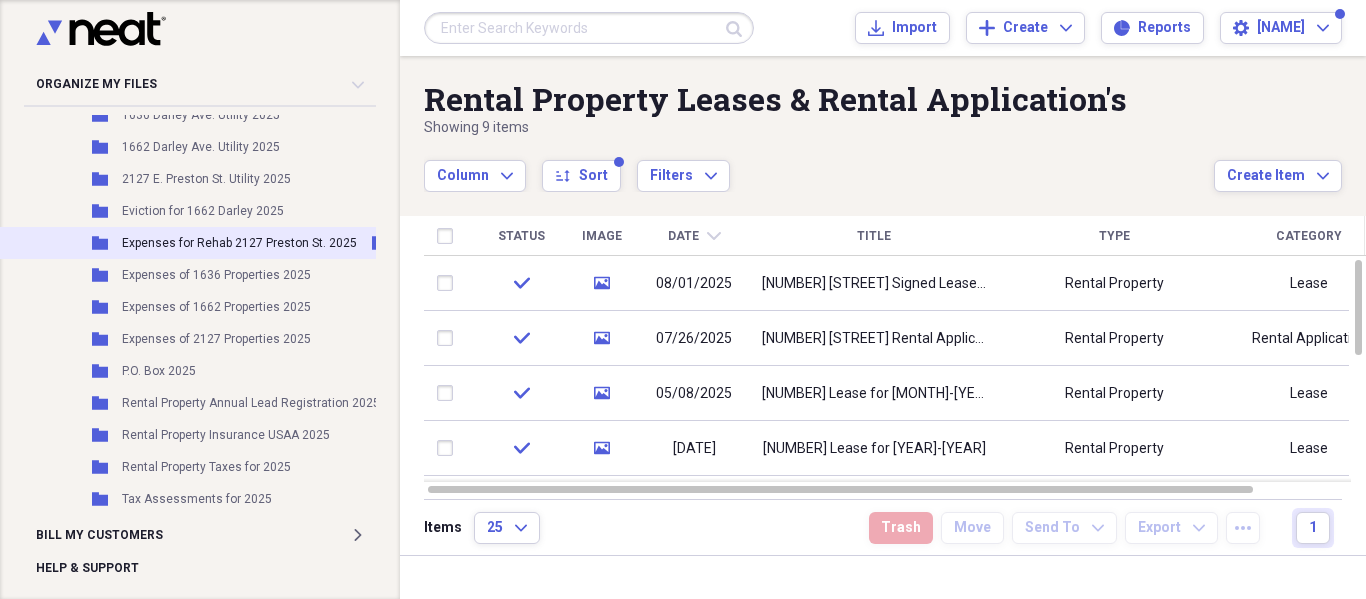 click on "Expenses for Rehab 2127 Preston St. 2025" at bounding box center (239, 243) 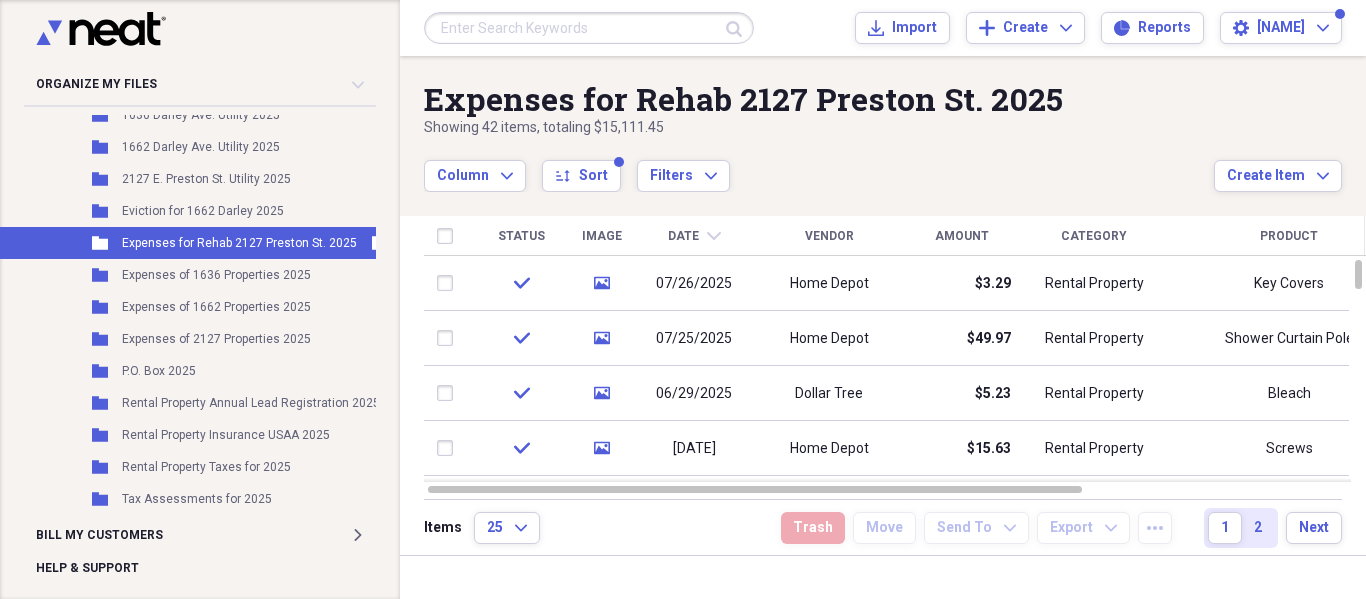 scroll, scrollTop: 1100, scrollLeft: 56, axis: both 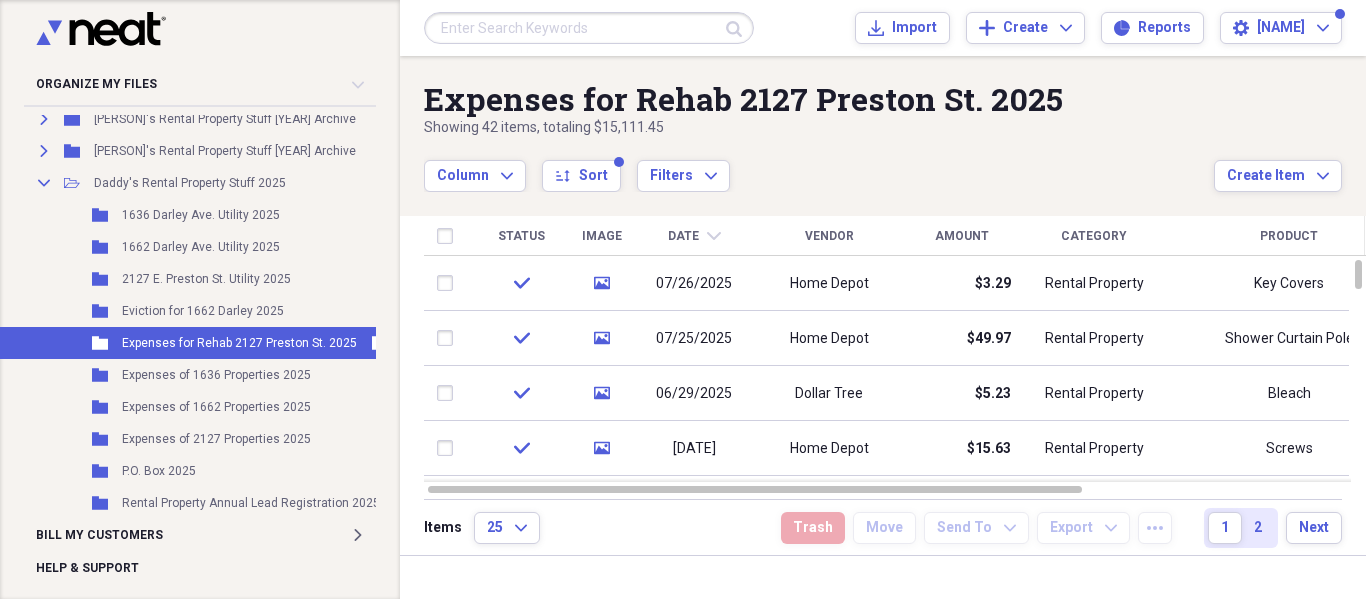 click on "Expenses for Rehab 2127 Preston St. 2025" at bounding box center (239, 343) 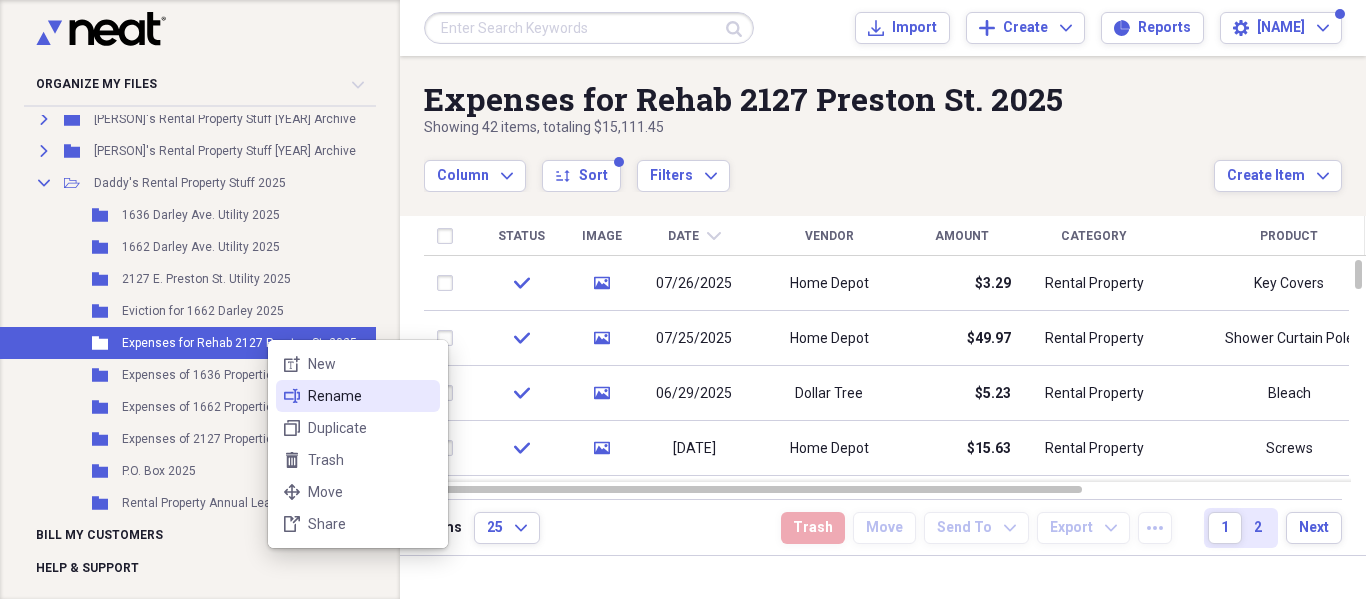 click on "Rename" at bounding box center (370, 396) 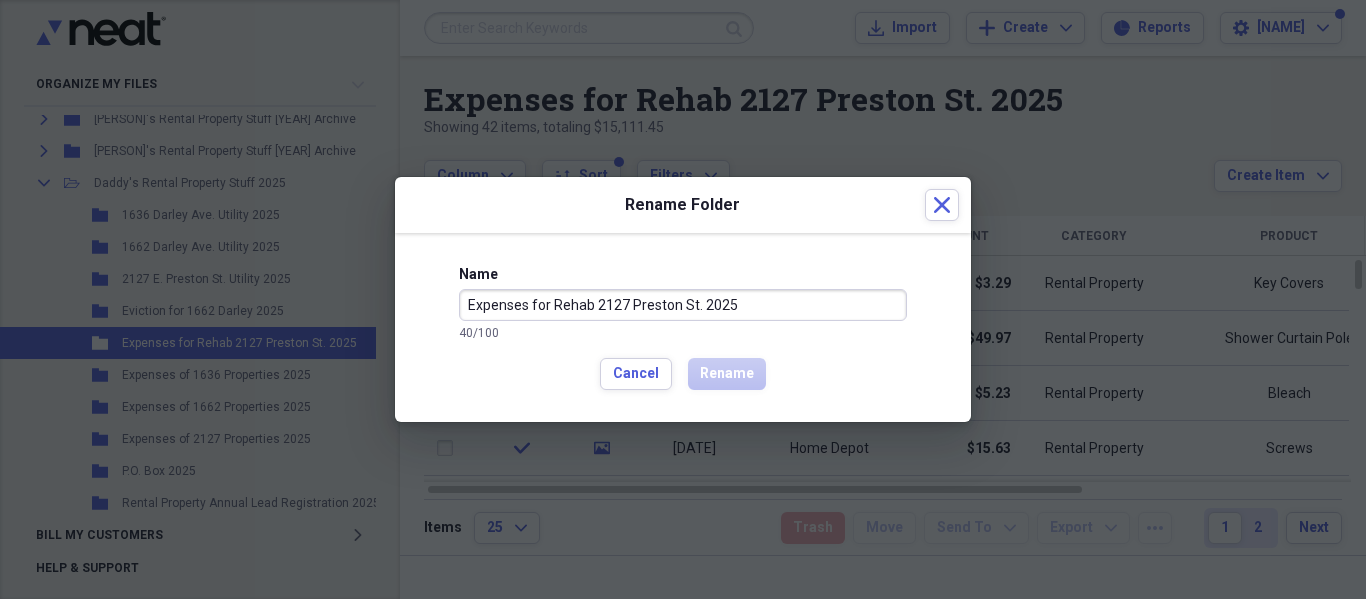 drag, startPoint x: 770, startPoint y: 299, endPoint x: 269, endPoint y: 323, distance: 501.57452 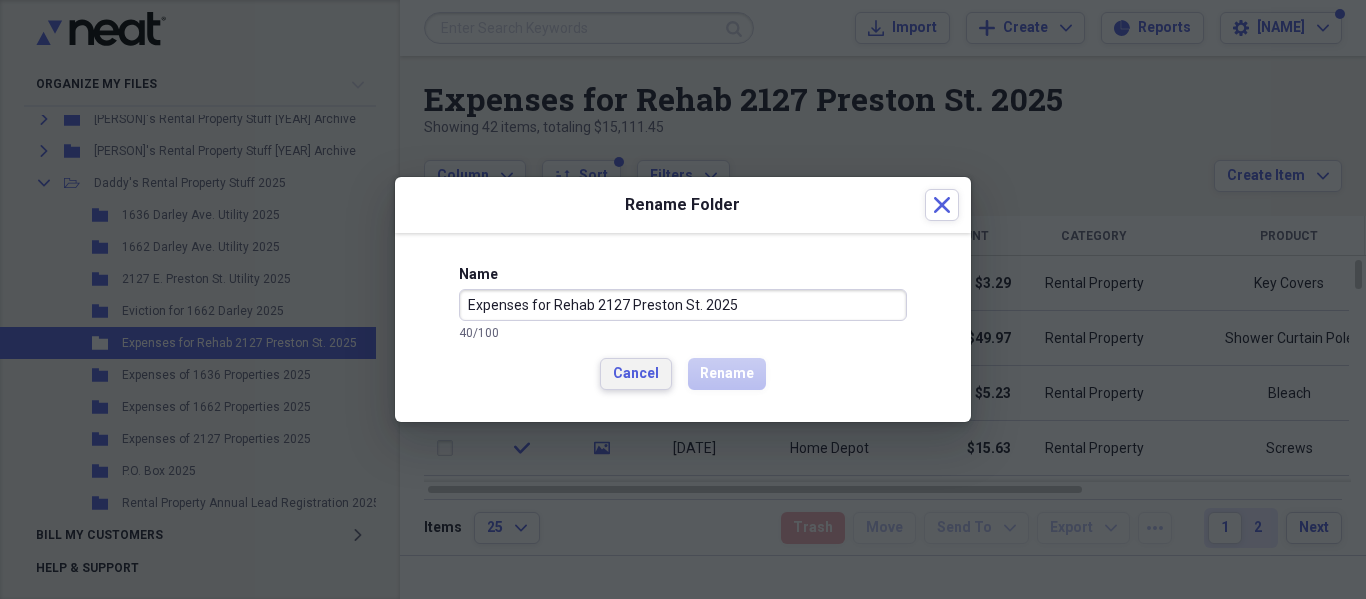 click on "Cancel" at bounding box center (636, 374) 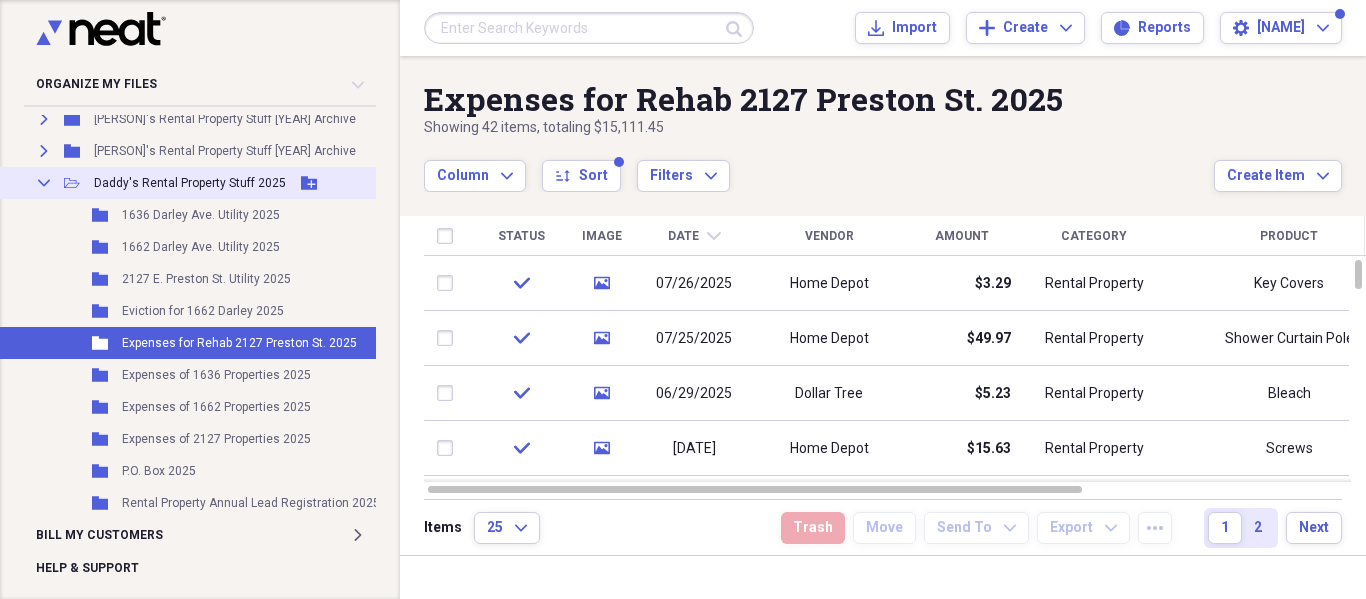 click on "Add Folder" 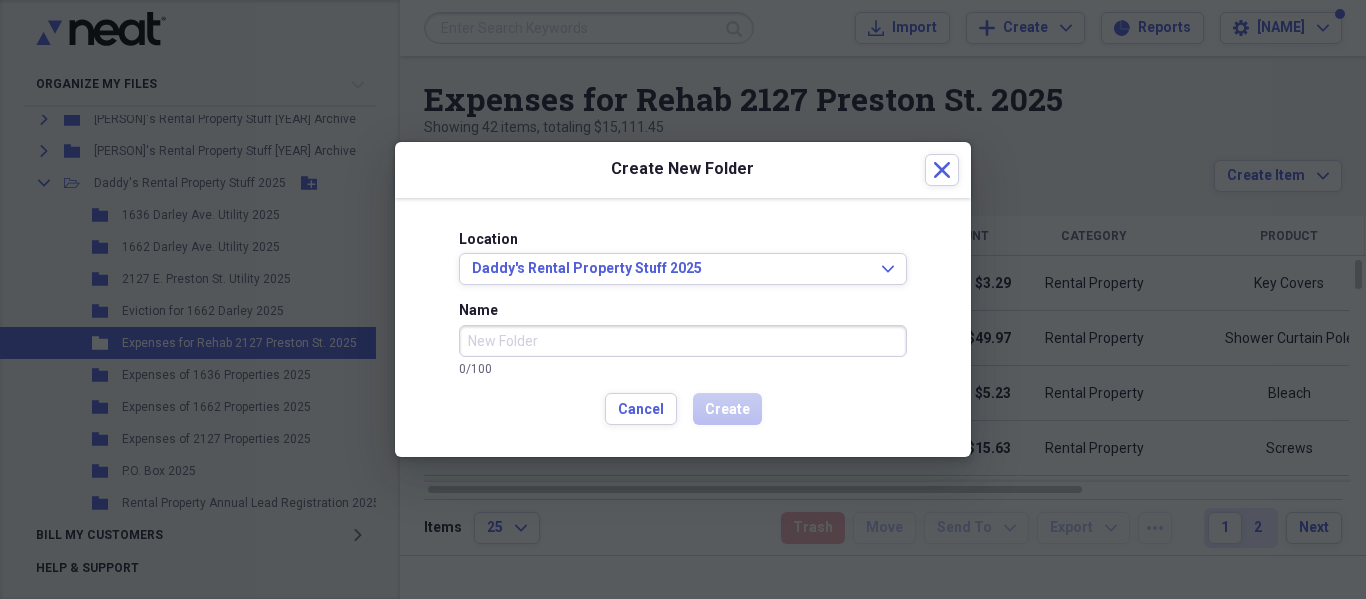 click on "Name" at bounding box center [683, 341] 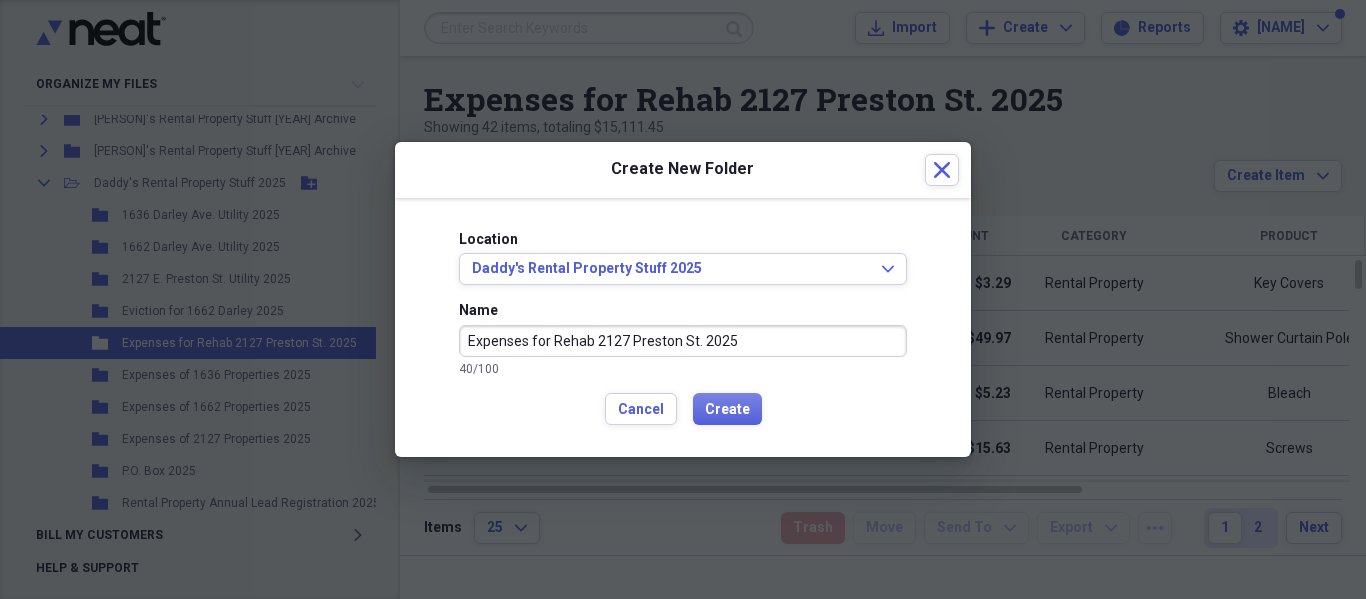 click on "Expenses for Rehab 2127 Preston St. 2025" at bounding box center (683, 341) 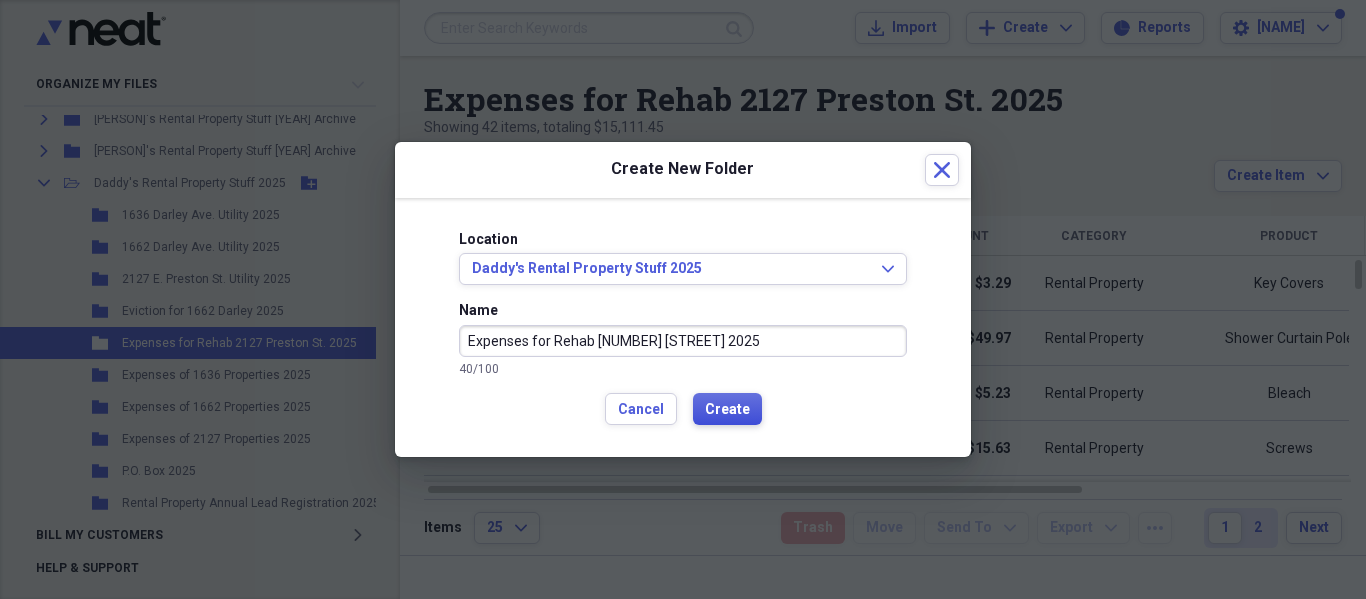 type on "Expenses for Rehab [NUMBER] [STREET] 2025" 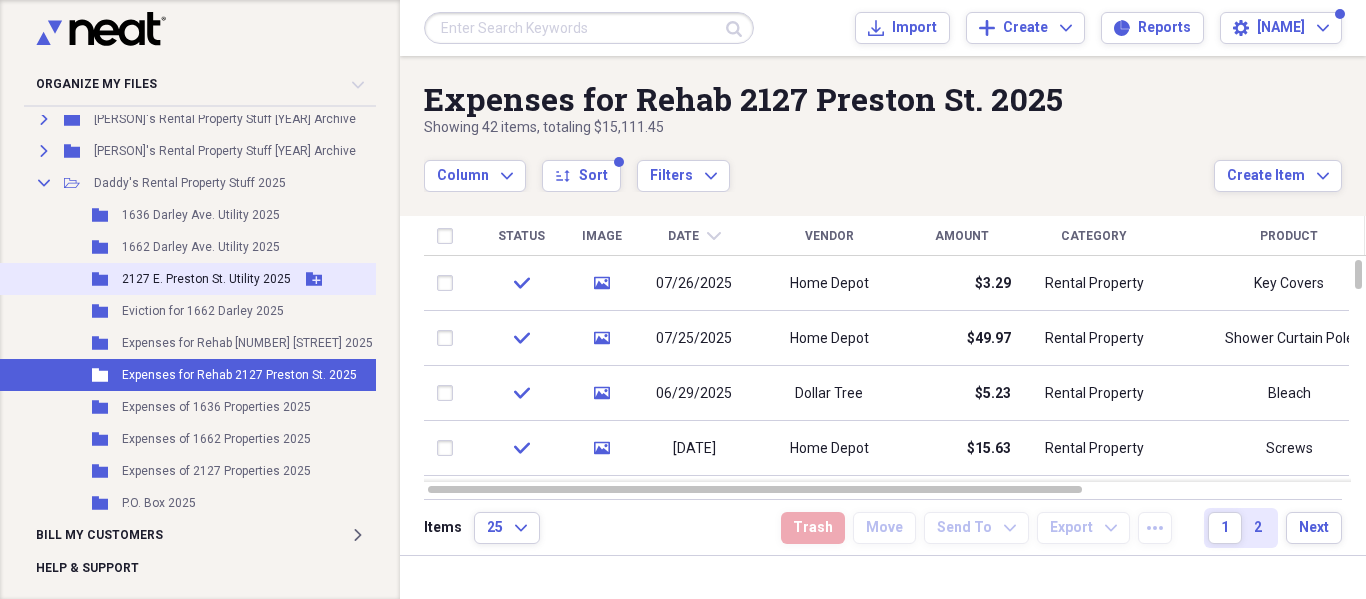 scroll, scrollTop: 1200, scrollLeft: 56, axis: both 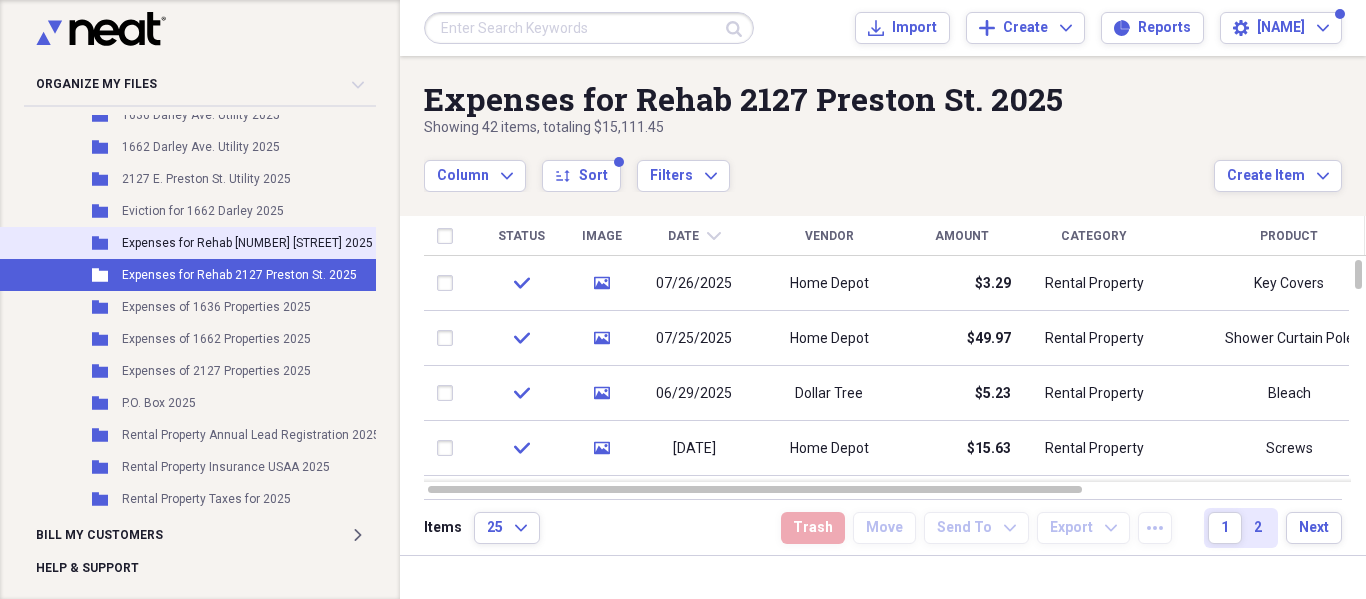 click on "Expenses for Rehab [NUMBER] [STREET] 2025" at bounding box center (247, 243) 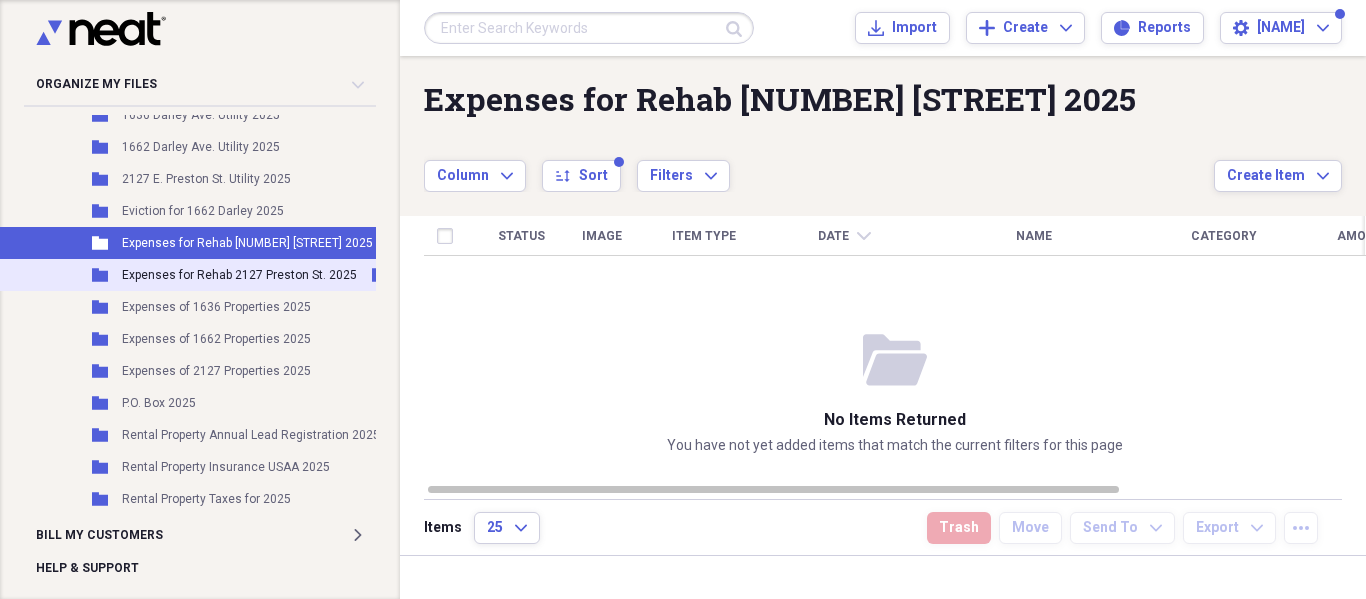 click on "Expenses for Rehab 2127 Preston St. 2025" at bounding box center (239, 275) 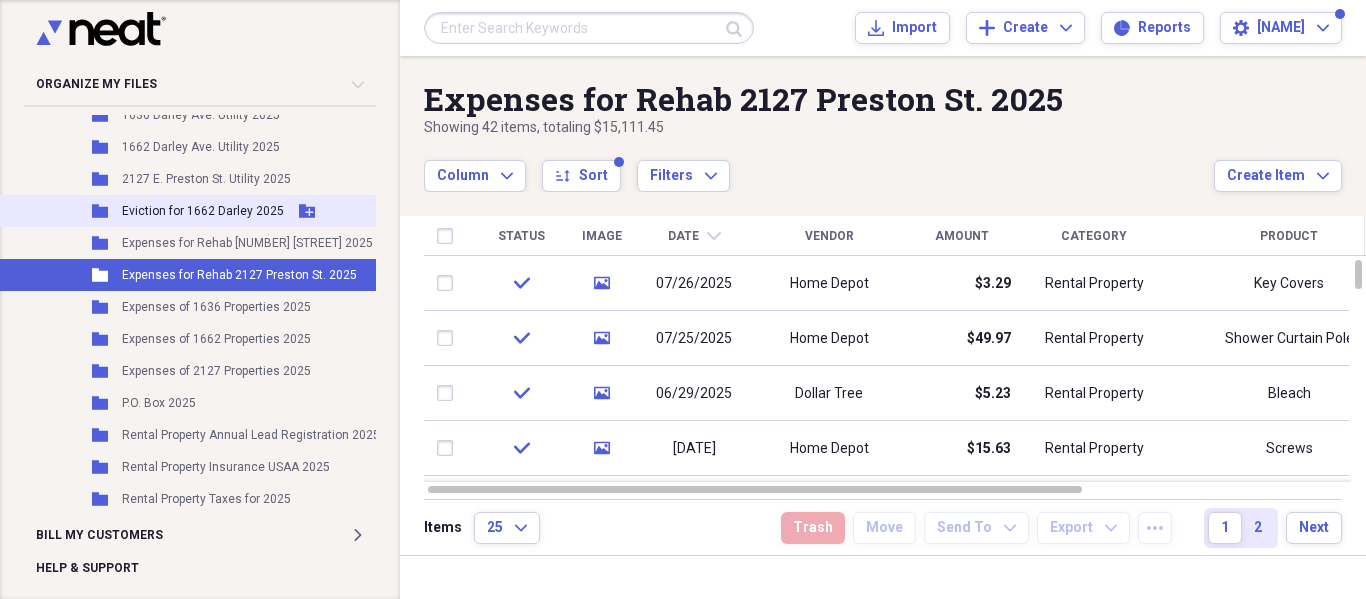 click on "Eviction for 1662 Darley 2025" at bounding box center [203, 211] 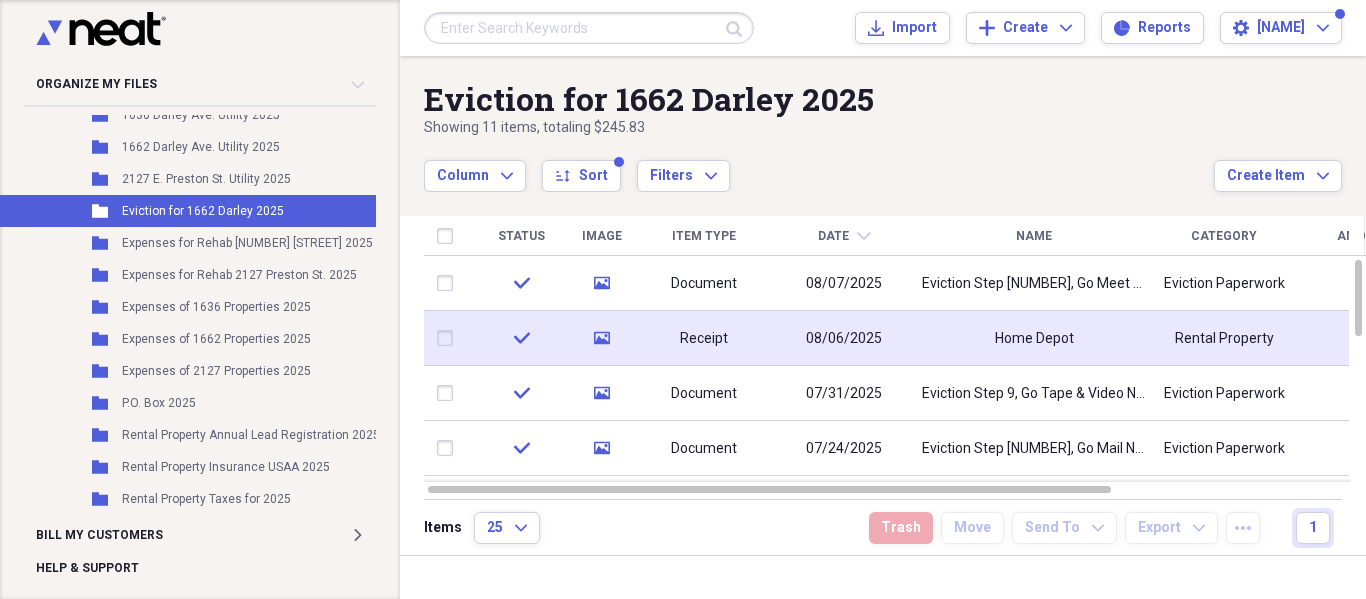 click on "Receipt" at bounding box center (704, 338) 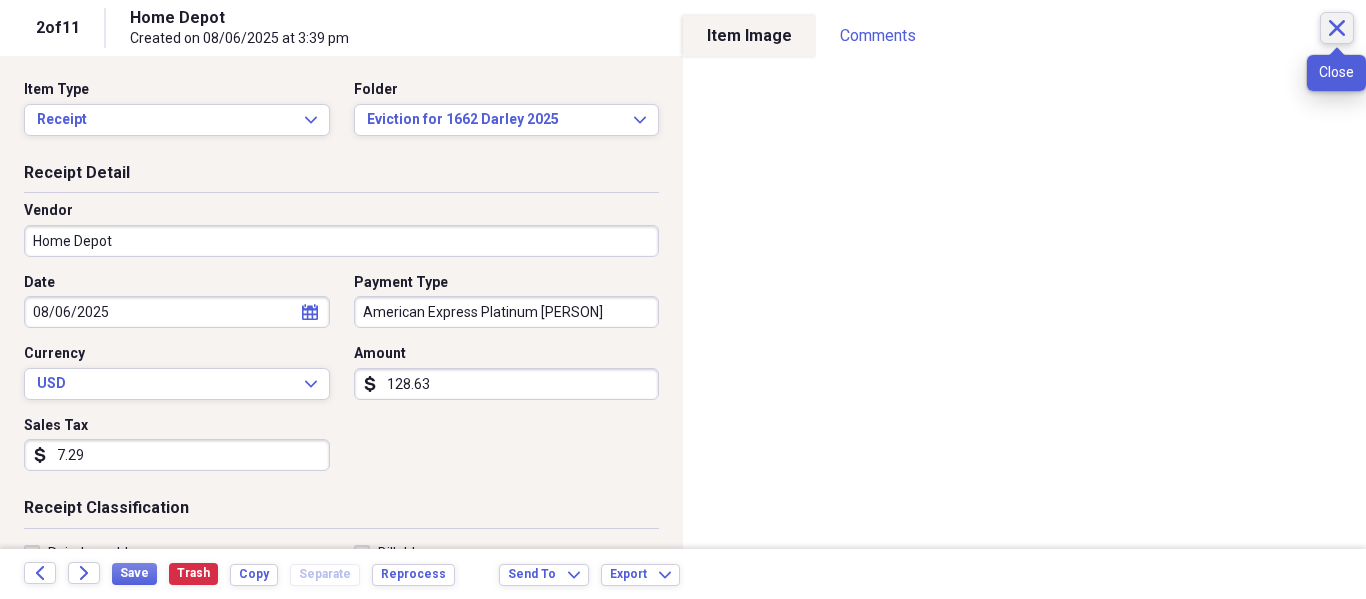 click on "Close" at bounding box center (1337, 28) 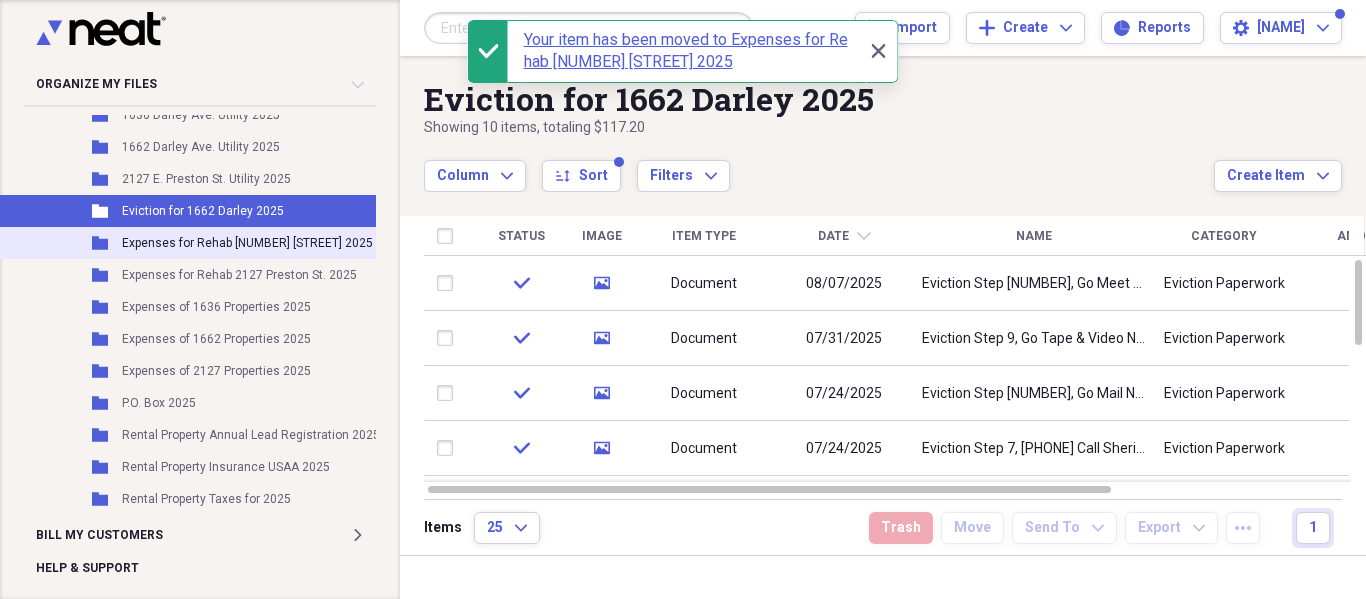 click on "Expenses for Rehab [NUMBER] [STREET] 2025" at bounding box center [247, 243] 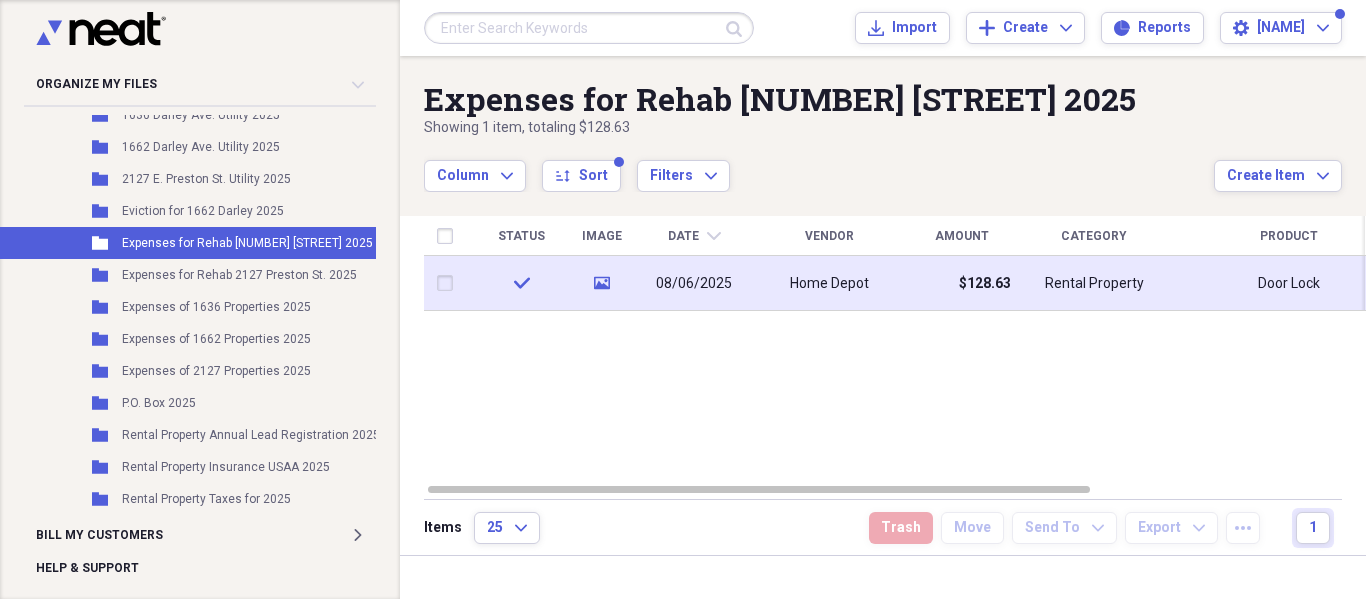 click on "08/06/2025" at bounding box center [694, 284] 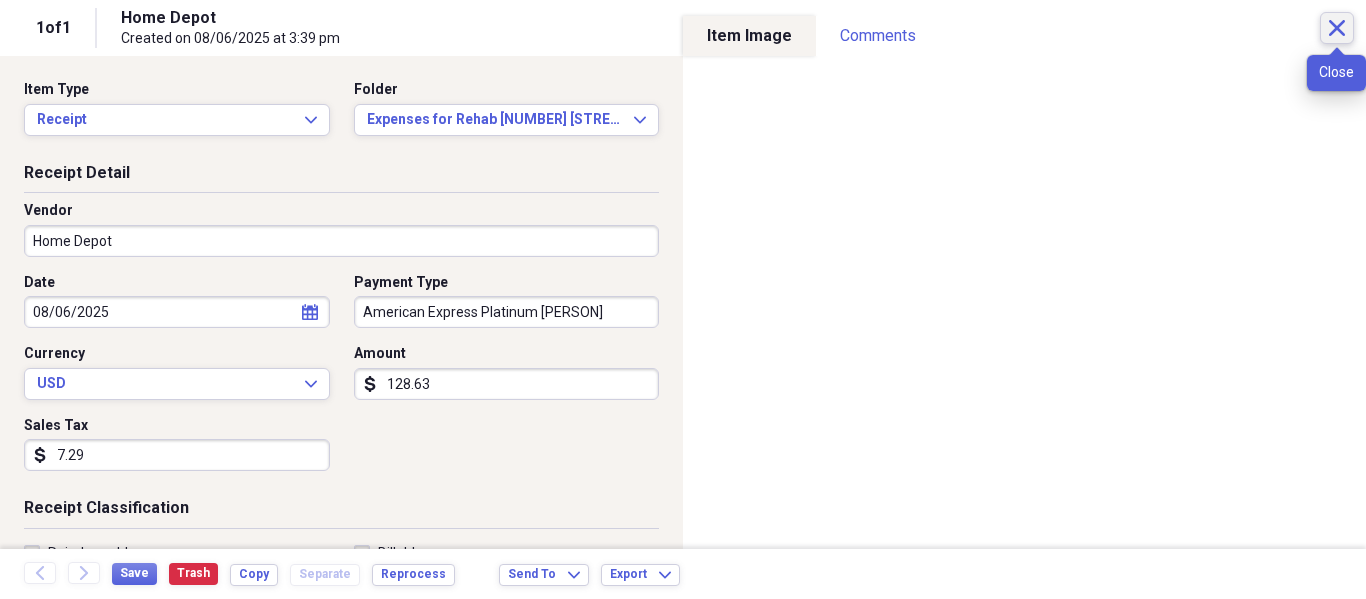 click on "Close" at bounding box center [1337, 28] 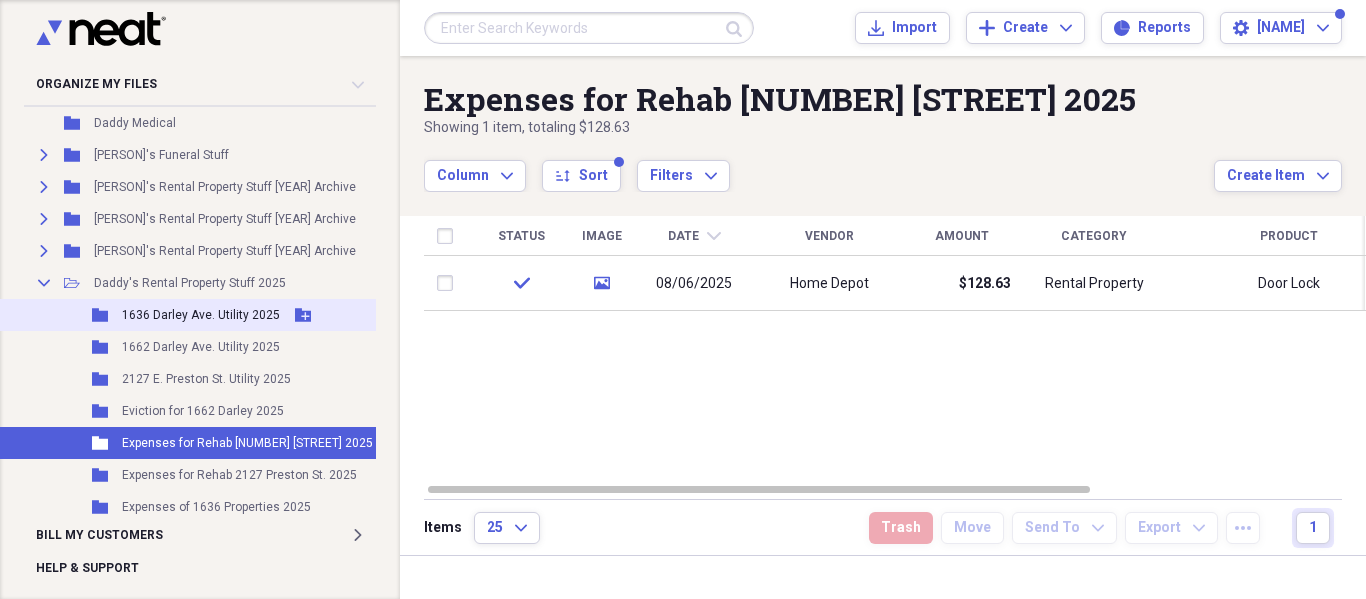 scroll, scrollTop: 1100, scrollLeft: 56, axis: both 